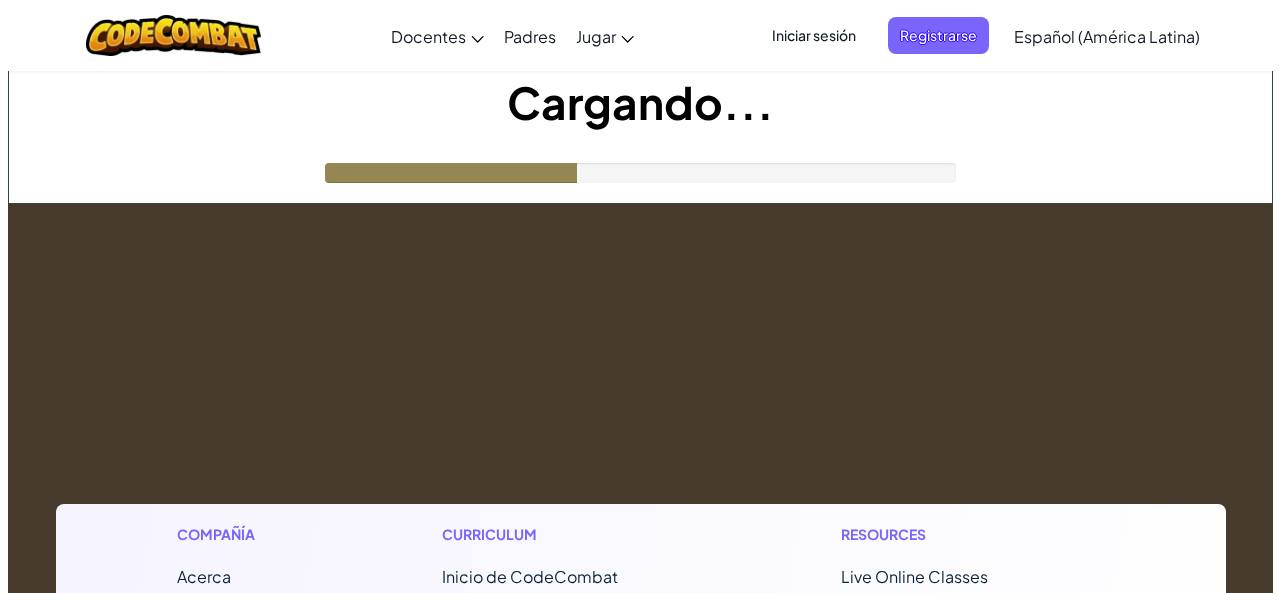 scroll, scrollTop: 0, scrollLeft: 0, axis: both 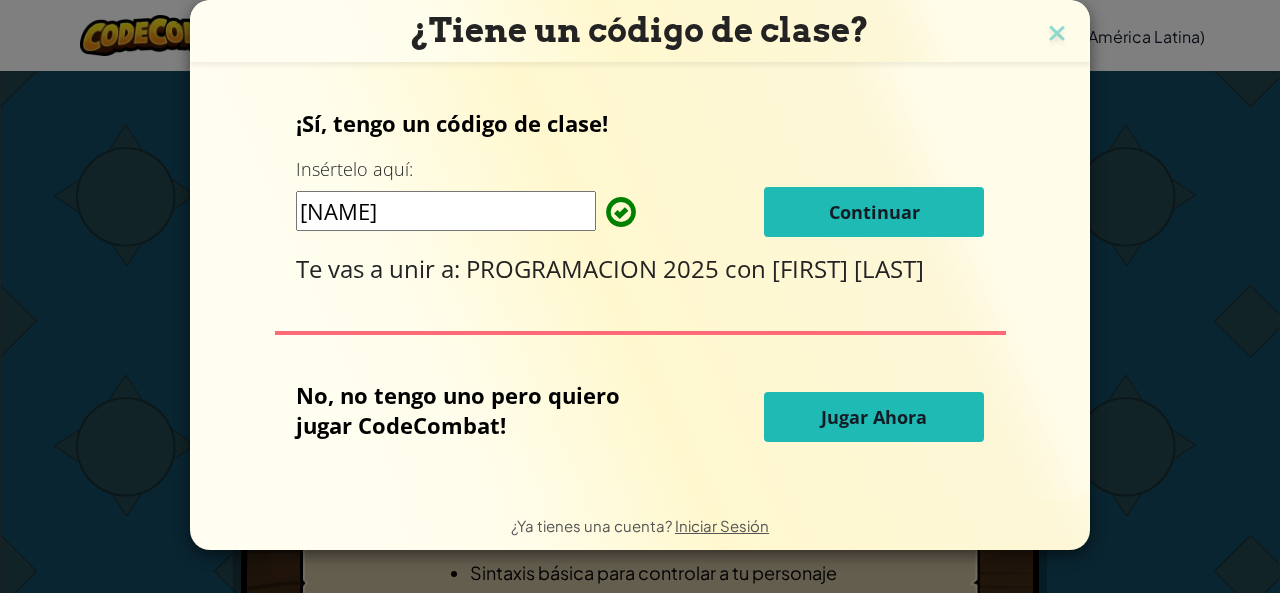 click on "Continuar" at bounding box center (874, 212) 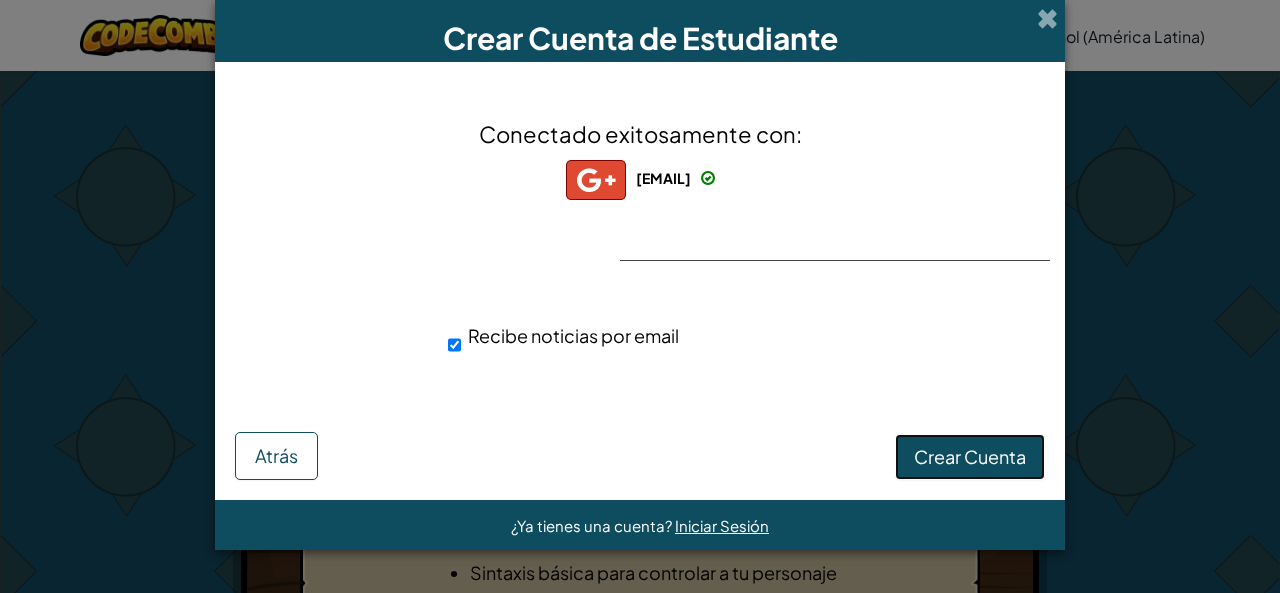 click on "Crear Cuenta" at bounding box center (970, 457) 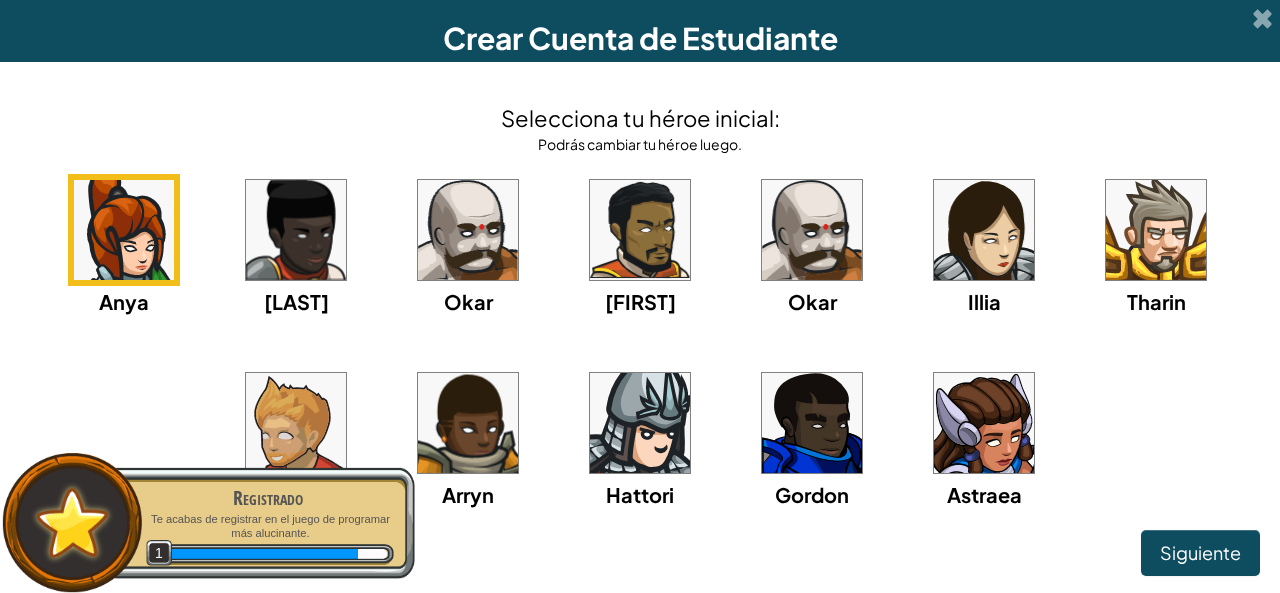 click at bounding box center (984, 423) 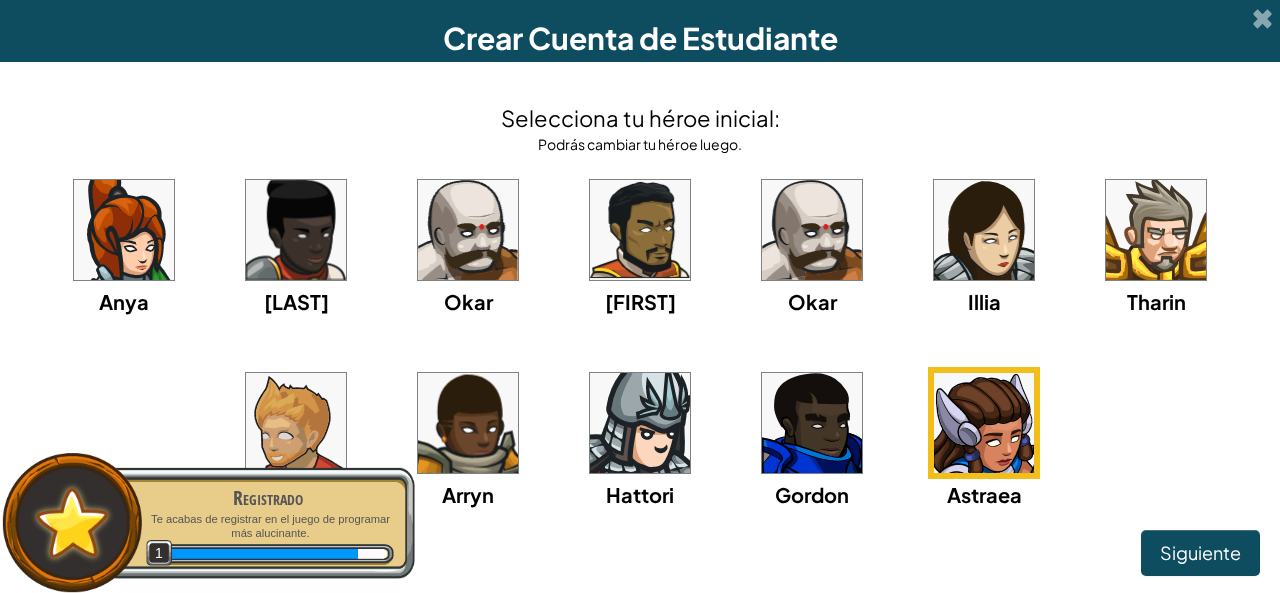 click at bounding box center [984, 423] 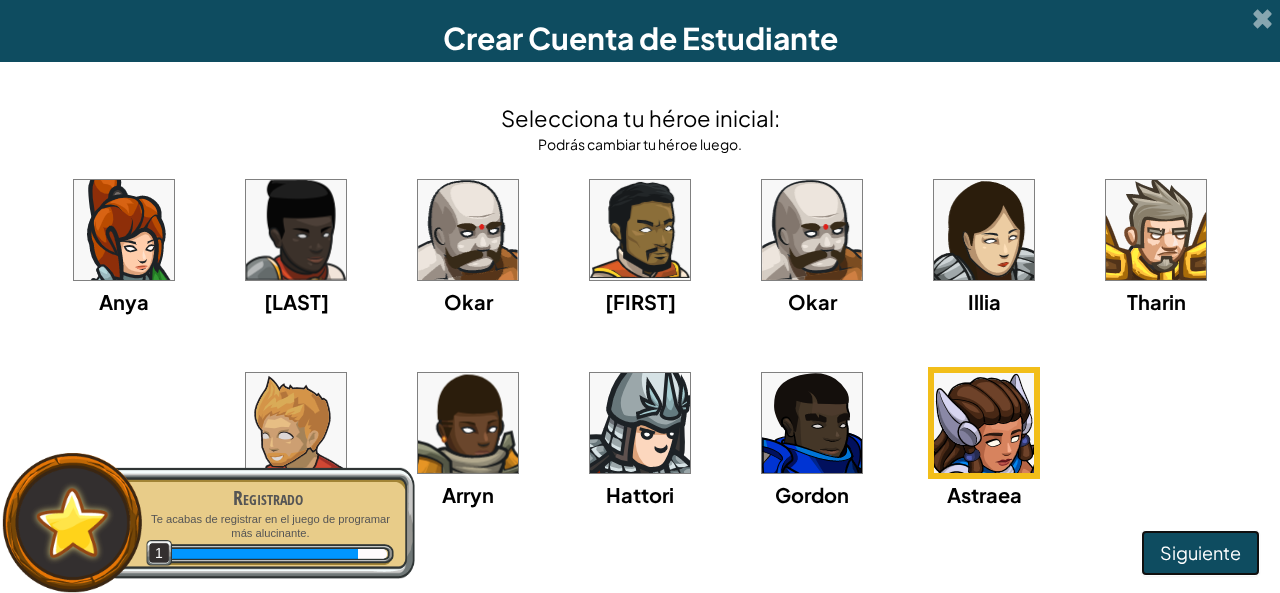 click on "Siguiente" at bounding box center (1200, 553) 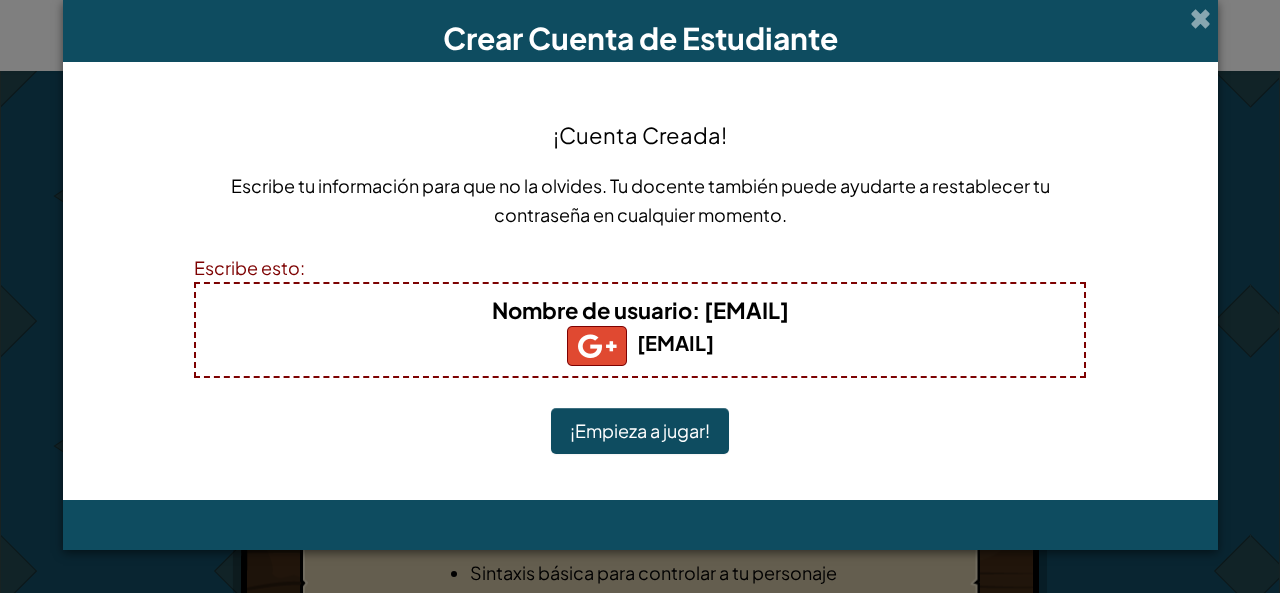 click on "¡Empieza a jugar!" at bounding box center (640, 431) 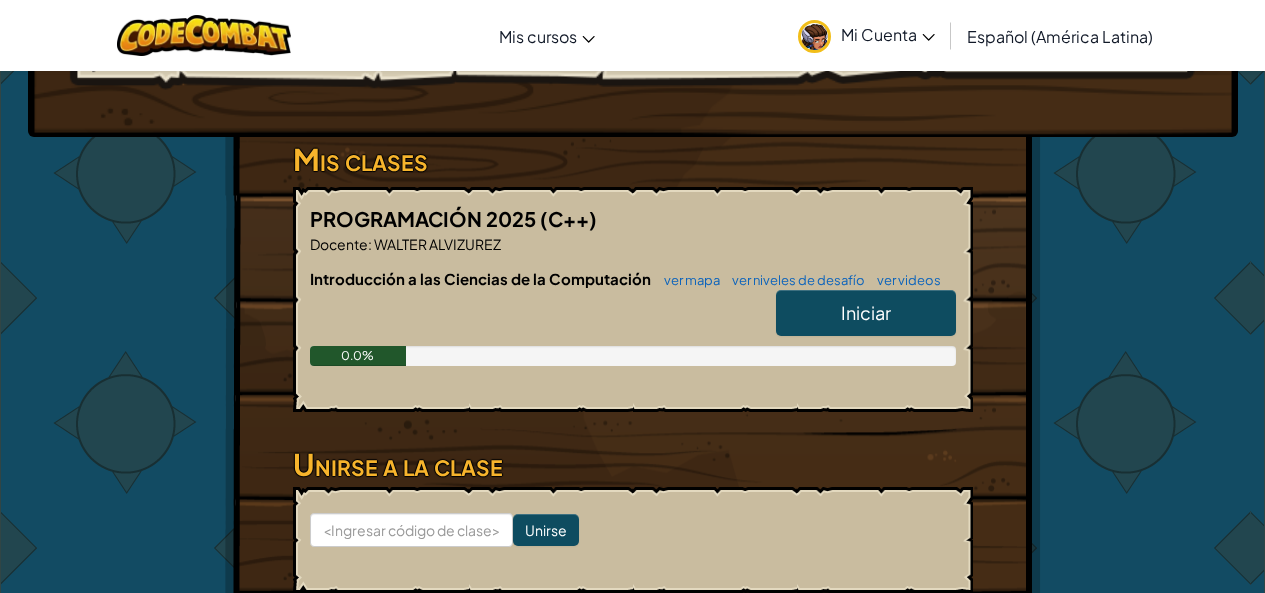 scroll, scrollTop: 300, scrollLeft: 0, axis: vertical 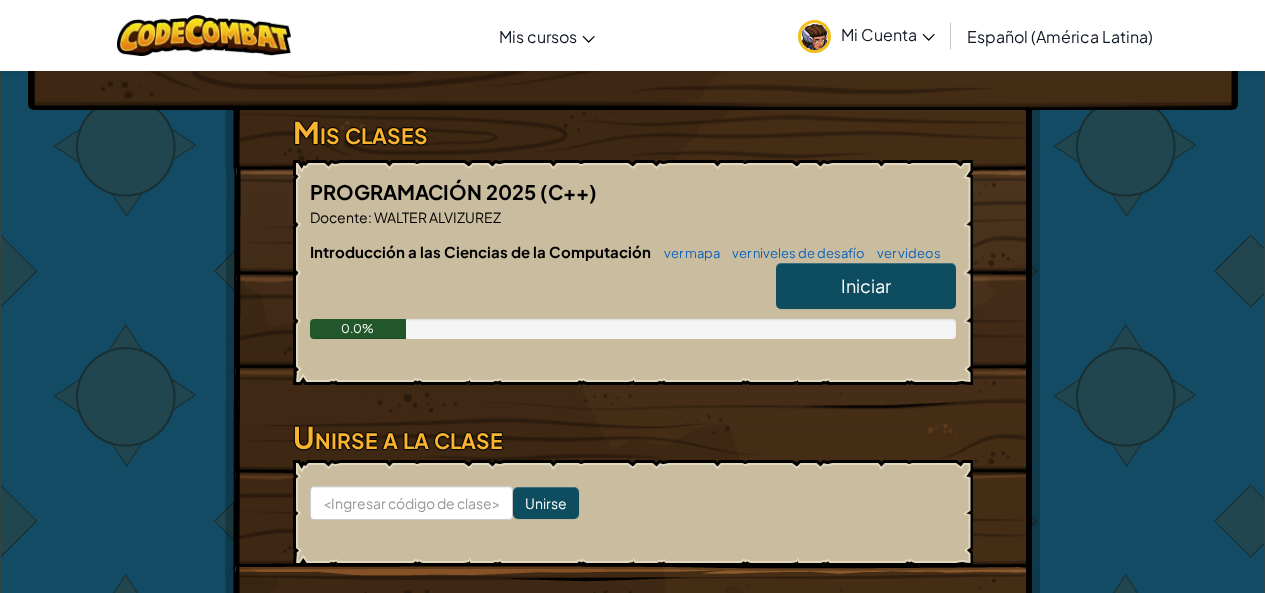 click on "Iniciar" at bounding box center [866, 285] 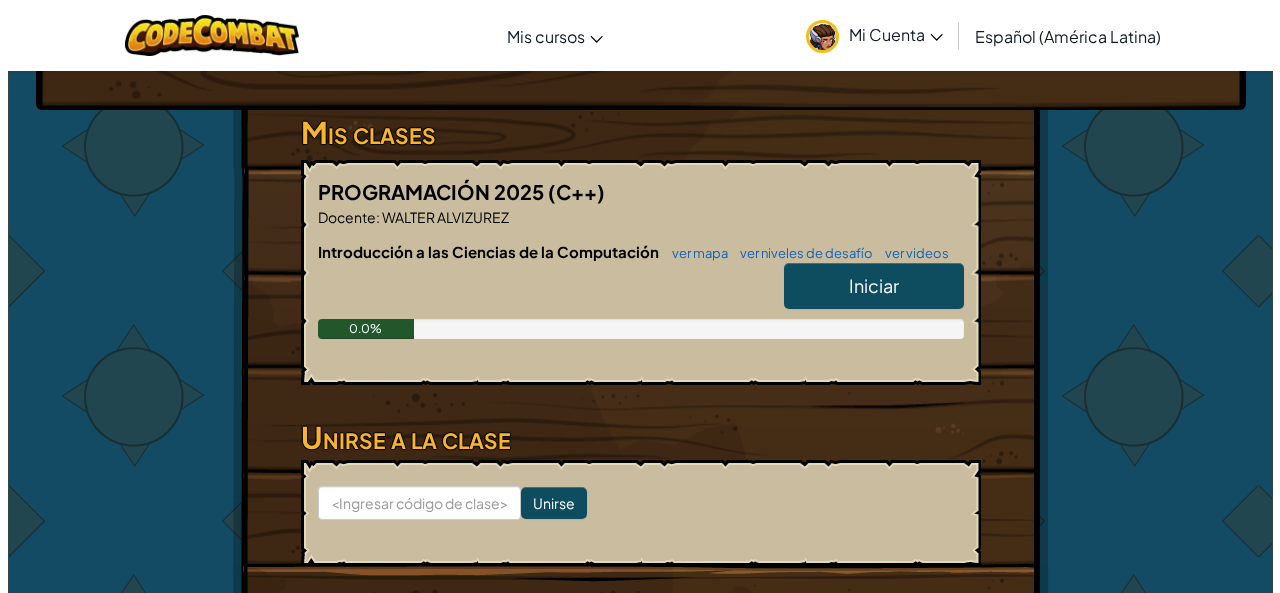 scroll, scrollTop: 0, scrollLeft: 0, axis: both 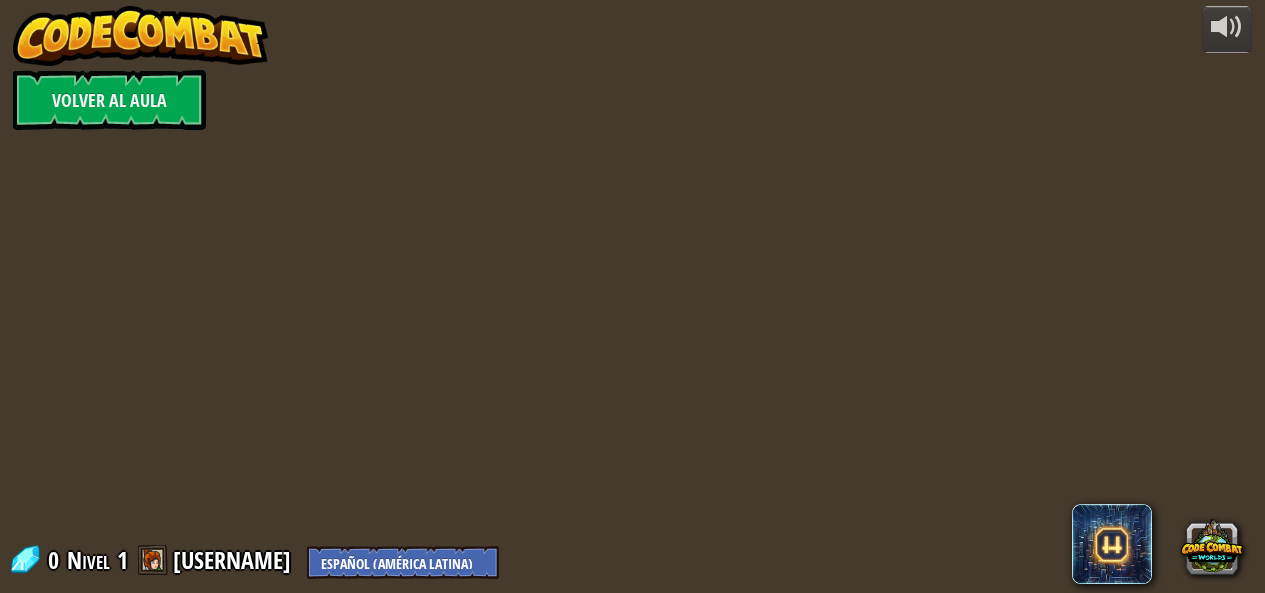 select on "es-419" 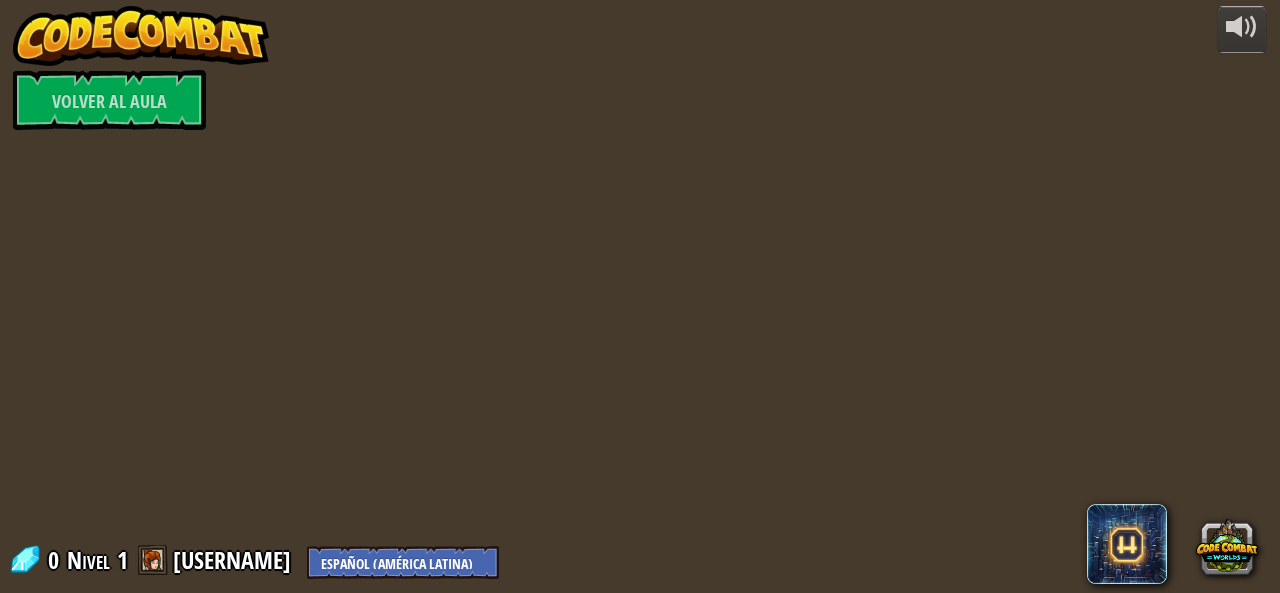 select on "es-419" 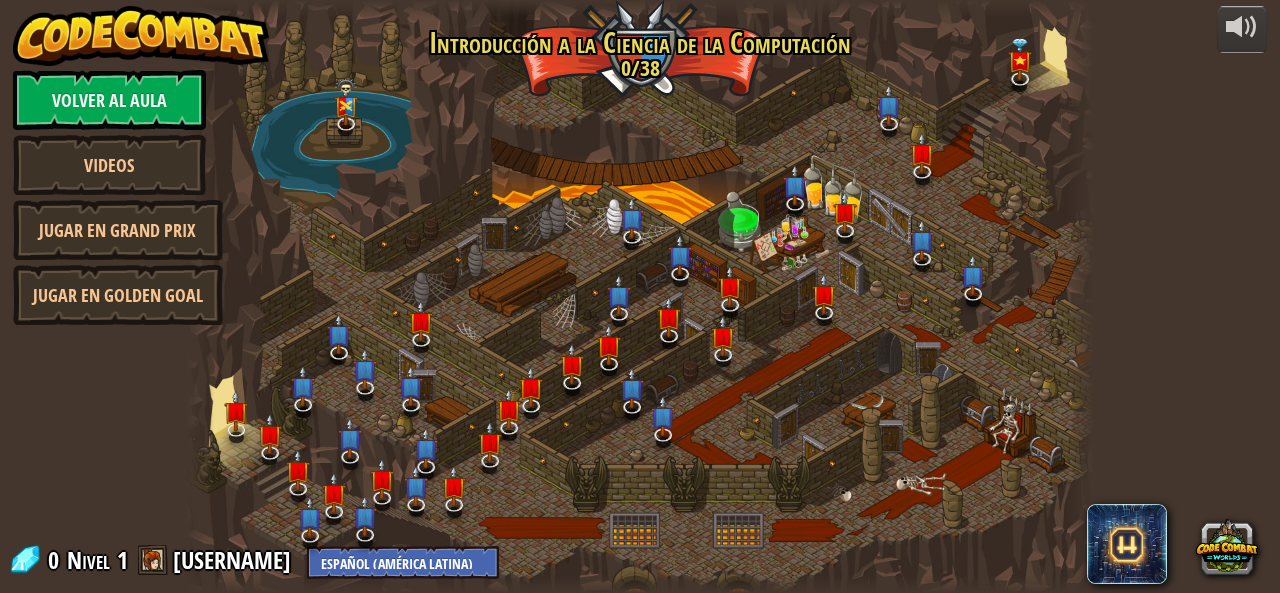 select on "es-419" 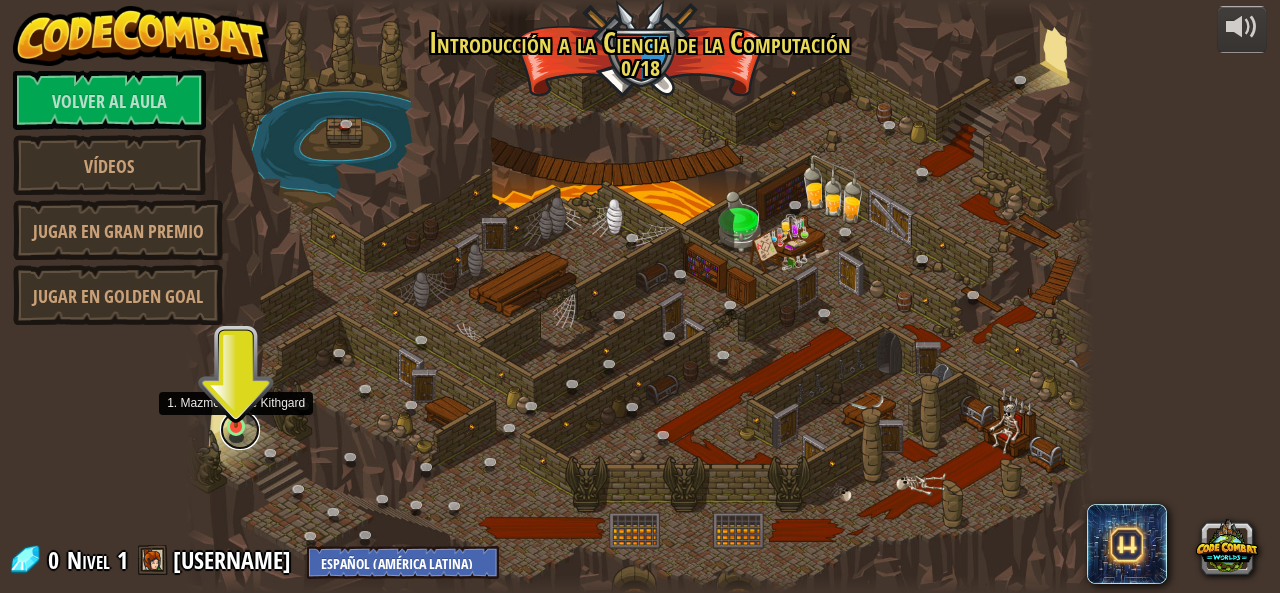 click at bounding box center [240, 430] 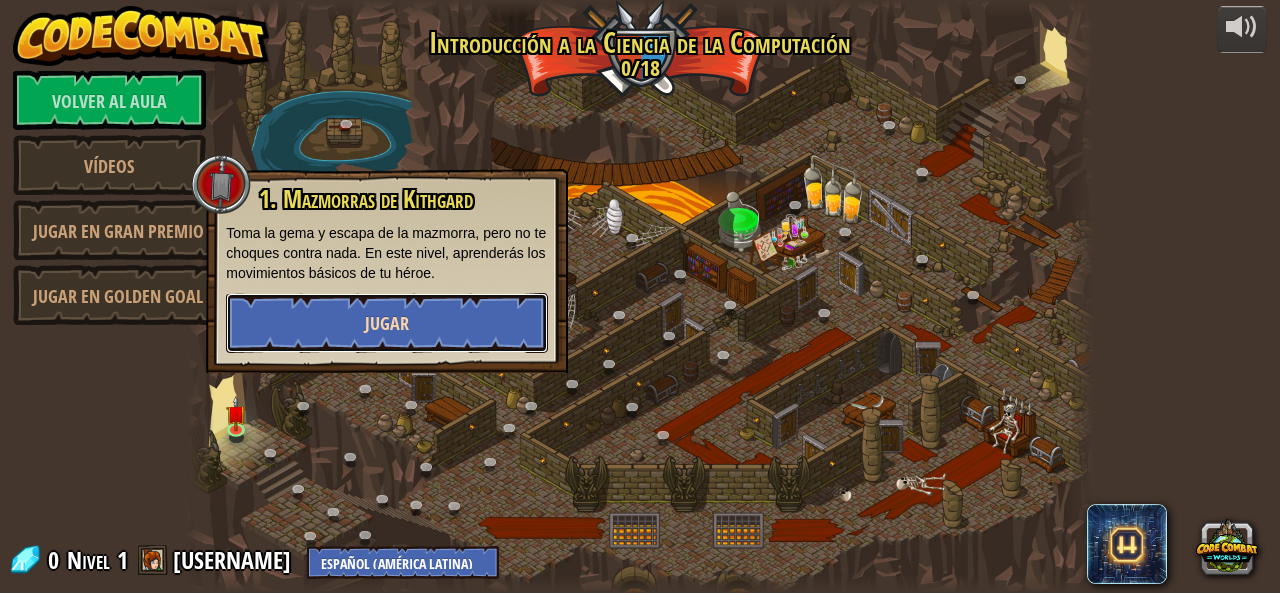 click on "Jugar" at bounding box center (387, 323) 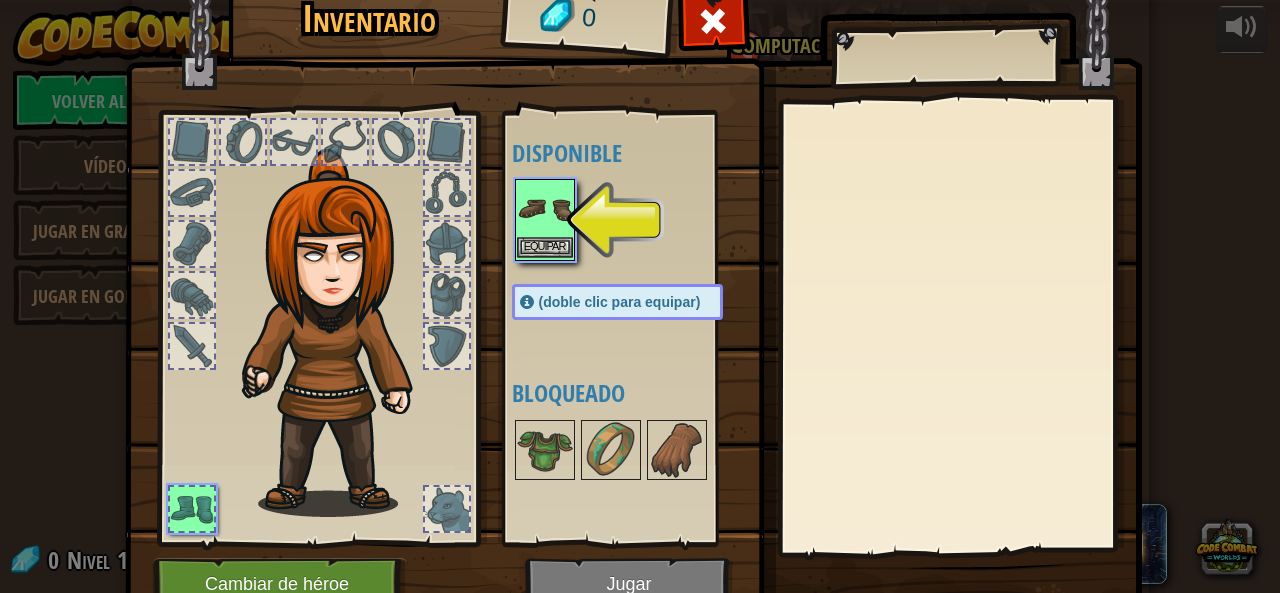 drag, startPoint x: 537, startPoint y: 224, endPoint x: 543, endPoint y: 210, distance: 15.231546 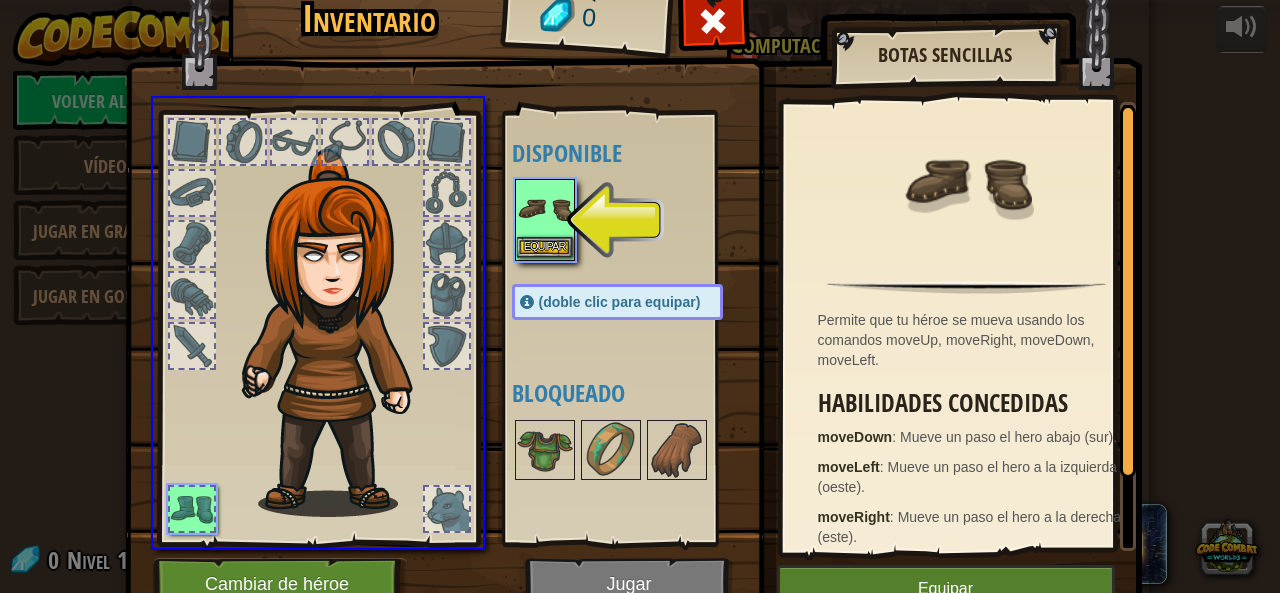 drag, startPoint x: 543, startPoint y: 210, endPoint x: 532, endPoint y: 215, distance: 12.083046 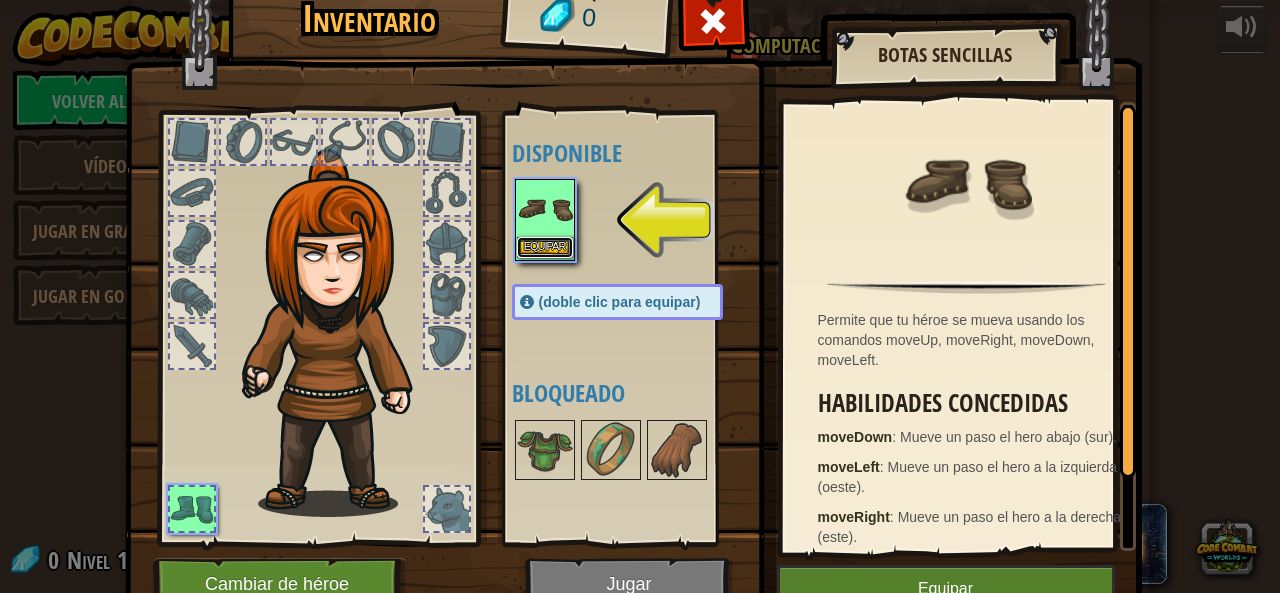click on "Equipar" at bounding box center [545, 247] 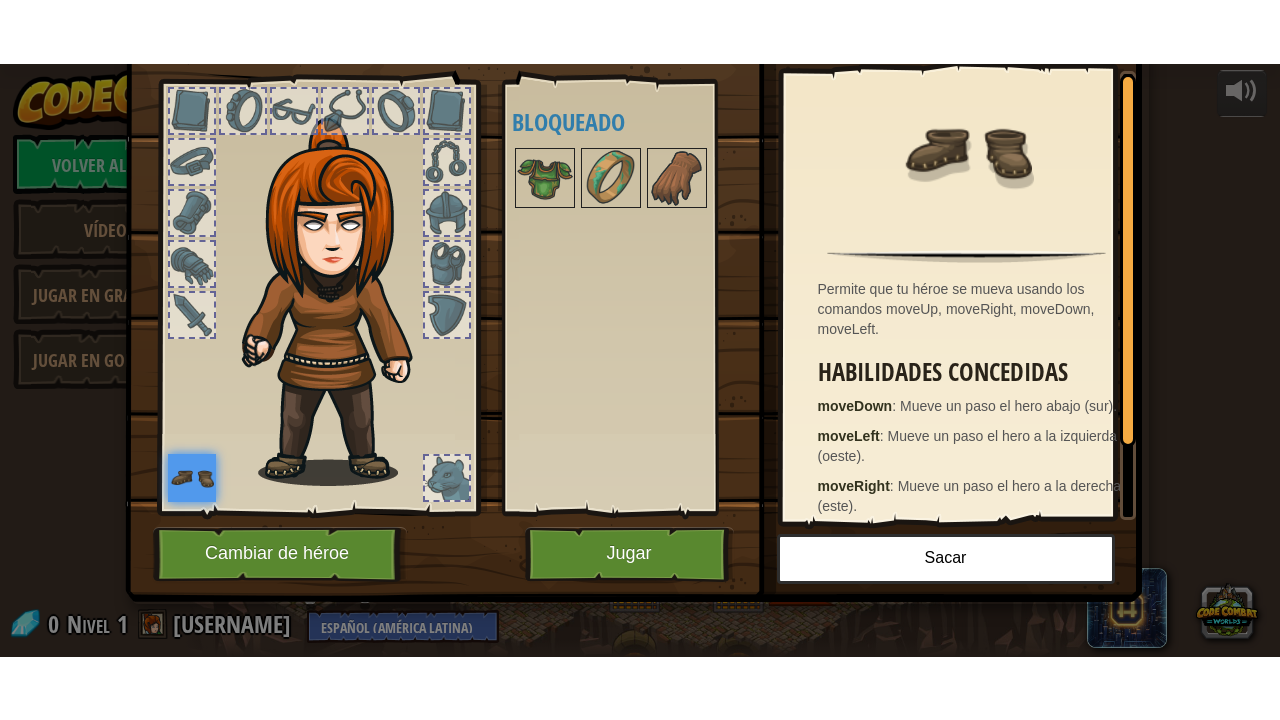 scroll, scrollTop: 97, scrollLeft: 0, axis: vertical 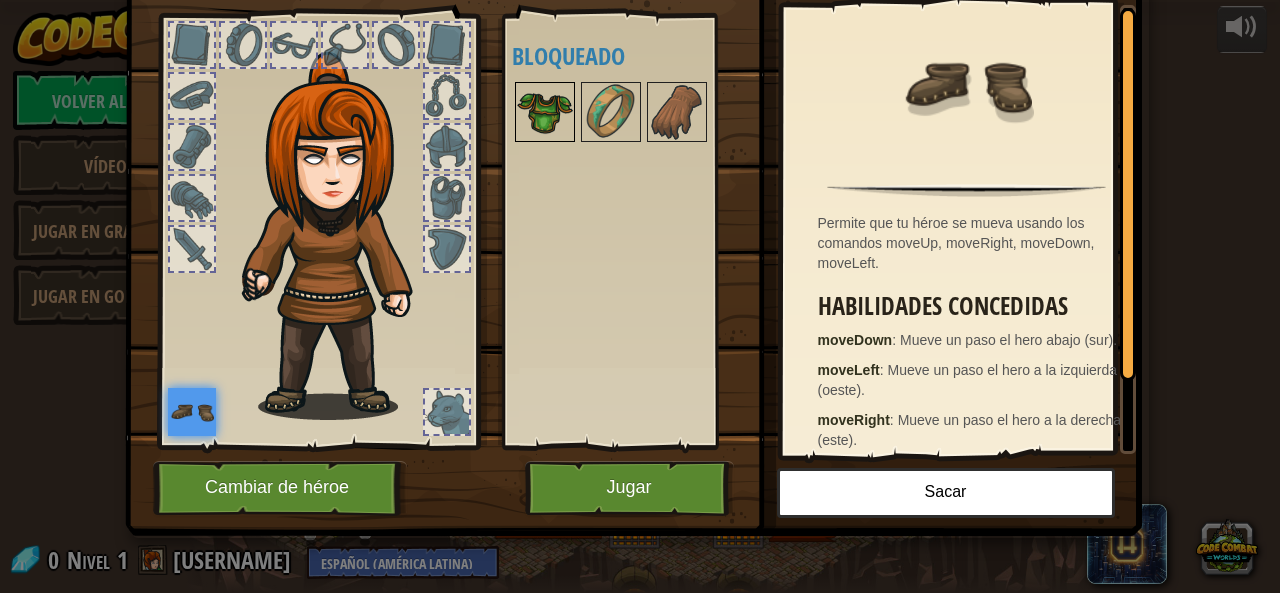 click at bounding box center [545, 112] 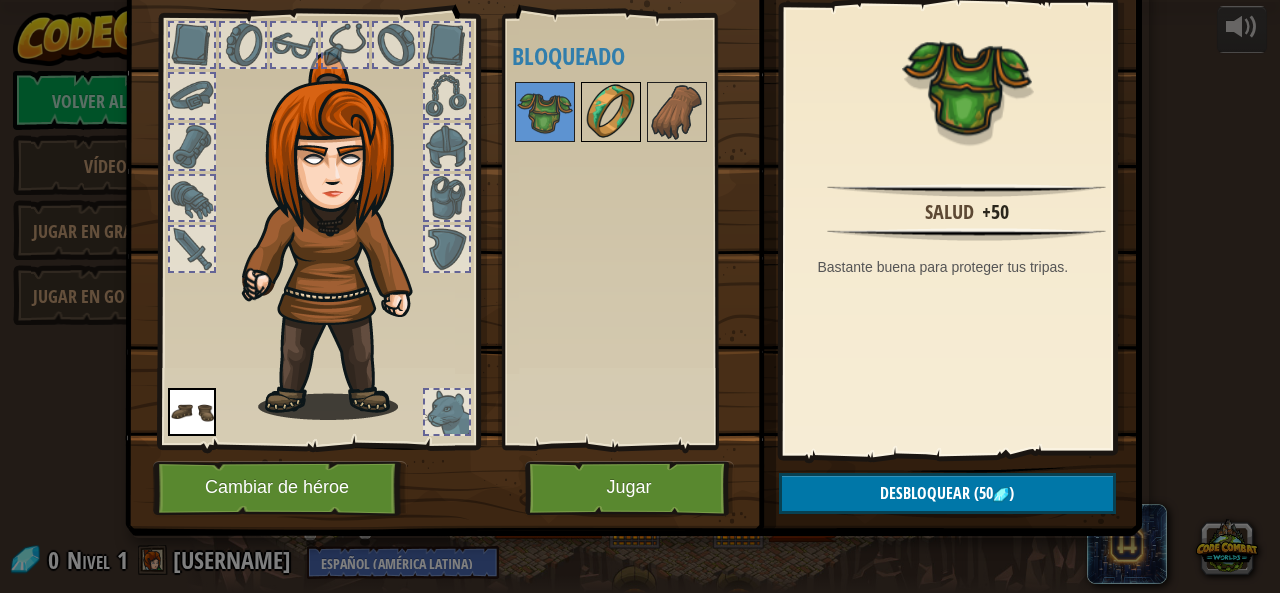 click at bounding box center [611, 112] 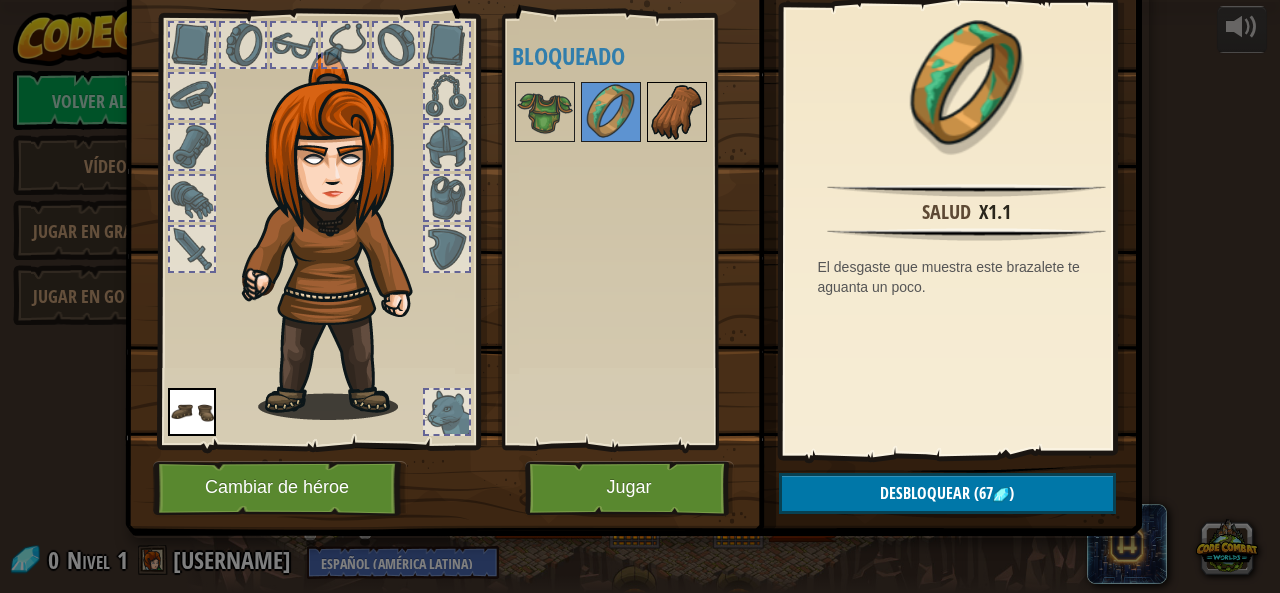 click at bounding box center (677, 112) 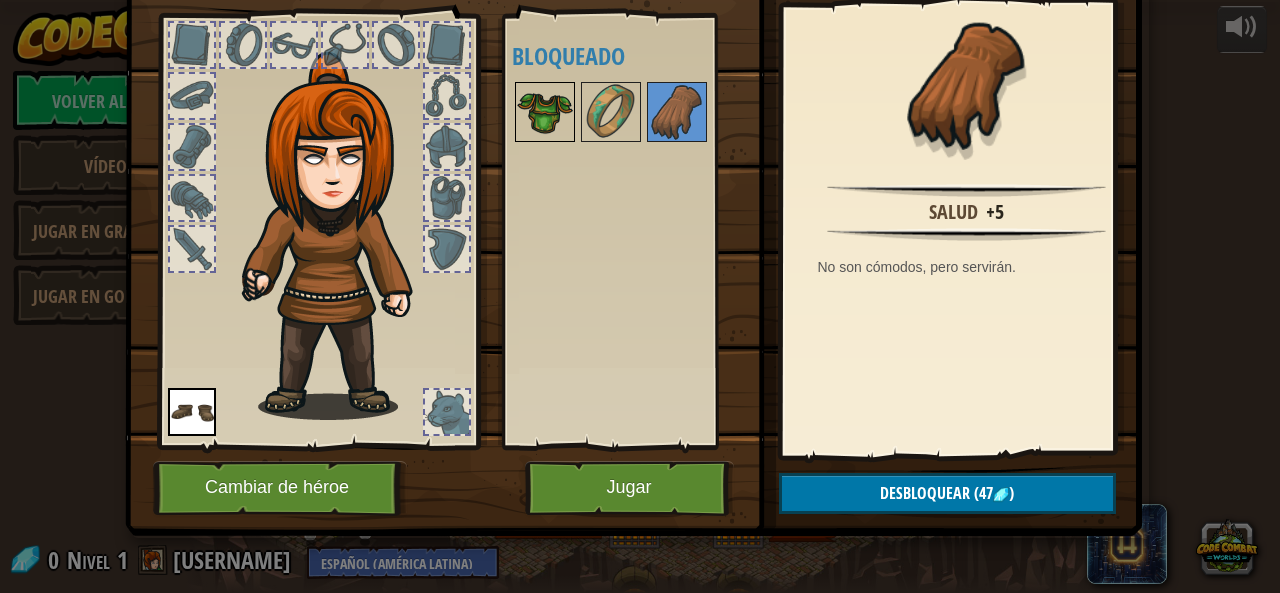 click at bounding box center [545, 112] 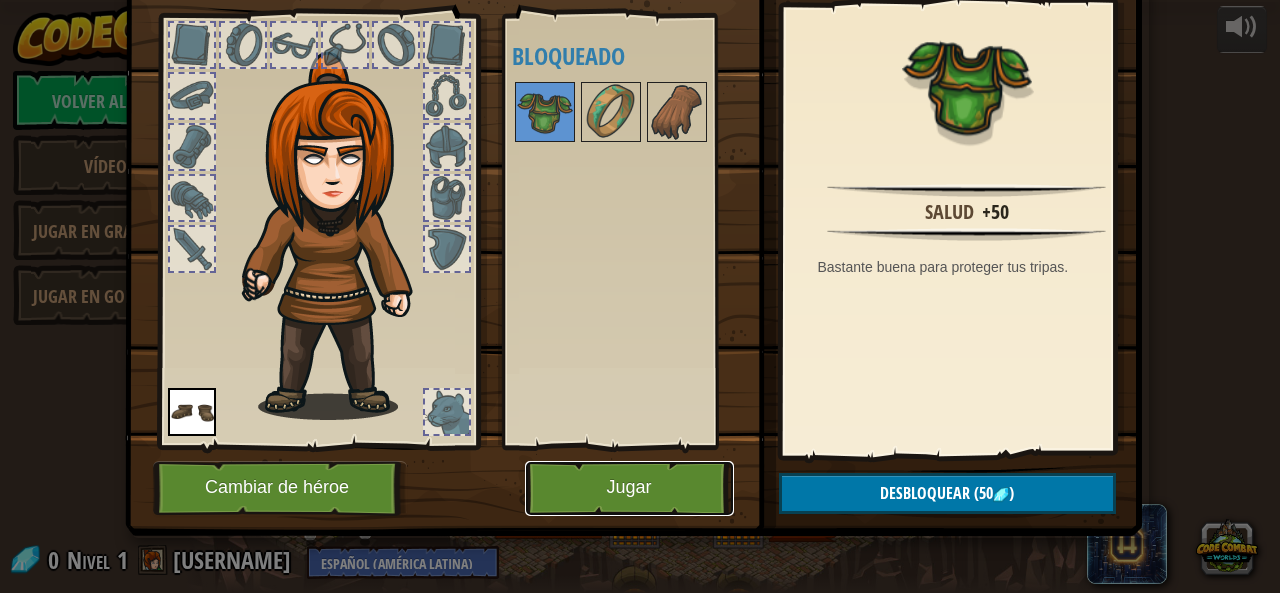 click on "Jugar" at bounding box center (629, 488) 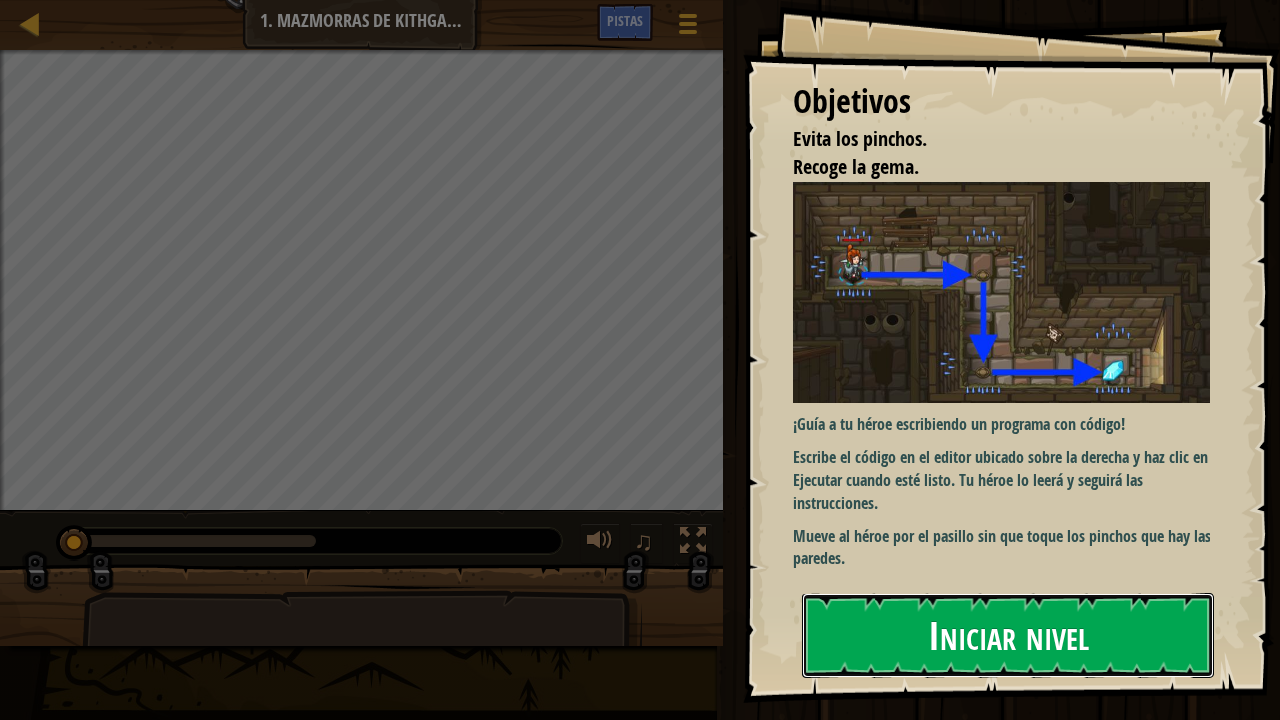click on "Iniciar nivel" at bounding box center [1008, 635] 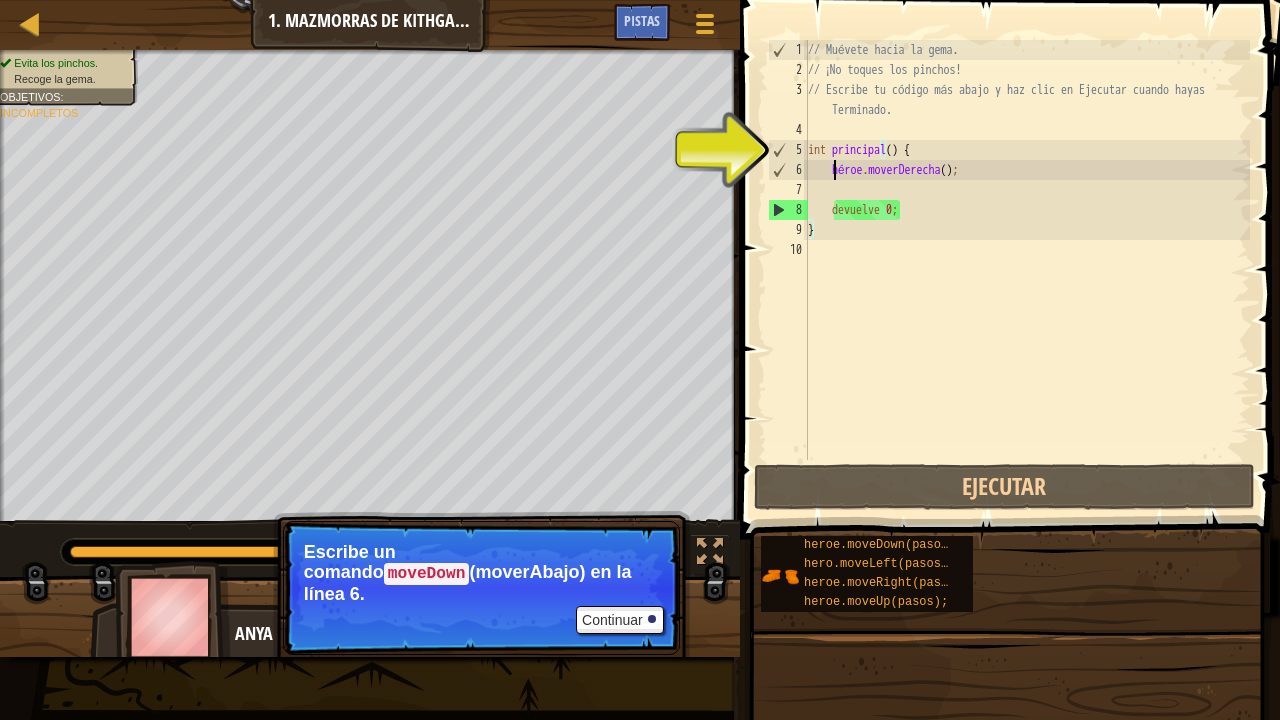 click on "// Muévete hacia la gema. // ¡No toques los pinchos! // Escribe tu código más abajo y haz clic en Ejecutar cuando hayas      Terminado. int    principal  (  )    {      héroe  .  moverDerecha  (  )  ;           devuelve    0  ; }" at bounding box center [1027, 270] 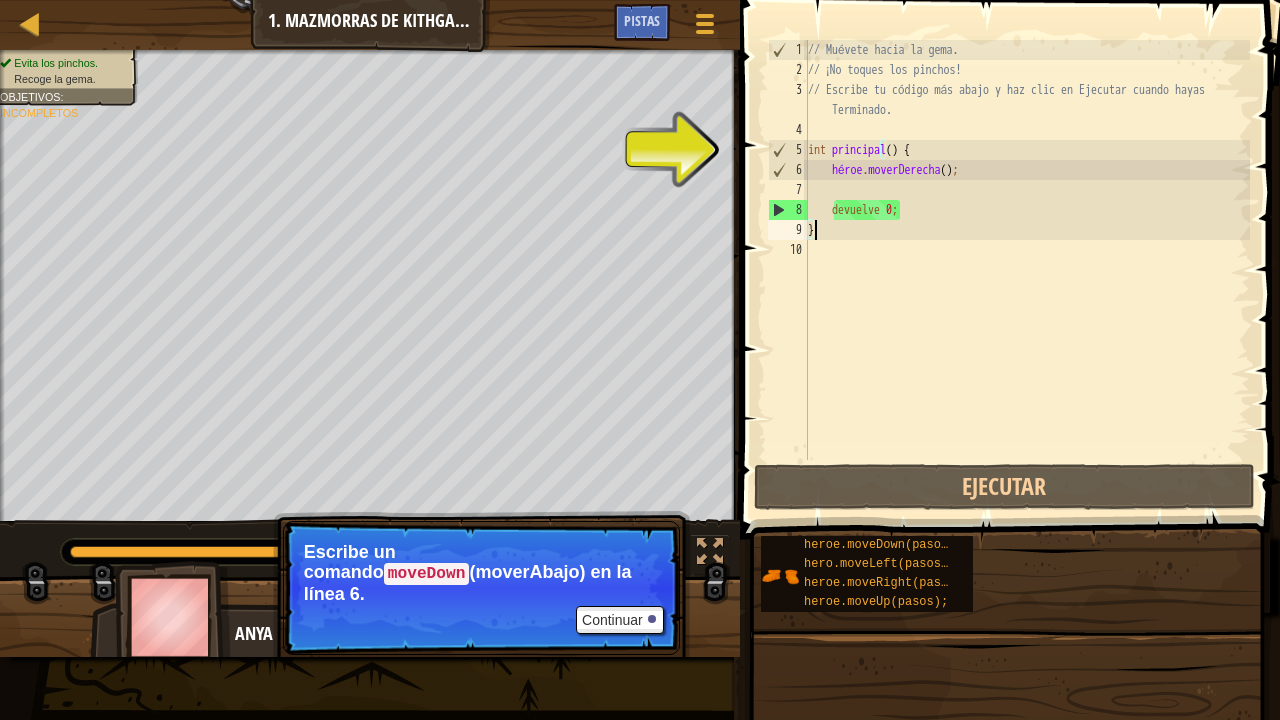 click on "// Muévete hacia la gema. // ¡No toques los pinchos! // Escribe tu código más abajo y haz clic en Ejecutar cuando hayas      Terminado. int    principal  (  )    {      héroe  .  moverDerecha  (  )  ;           devuelve    0  ; }" at bounding box center [1027, 270] 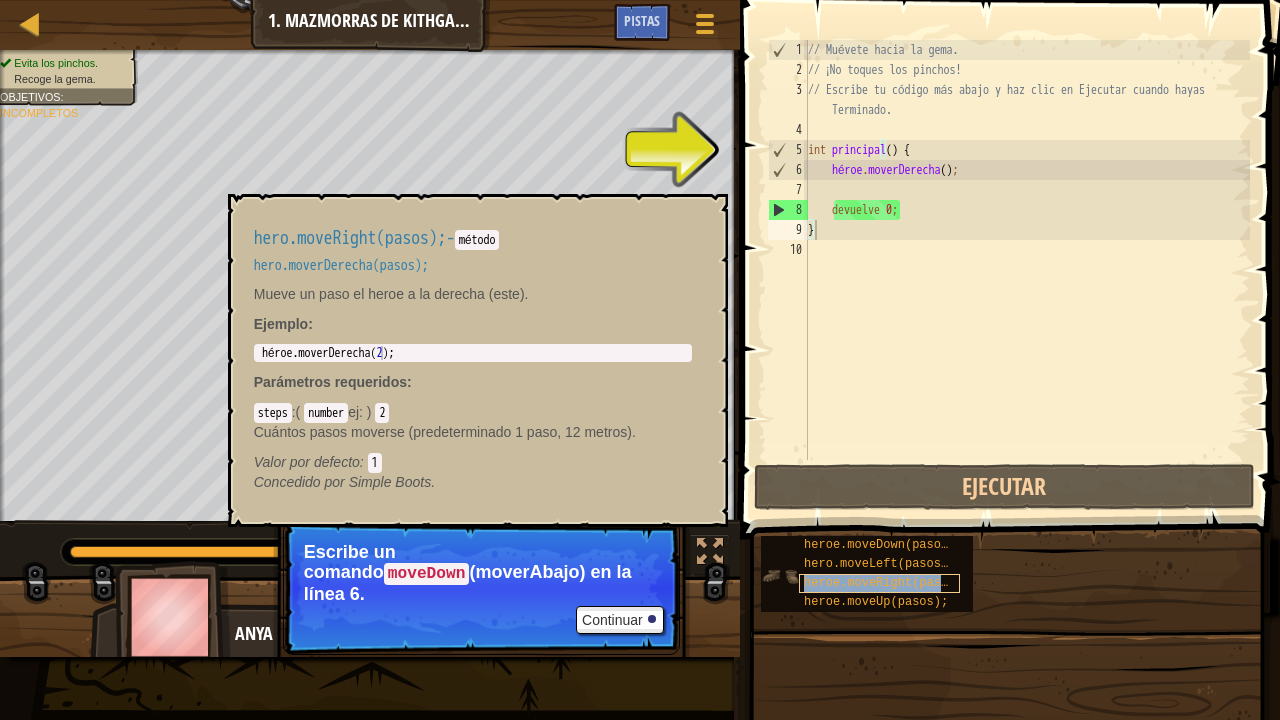 click on "heroe.moveRight(pasos);" at bounding box center [887, 583] 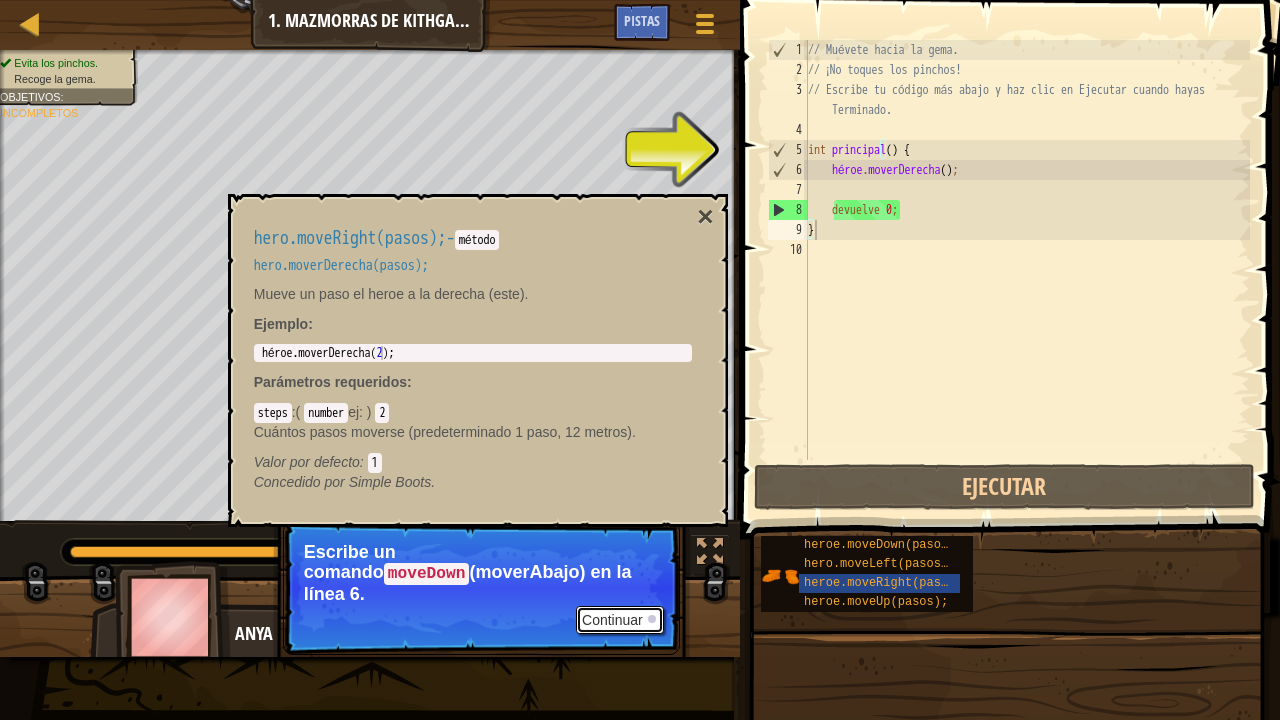click on "Continuar" at bounding box center [612, 621] 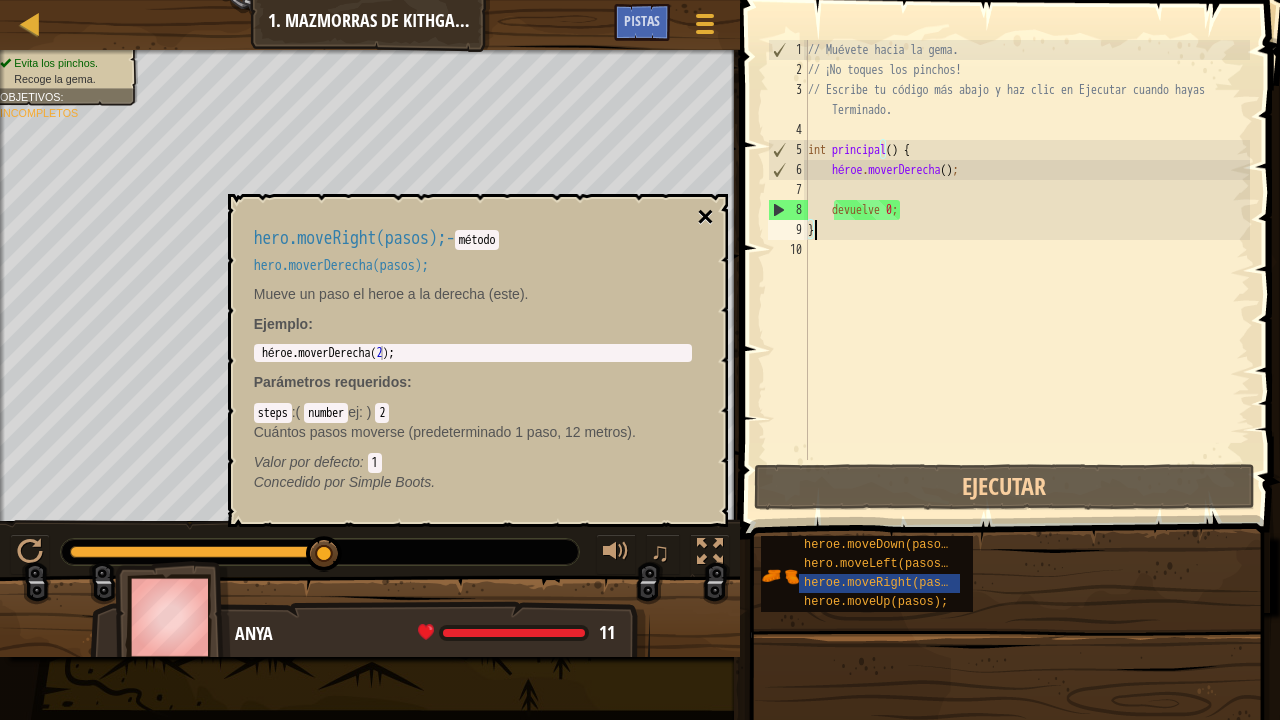 click on "×" at bounding box center [705, 216] 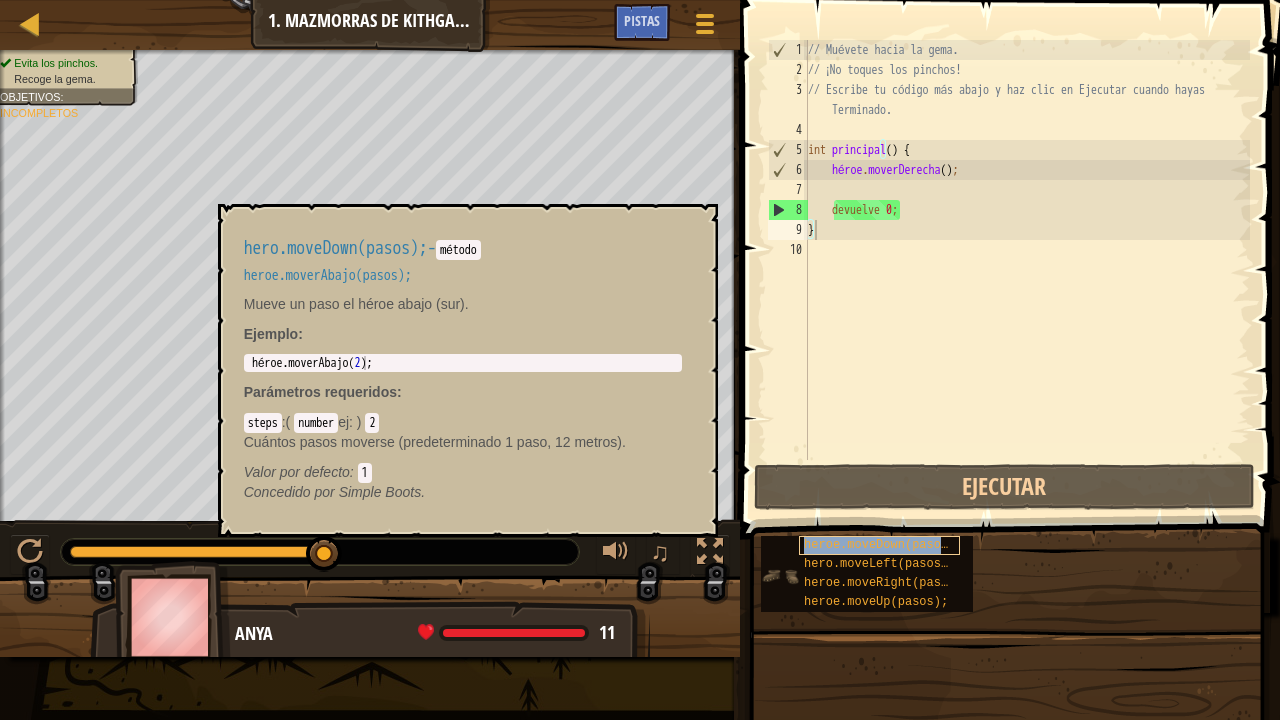click on "heroe.moveDown(pasos);" at bounding box center [883, 545] 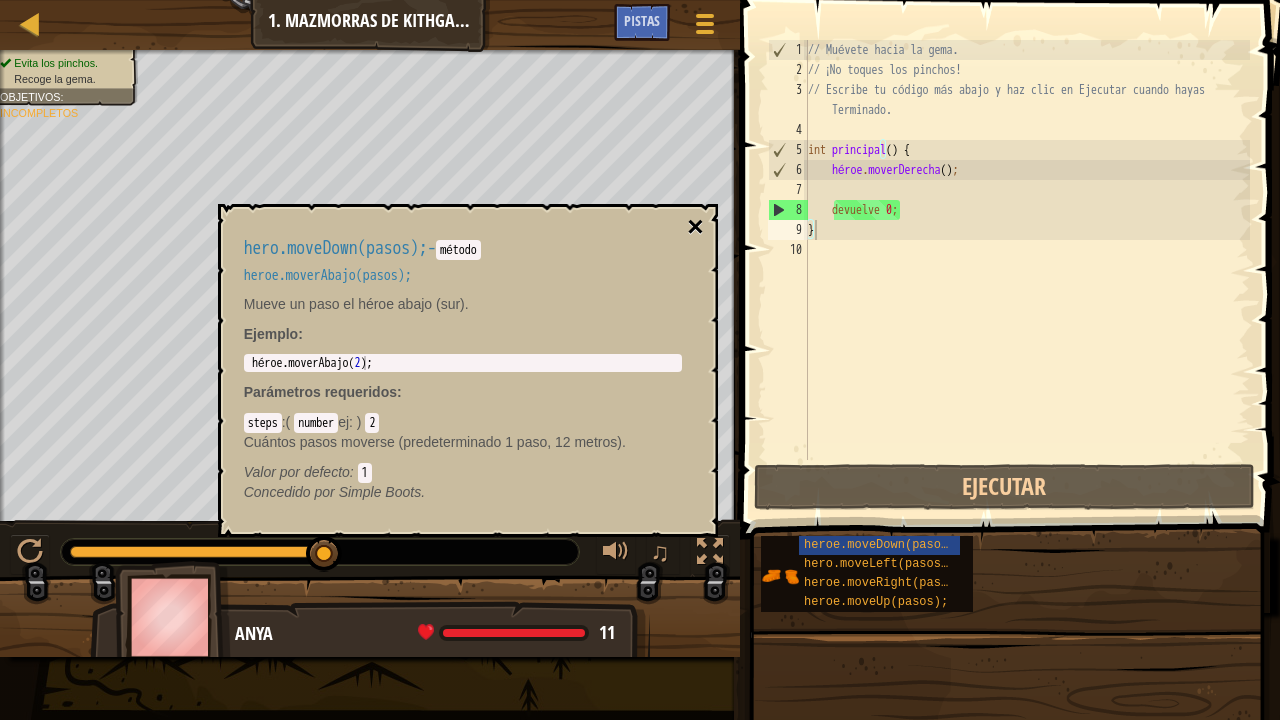 click on "×" at bounding box center (695, 226) 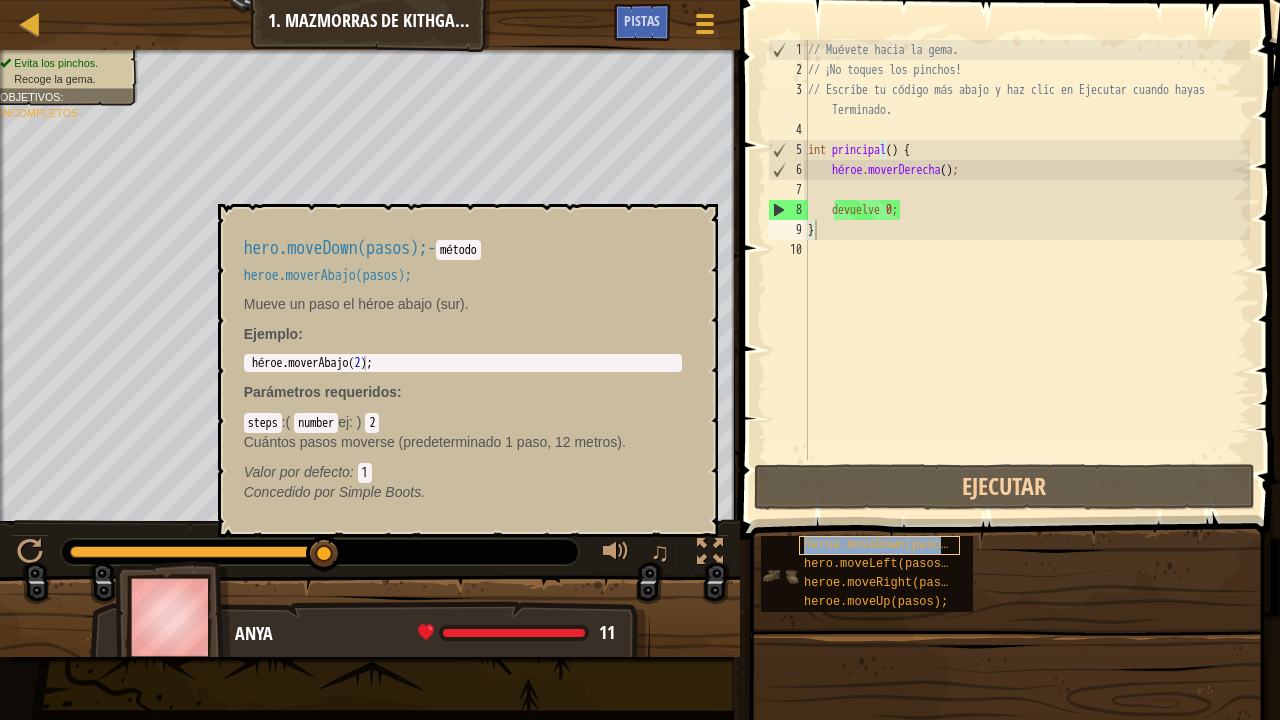 click on "heroe.moveDown(pasos);" at bounding box center [883, 545] 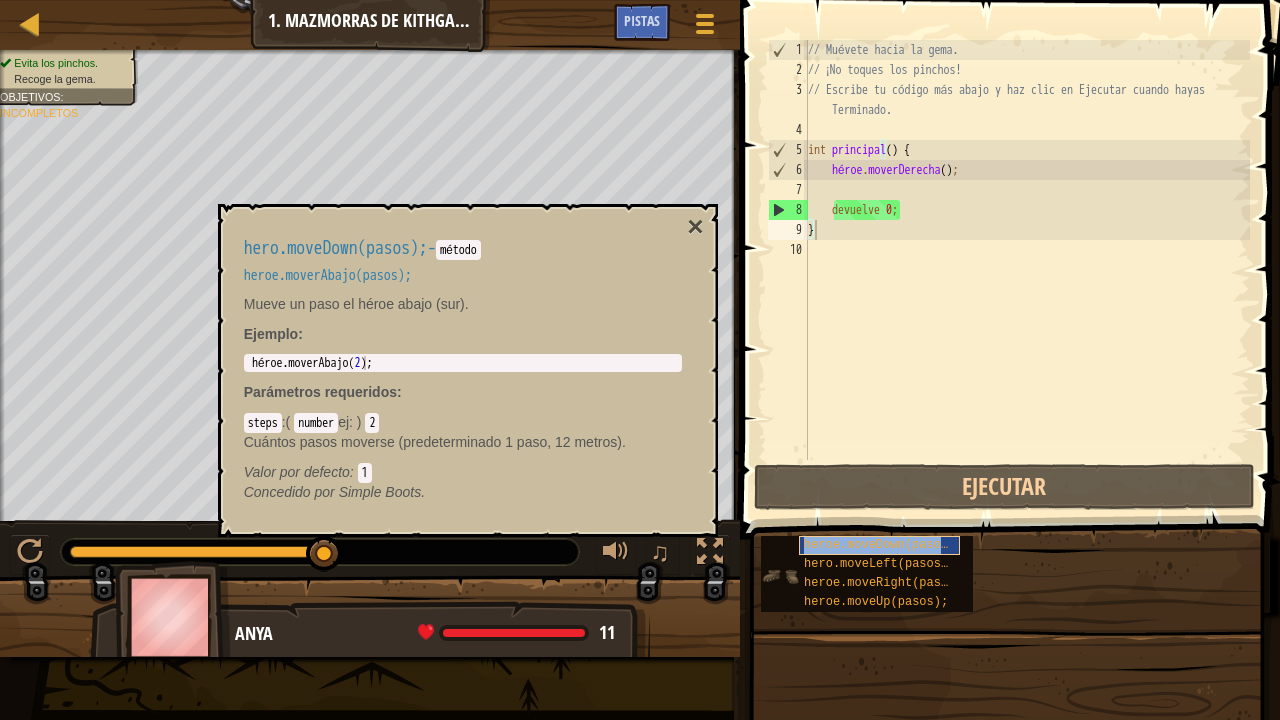 click on "heroe.moveDown(pasos);" at bounding box center [883, 545] 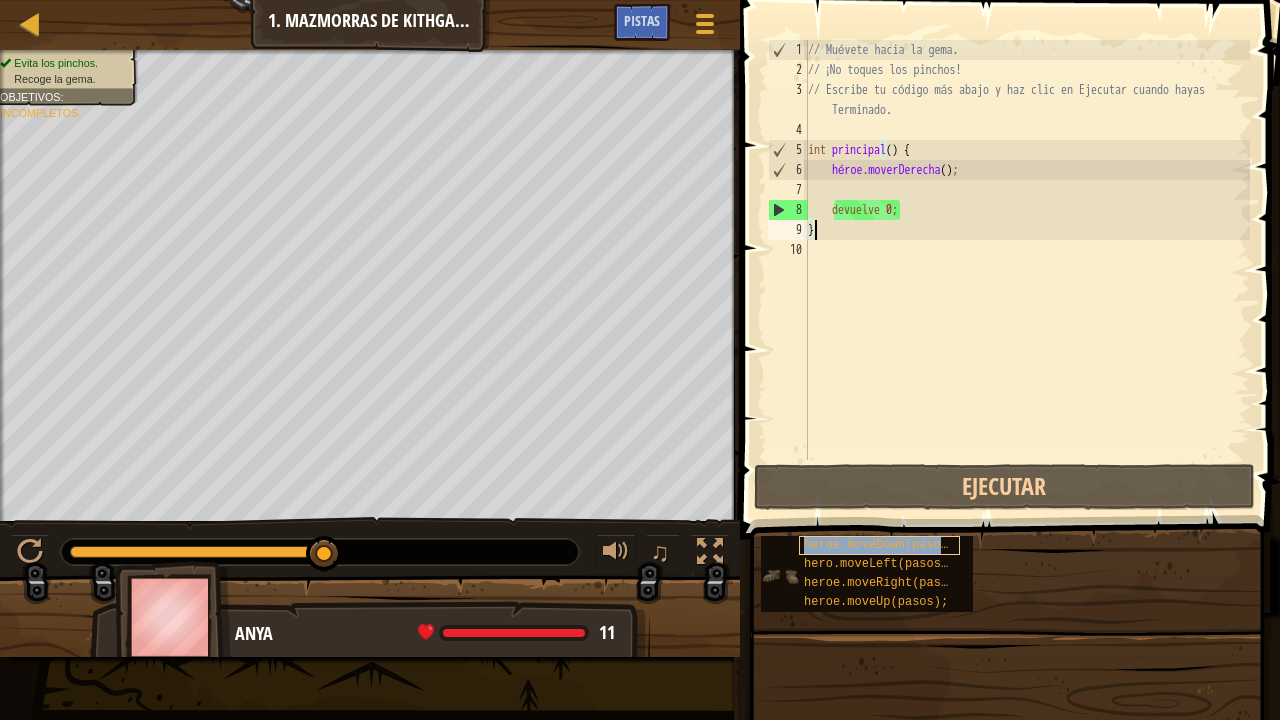 click on "heroe.moveDown(pasos);" at bounding box center [883, 545] 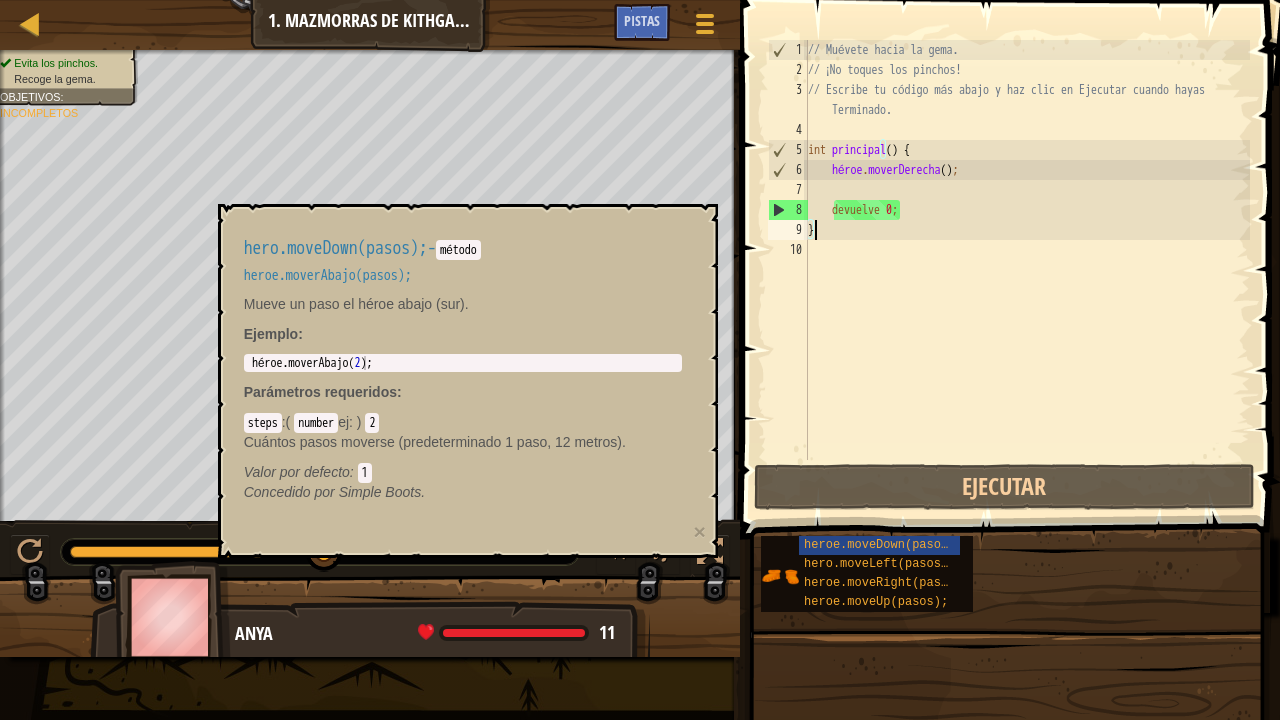 click on "heroe.moveDown(pasos); hero.moveLeft(pasos); heroe.moveRight(pasos); heroe.moveUp(pasos);" at bounding box center [1013, 574] 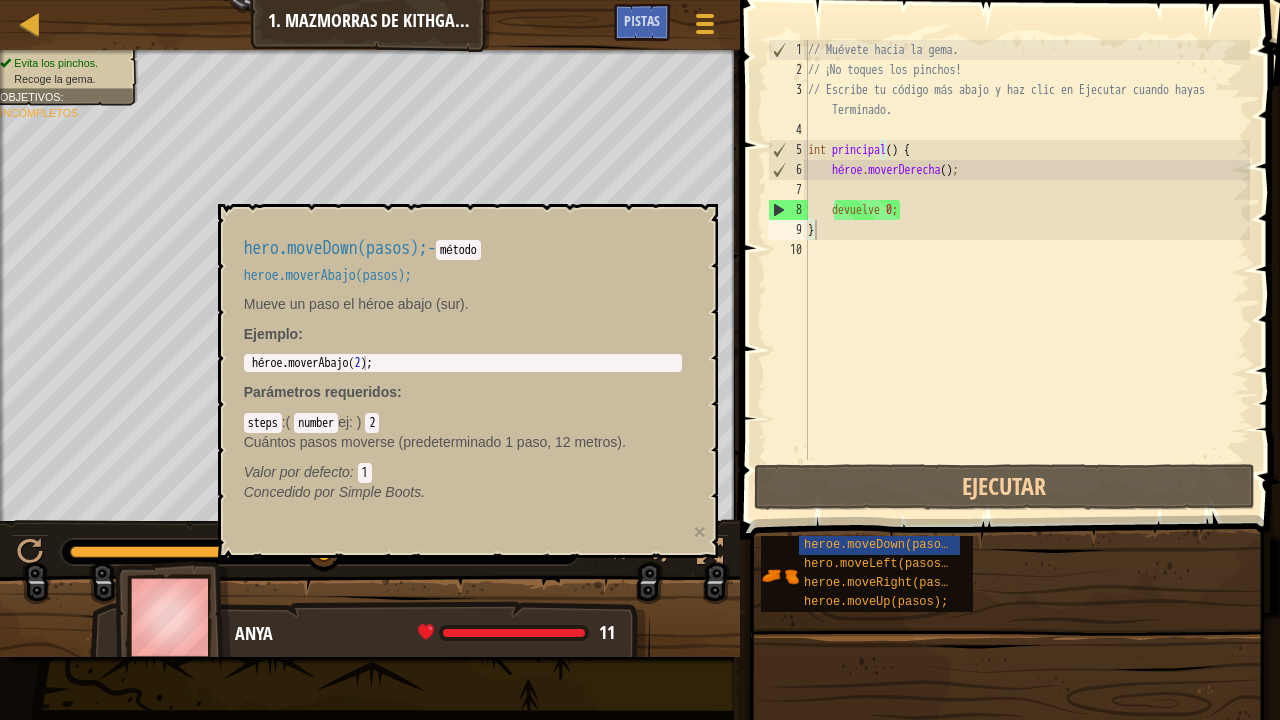 click on "hero.moveDown(pasos);  - método heroe.moverAbajo(pasos); Mueve un paso el héroe abajo (sur).
Ejemplo  : 1 héroe  .  moverAbajo  (  2  )  ;     הההההההההההההההההההההההההההההההה הההההההההההההההההההההההההההההההה הההההההההההההההההההההההההההההההה הההההההההההההההההההההההההההההההה הההההההההההההההההההההההההההההההה הההההההההההההההההההההההההההההההה הההההההההההההההההההההההההההההההה הההההההההההההההההההההההההההההההה XXXXXXXXXXXXXXXXXXXXXXXXXXXXXXXXXXXXXXXXXXXXXXXXXXXXXXXXXXXXXXXXXXXXXXXXXXXXXXXXXXXXXXXXXXXXXXXXXXXXXXXXXXXXXXXXXXXXXXXXXXXXXXXXXXXXXXXXXXXXXXXXXXXXXXXXXXXXXXXXXXXXXXXXXXXXXXXXXXXXXXXXXXXXXXXXXXXXXXXXXXXXXXXXXXXXXXXXXXXXXXXXXXXXXXXXXXXXXXXXXXXXXXXXXXXXXXXX Parámetros requeridos  : steps :( number  ej  :  ) ​ 2
Valor por defecto  : 1 Concedido por" at bounding box center [463, 370] 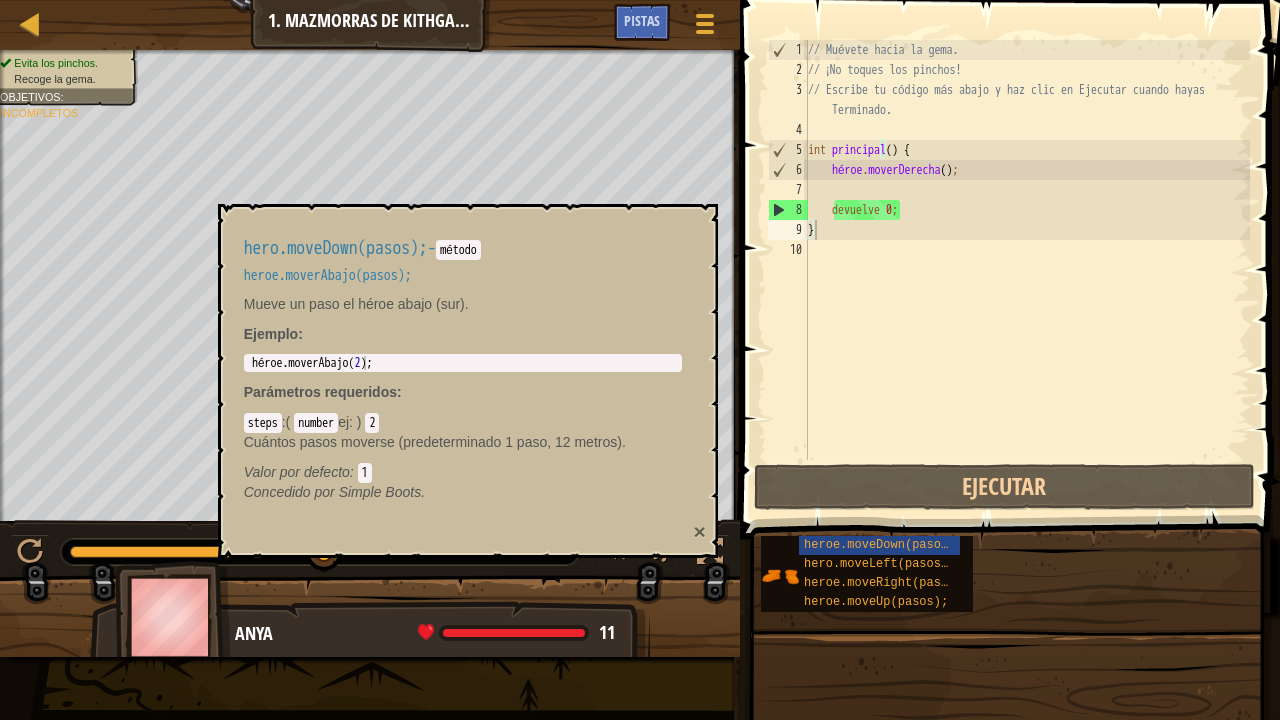 click on "×" at bounding box center (699, 531) 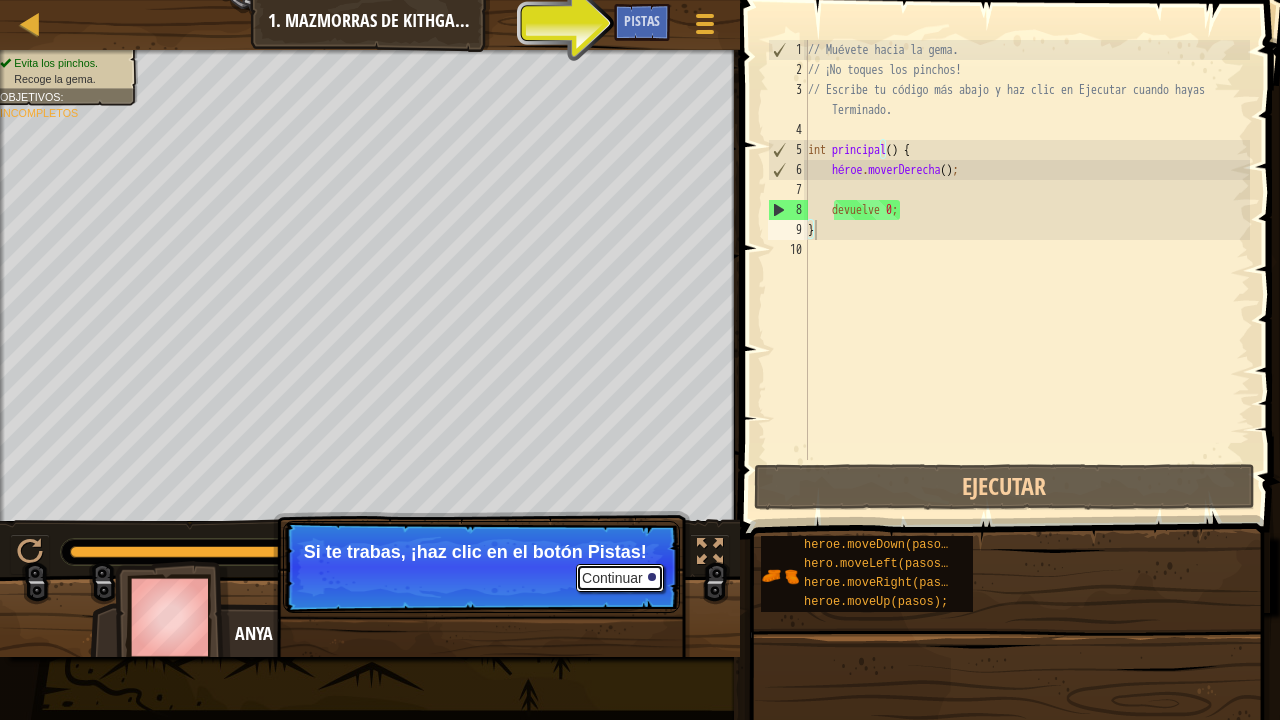 click on "Continuar" at bounding box center [620, 578] 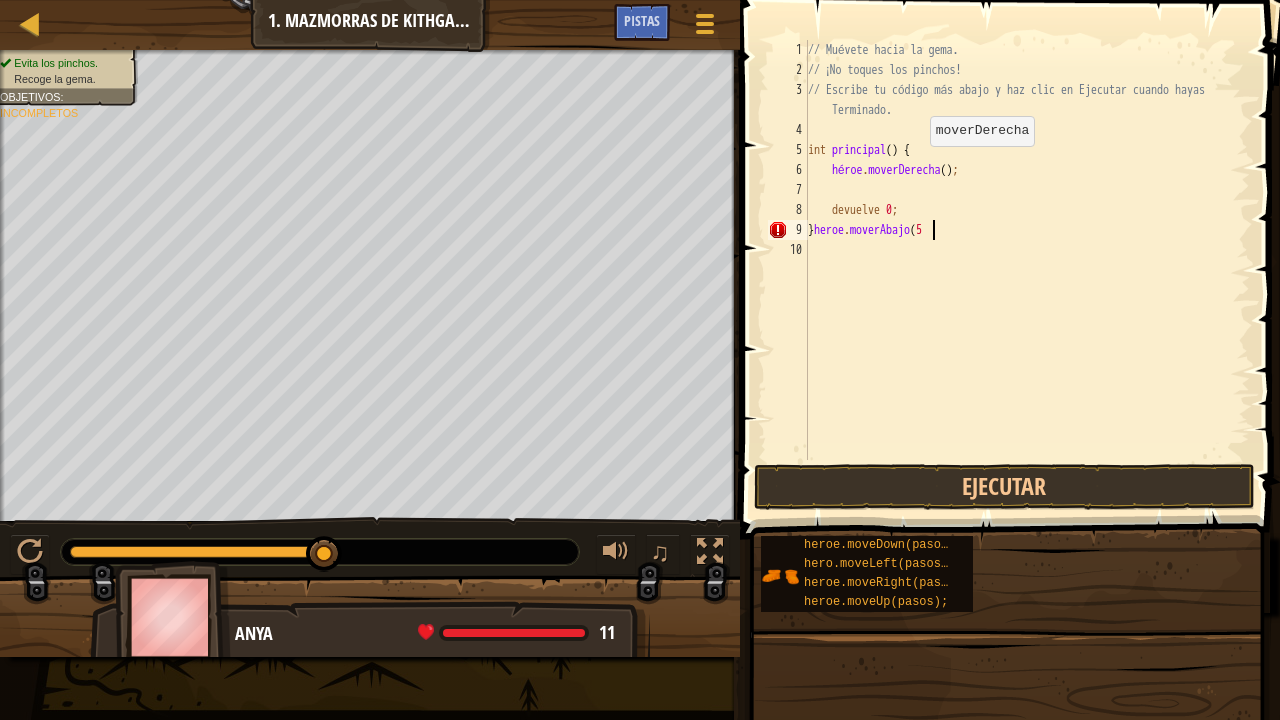 scroll, scrollTop: 9, scrollLeft: 10, axis: both 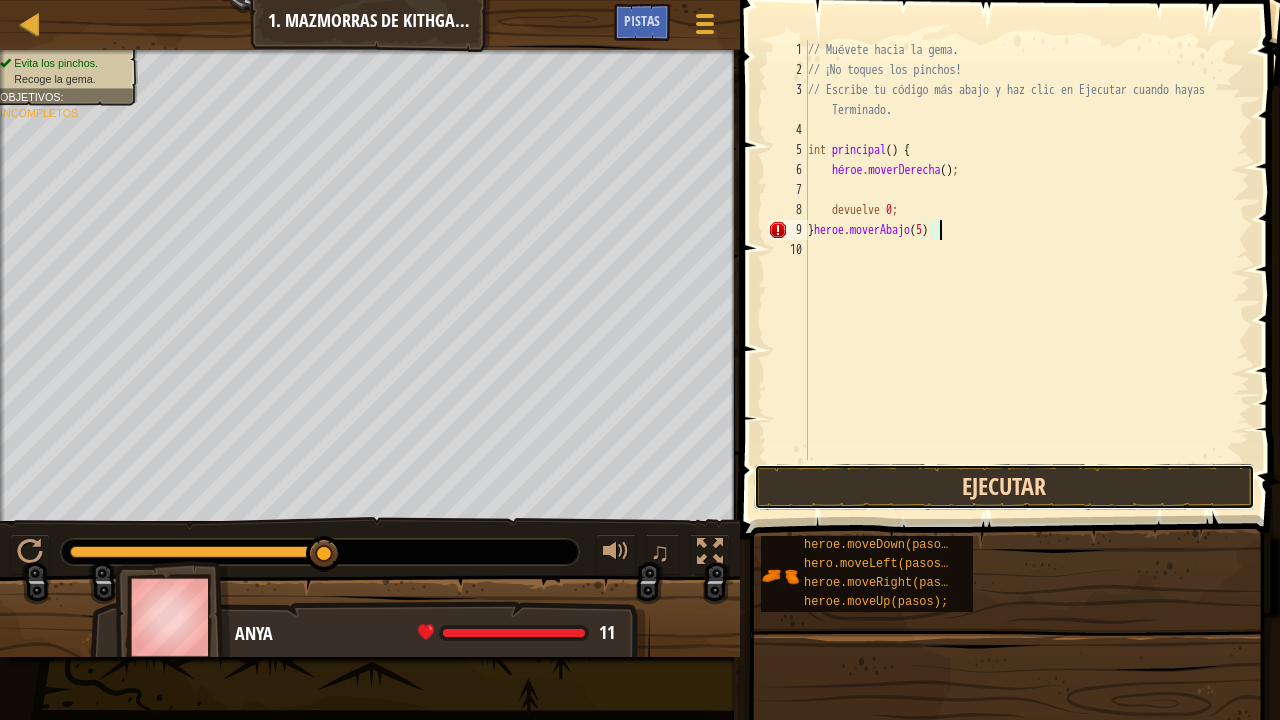 click on "Ejecutar" at bounding box center (1004, 487) 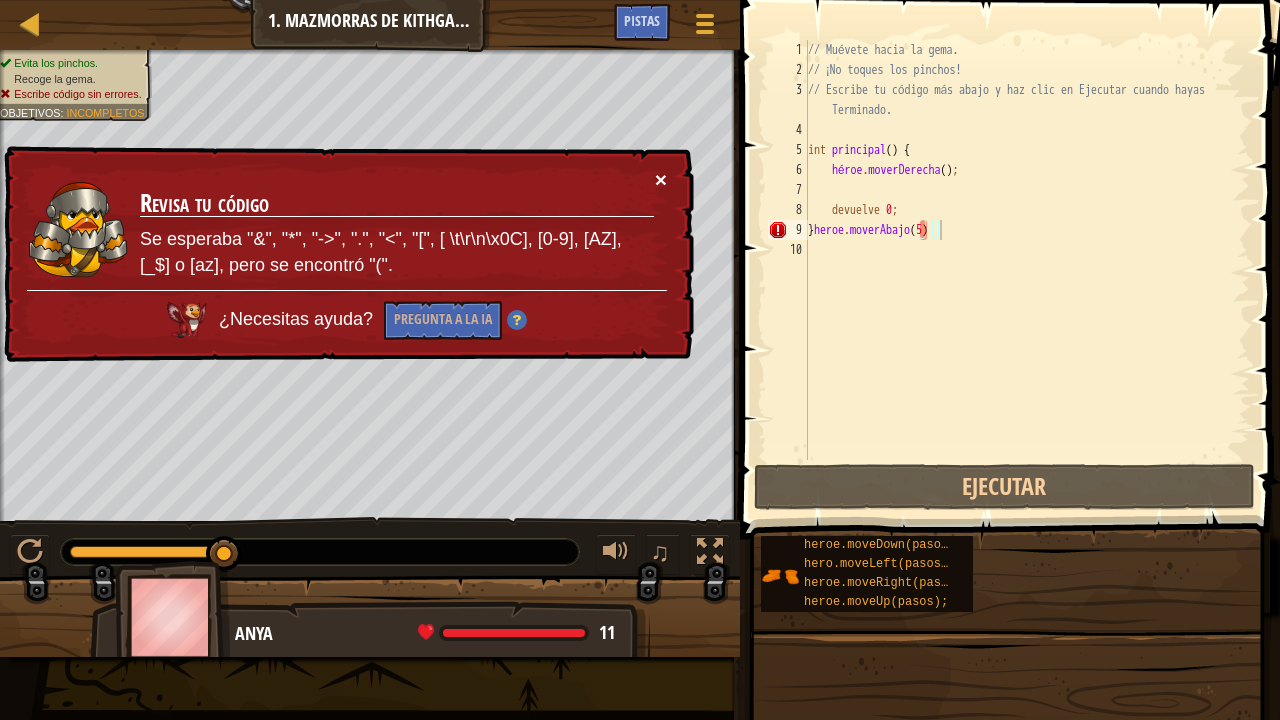 click on "×" at bounding box center (661, 179) 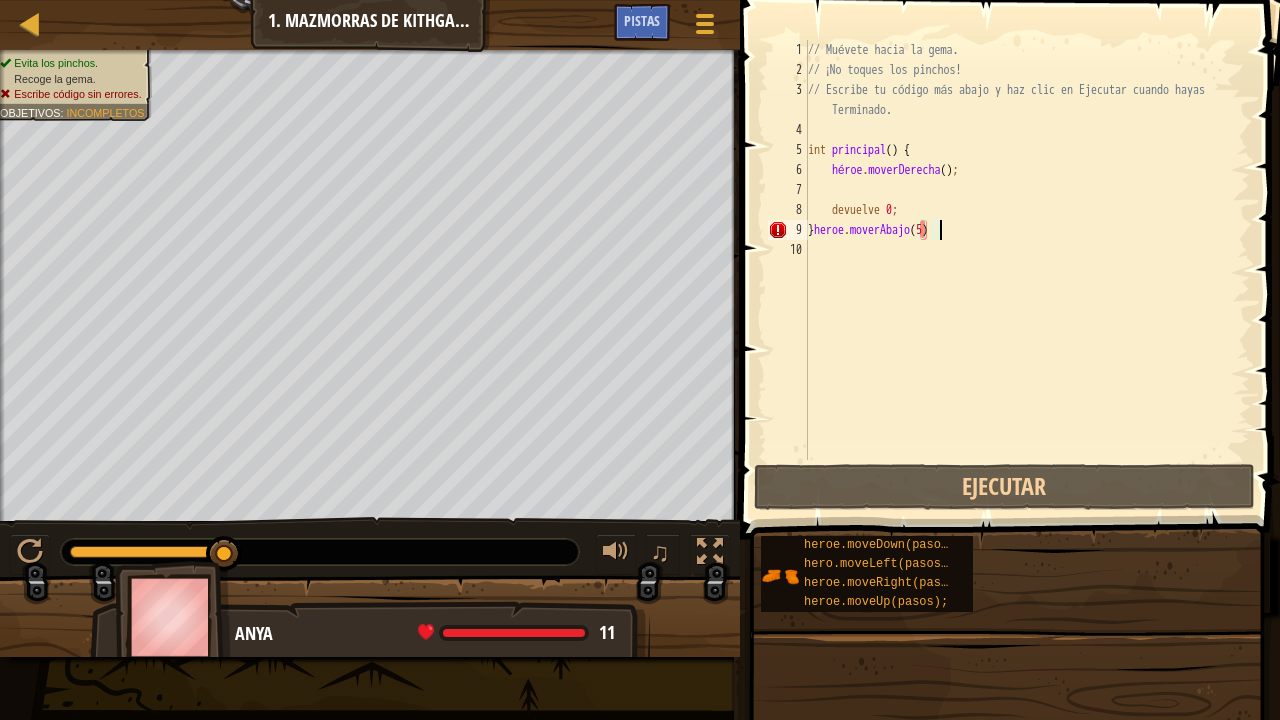 click on "// Muévete hacia la gema. // ¡No toques los pinchos! // Escribe tu código más abajo y haz clic en Ejecutar cuando hayas      Terminado. int    principal  (  )    {      héroe  .  moverDerecha  (  )  ;           devuelve    0  ; }  heroe  .  moverAbajo  (  5  )" at bounding box center [1027, 270] 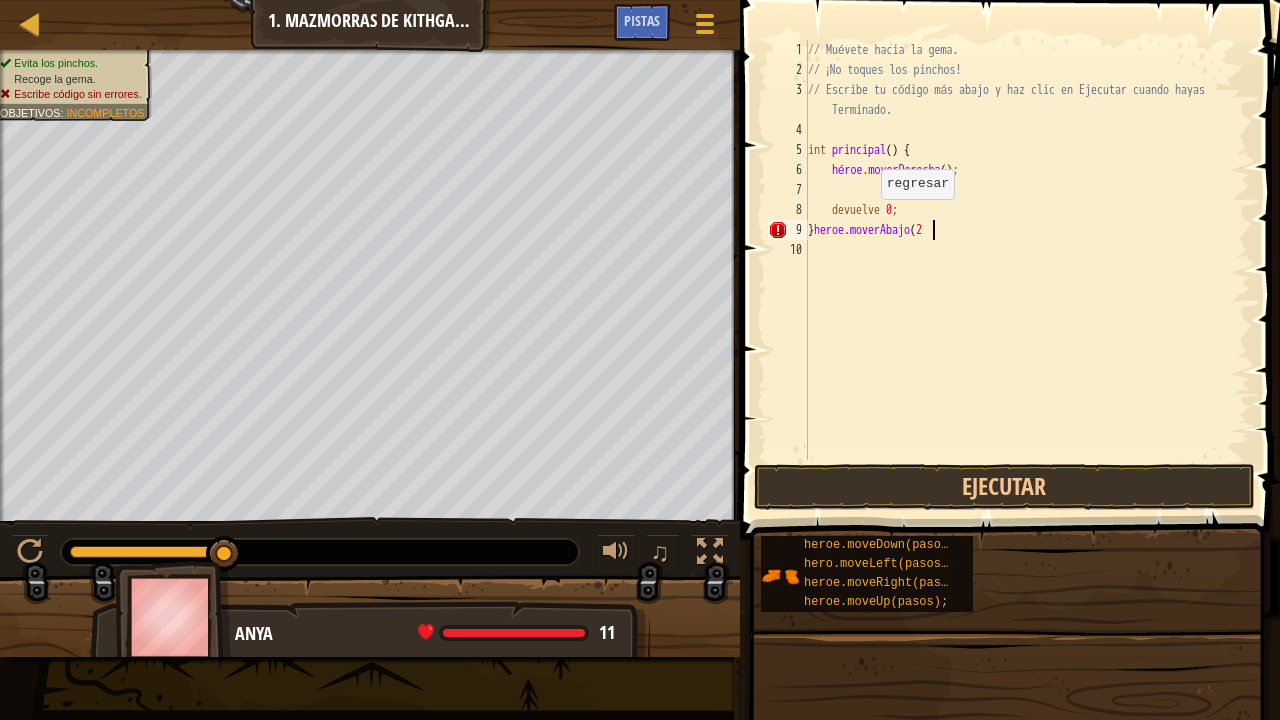 scroll, scrollTop: 9, scrollLeft: 10, axis: both 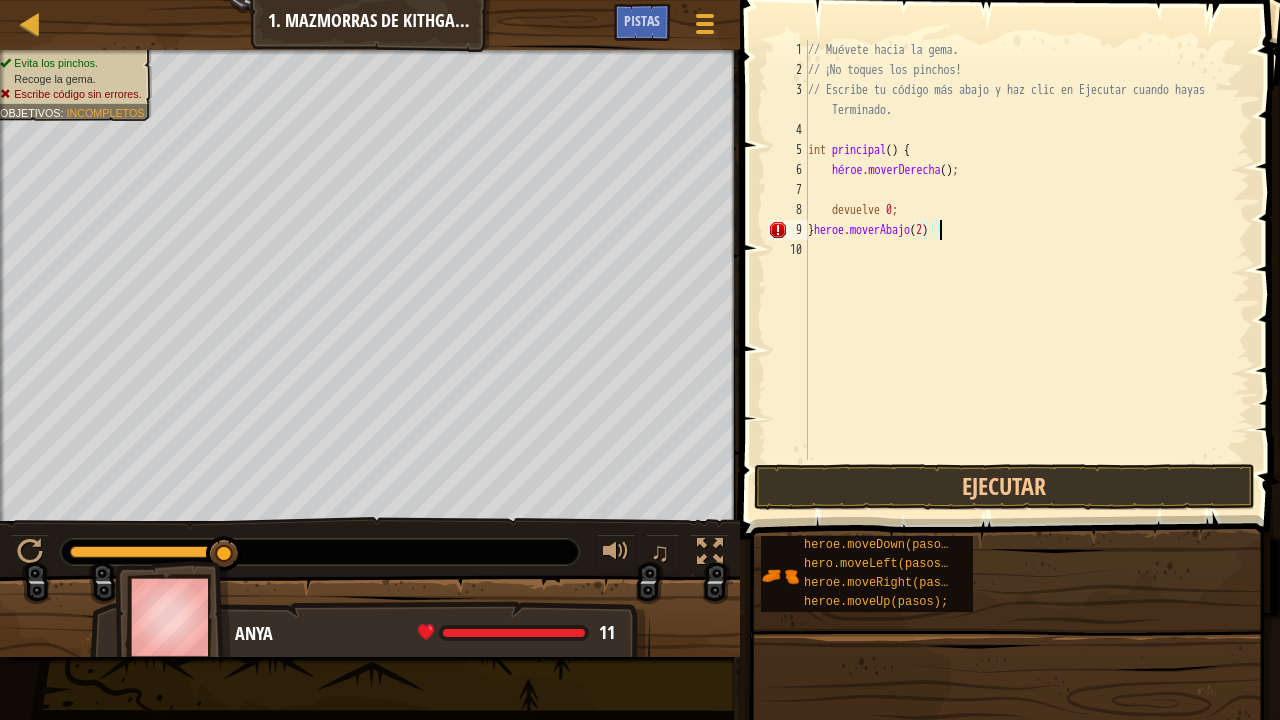 click on "// Muévete hacia la gema. // ¡No toques los pinchos! // Escribe tu código más abajo y haz clic en Ejecutar cuando hayas      Terminado. int    principal  (  )    {      héroe  .  moverDerecha  (  )  ;           devuelve    0  ; }  heroe  .  moverAbajo  (  2  )" at bounding box center [1027, 270] 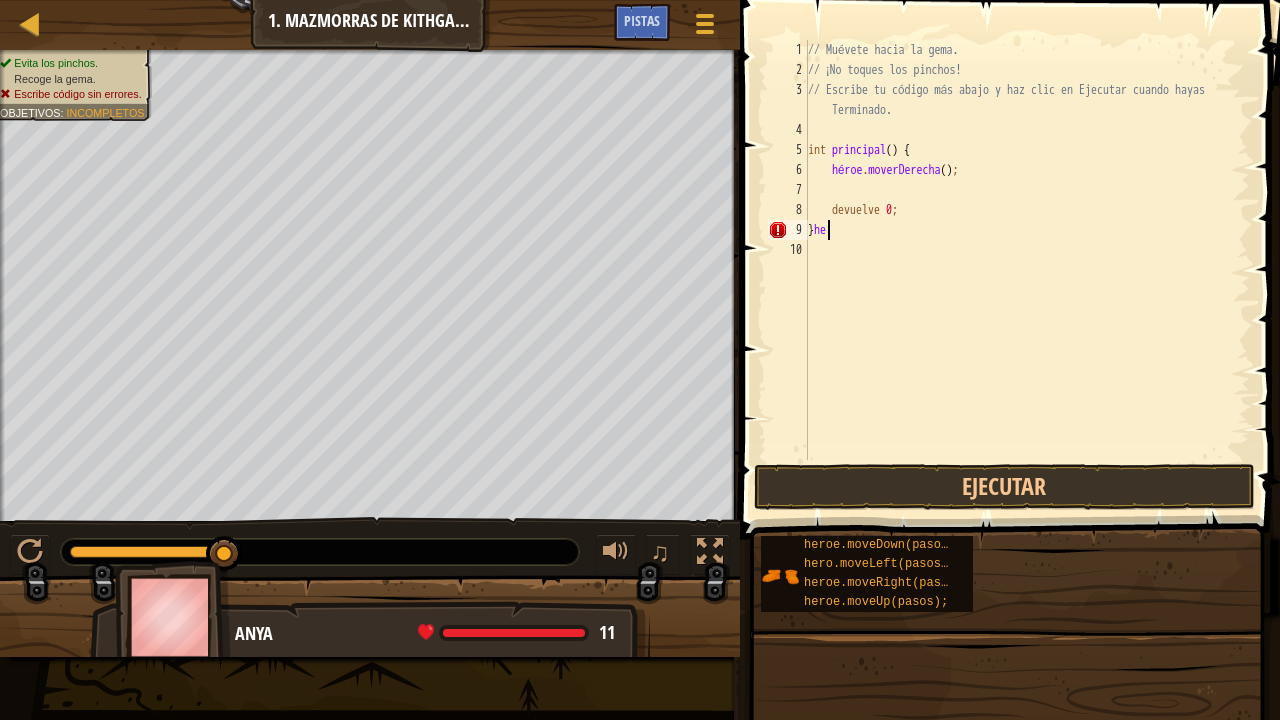 scroll, scrollTop: 9, scrollLeft: 0, axis: vertical 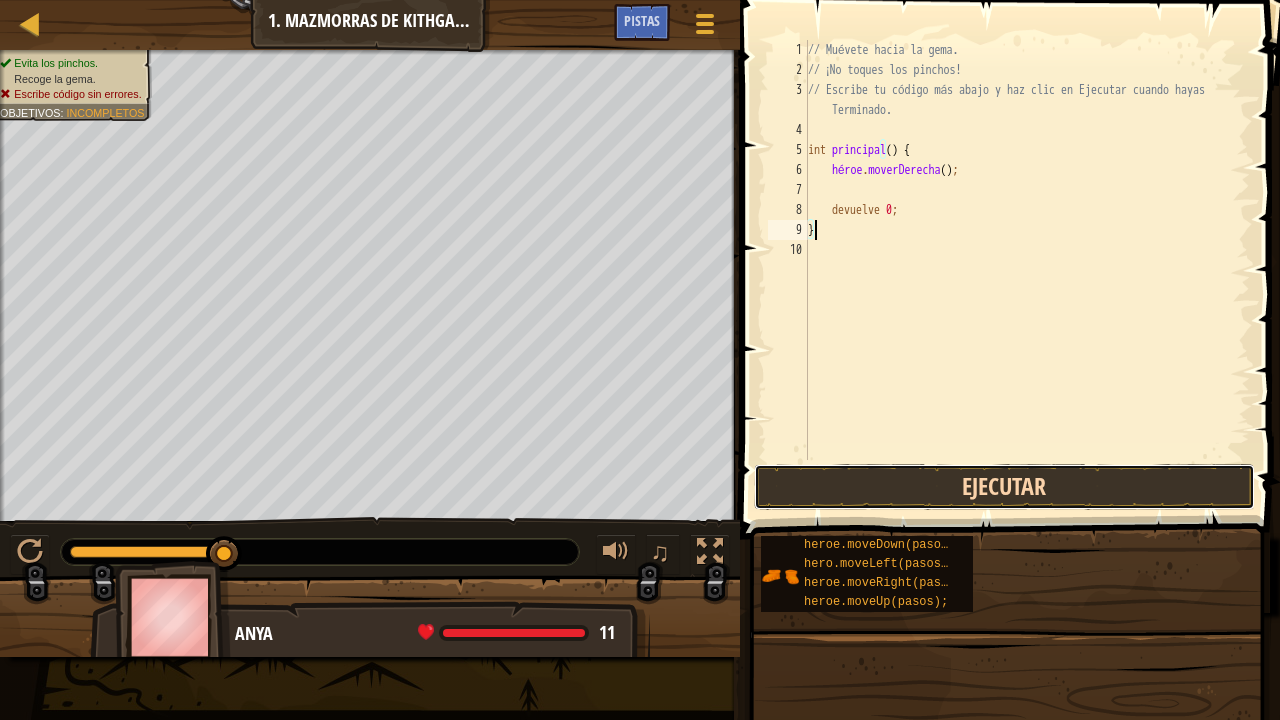 click on "Ejecutar" at bounding box center (1004, 487) 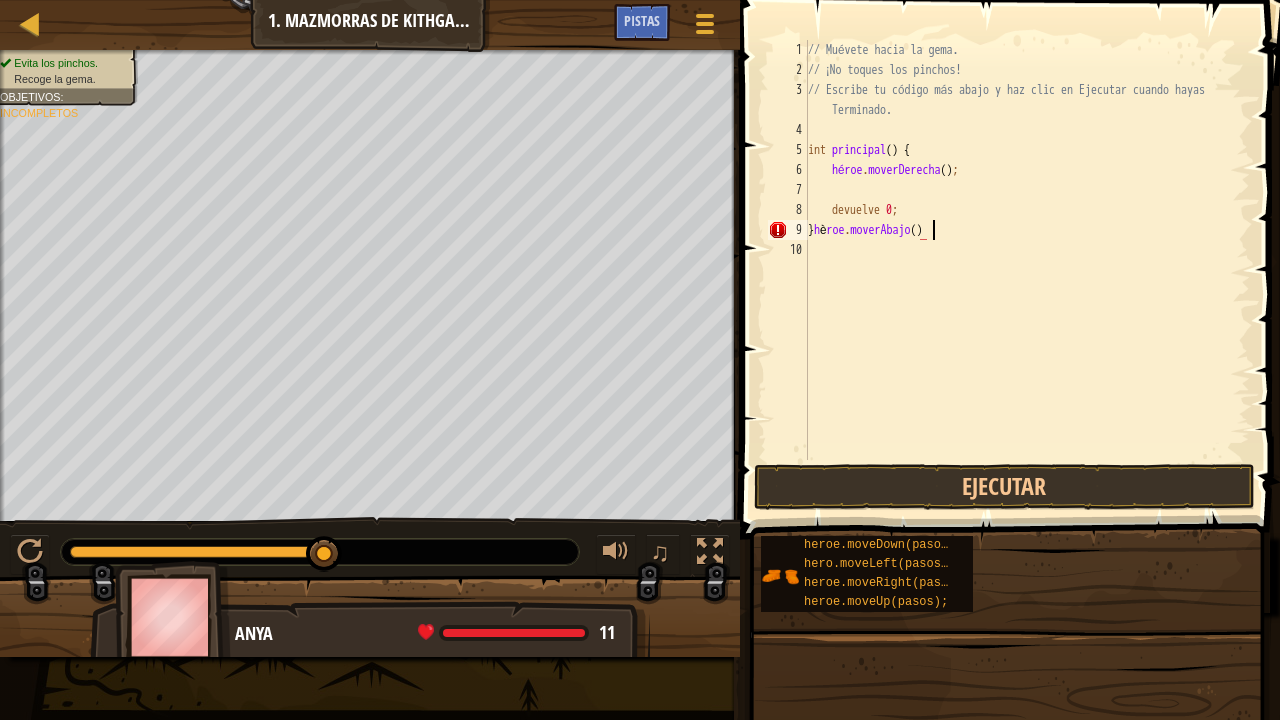 scroll, scrollTop: 9, scrollLeft: 9, axis: both 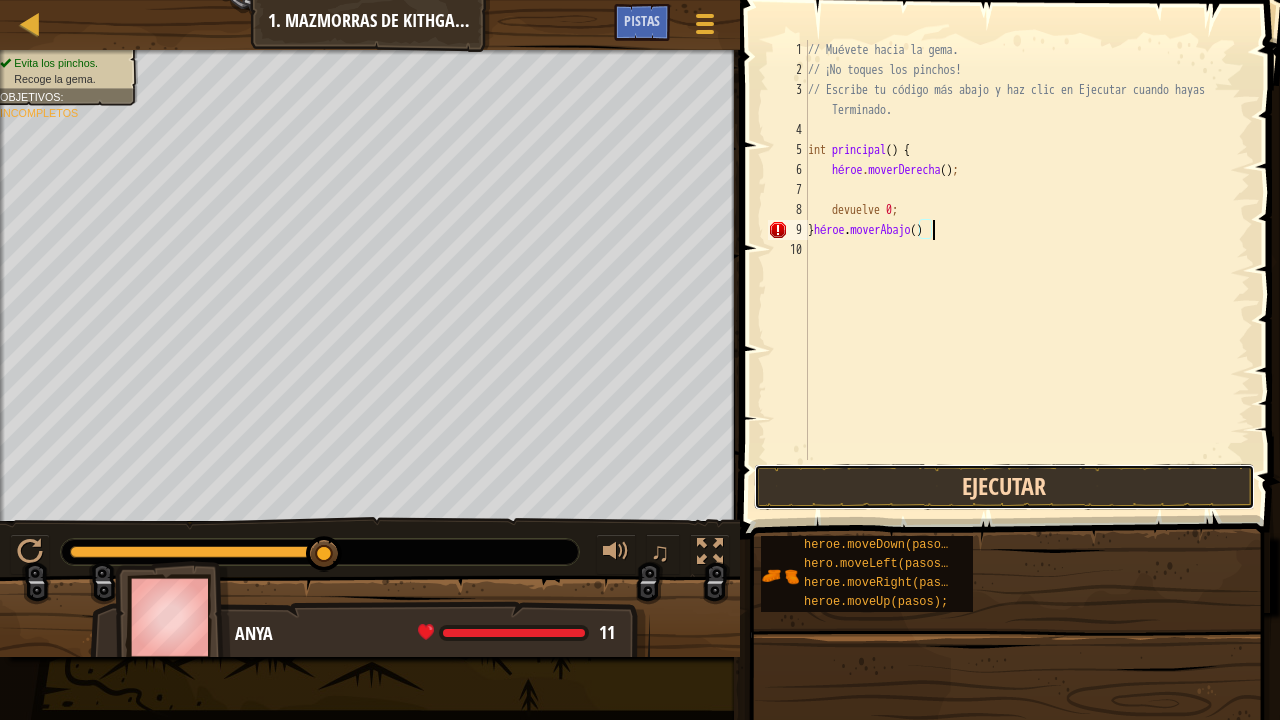 click on "Ejecutar" at bounding box center (1004, 487) 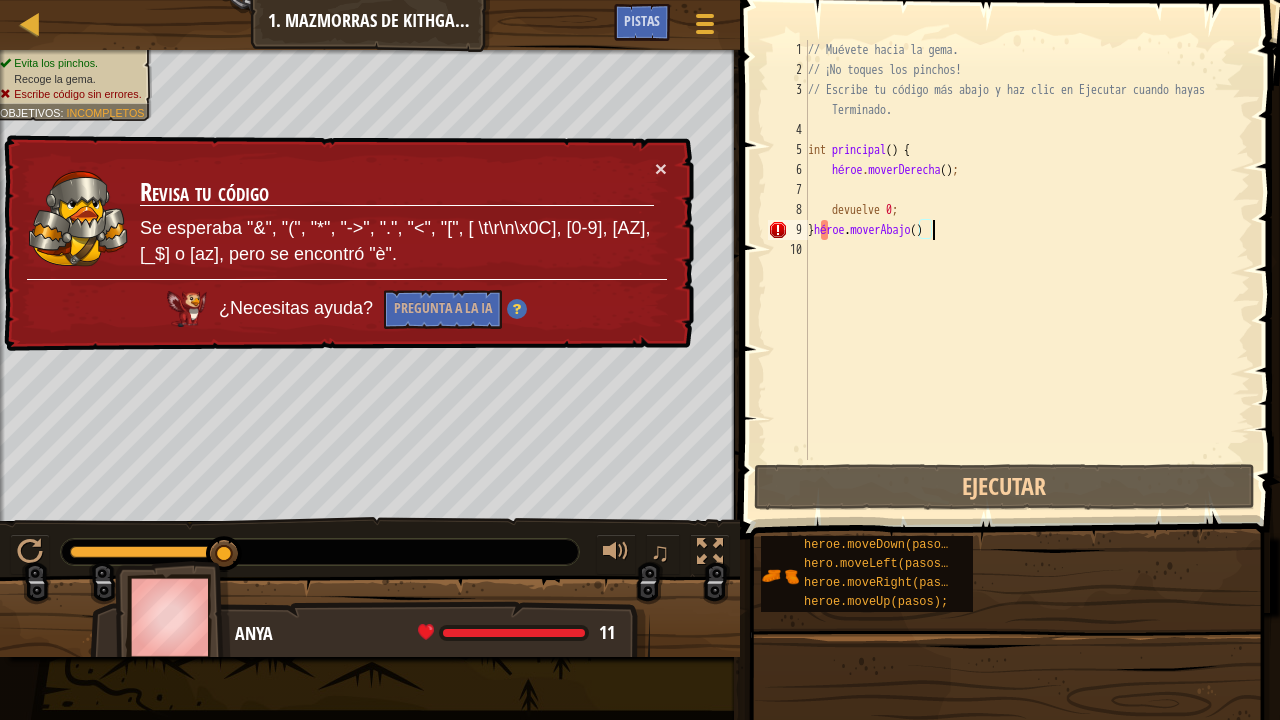 click on "// Muévete hacia la gema. // ¡No toques los pinchos! // Escribe tu código más abajo y haz clic en Ejecutar cuando hayas      Terminado. int    principal  (  )    {      héroe  .  moverDerecha  (  )  ;           devuelve    0  ; }  héroe  .  moverAbajo  (  ) ​ ​" at bounding box center [1027, 270] 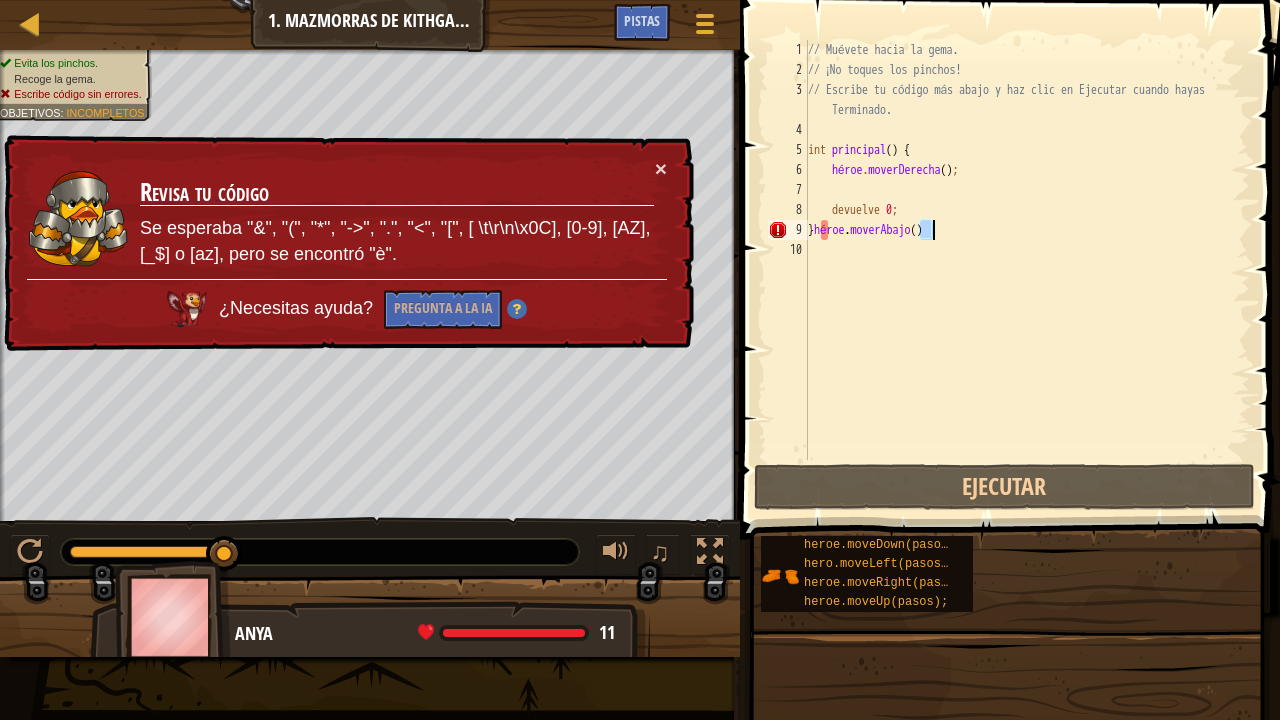 click on "// Muévete hacia la gema. // ¡No toques los pinchos! // Escribe tu código más abajo y haz clic en Ejecutar cuando hayas      Terminado. int    principal  (  )    {      héroe  .  moverDerecha  (  )  ;           devuelve    0  ; }  héroe  .  moverAbajo  (  ) ​ ​" at bounding box center [1027, 270] 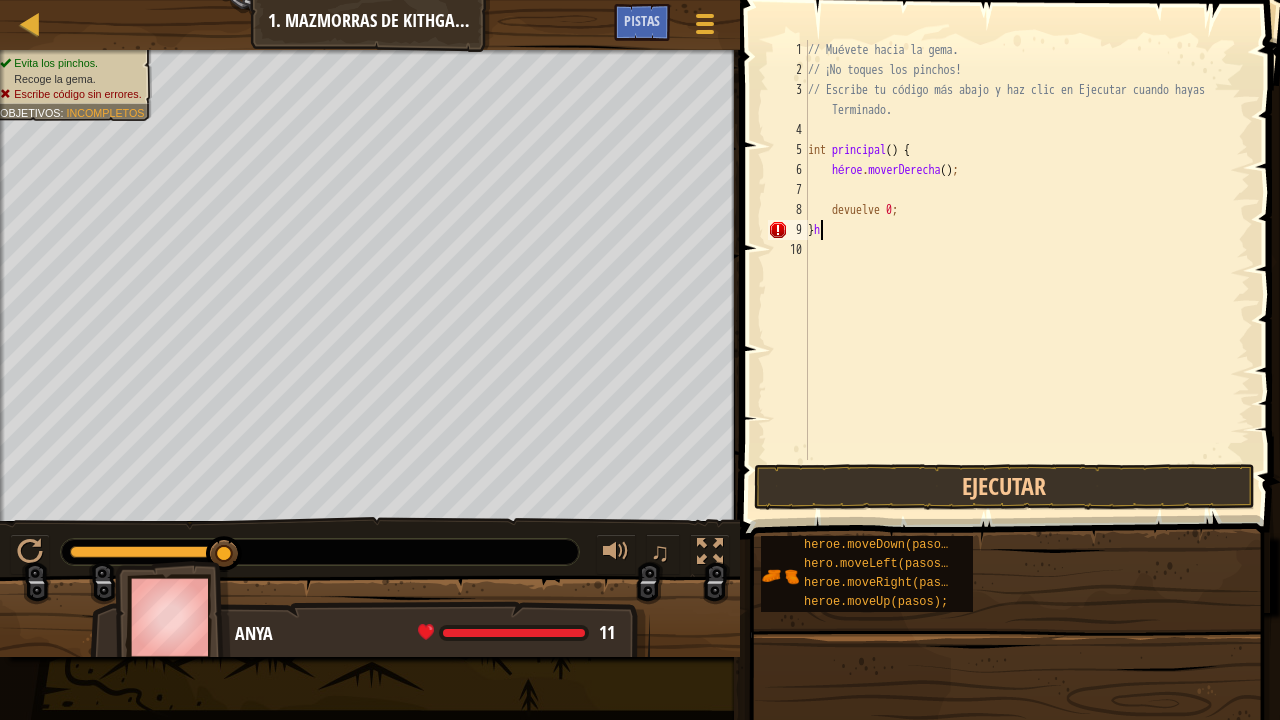 scroll, scrollTop: 9, scrollLeft: 0, axis: vertical 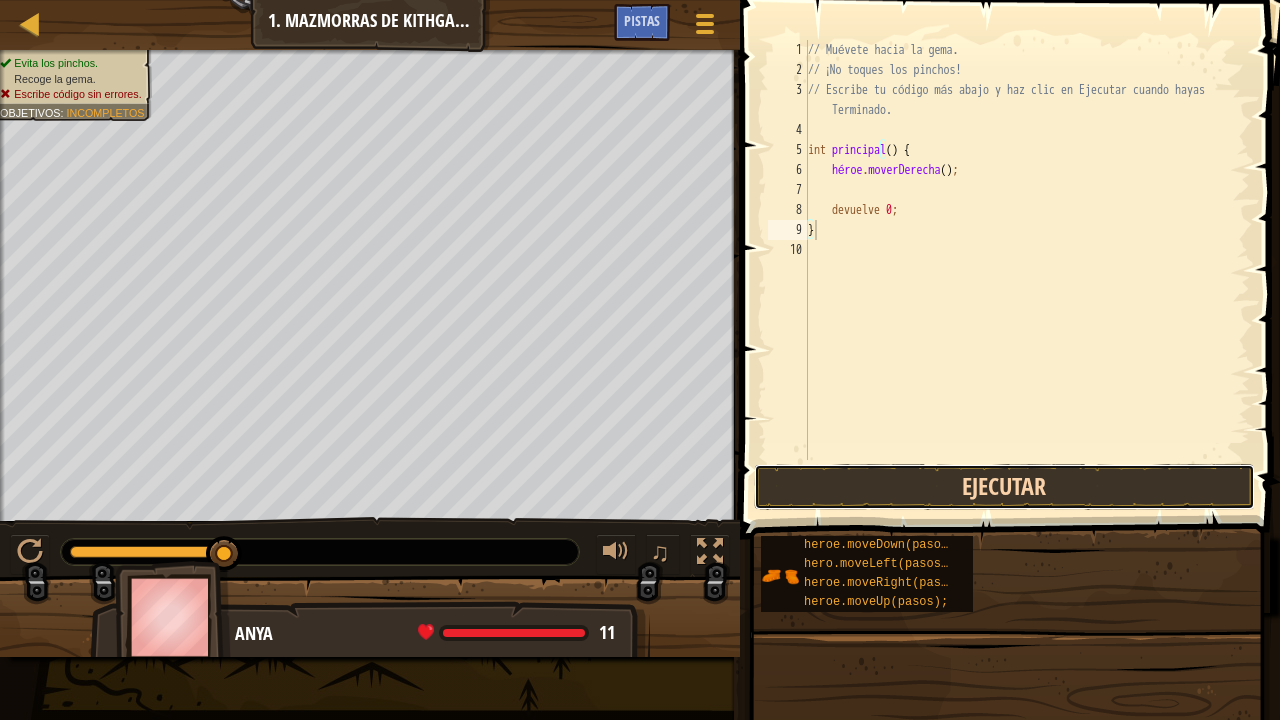 click on "Ejecutar" at bounding box center (1004, 487) 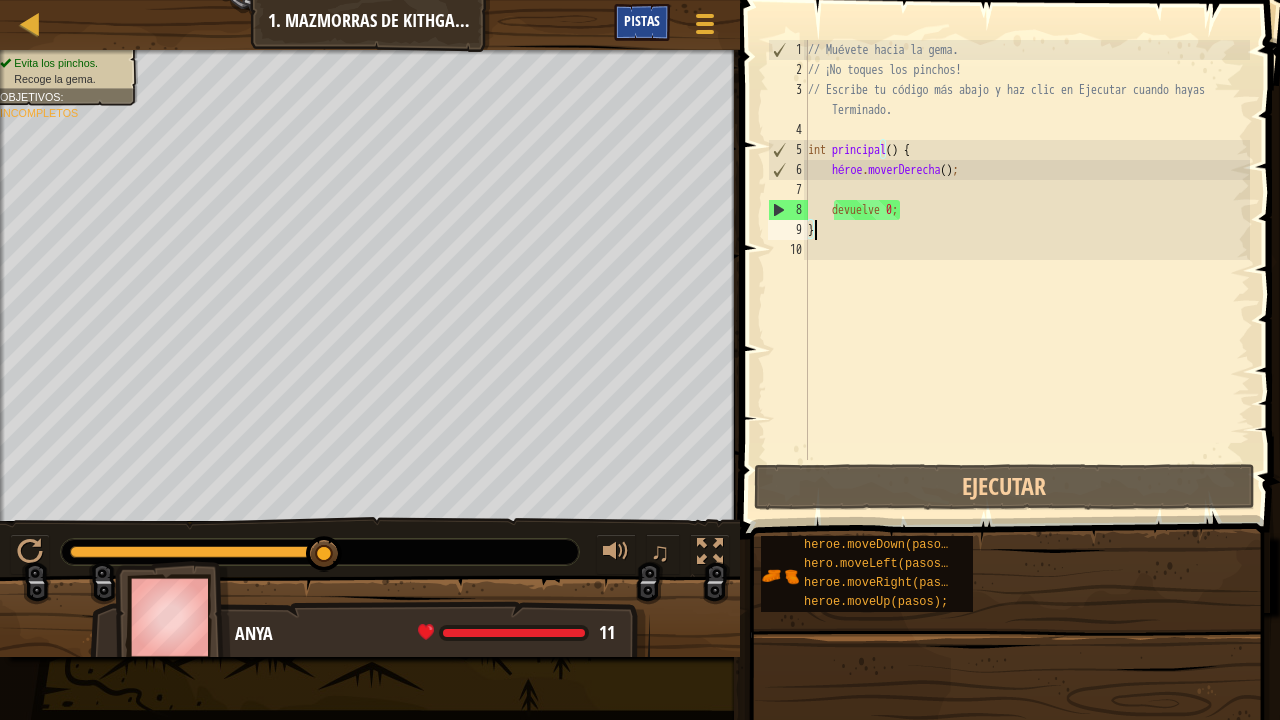 click on "Pistas" at bounding box center [642, 20] 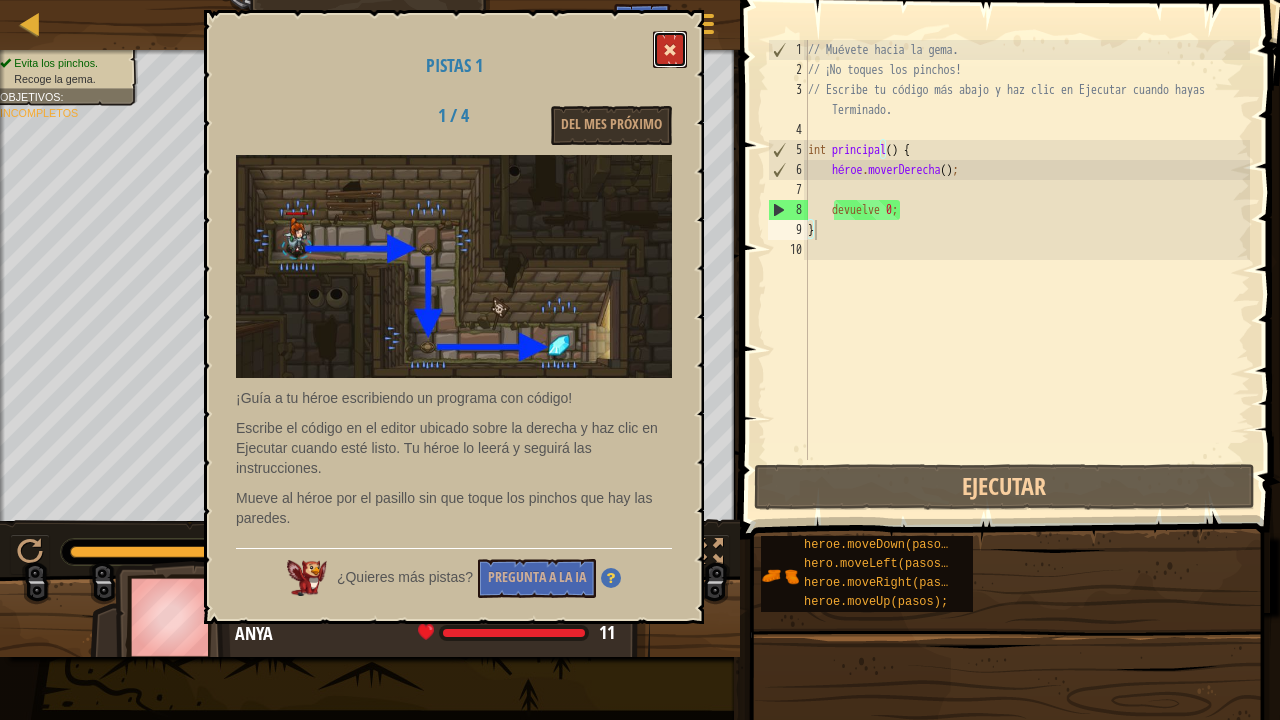 click at bounding box center (670, 49) 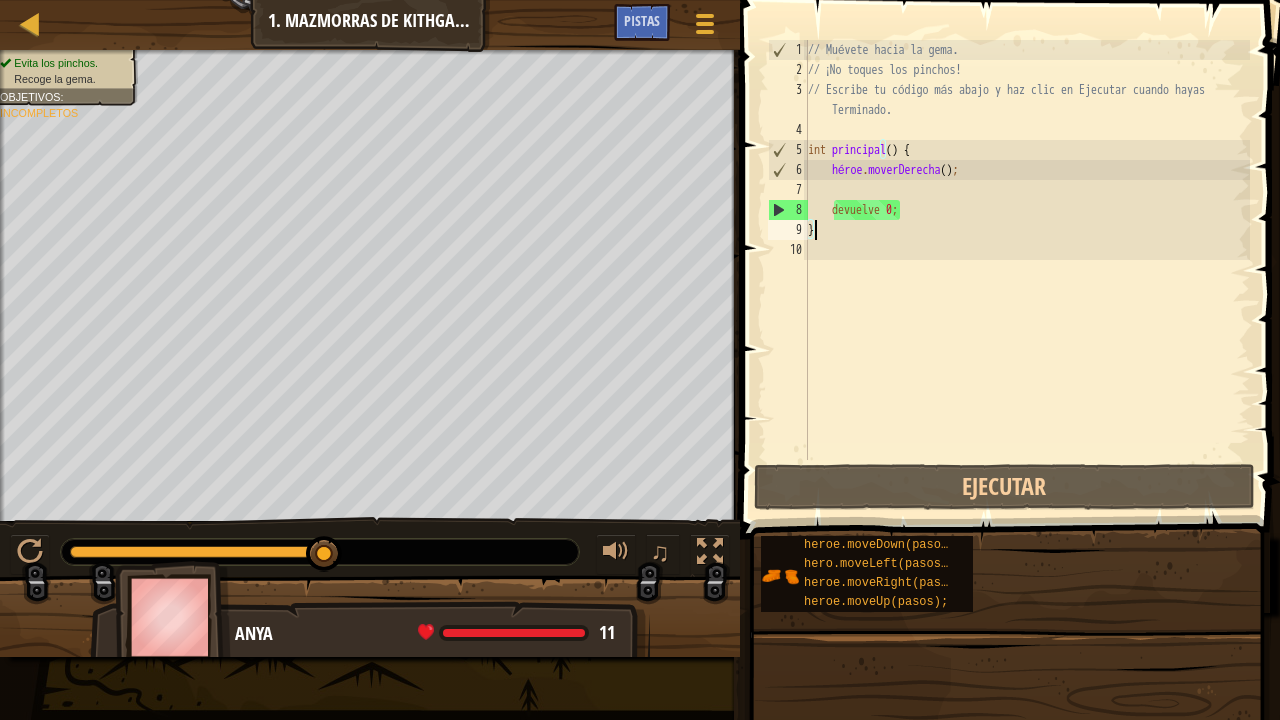 click on "// Muévete hacia la gema. // ¡No toques los pinchos! // Escribe tu código más abajo y haz clic en Ejecutar cuando hayas      Terminado. int    principal  (  )    {      héroe  .  moverDerecha  (  )  ;           devuelve    0  ; }" at bounding box center [1027, 270] 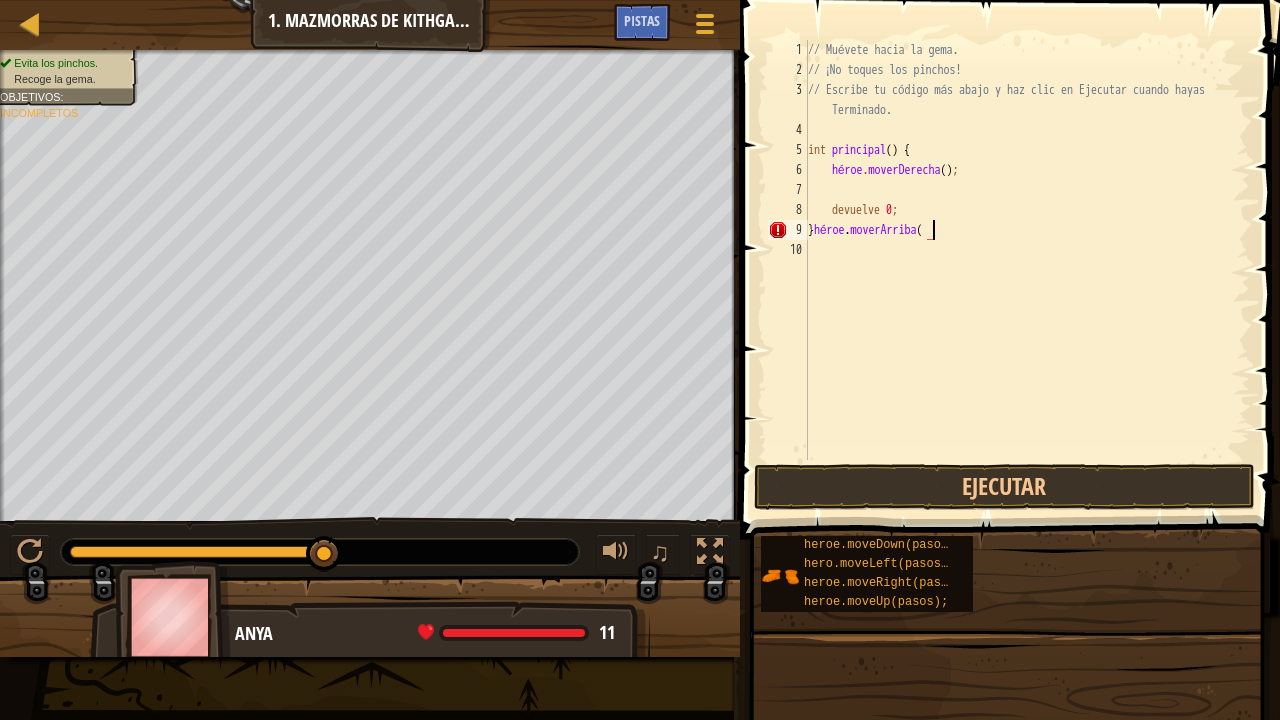 scroll, scrollTop: 9, scrollLeft: 10, axis: both 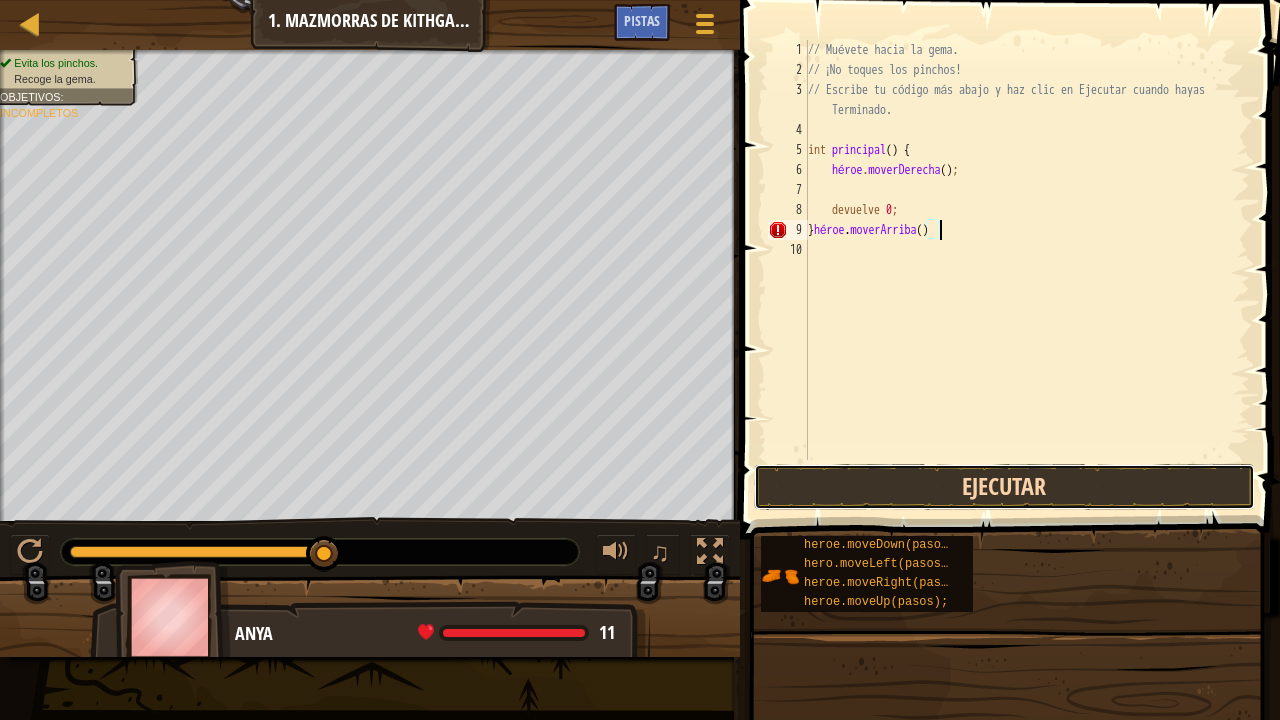 click on "Ejecutar" at bounding box center [1004, 487] 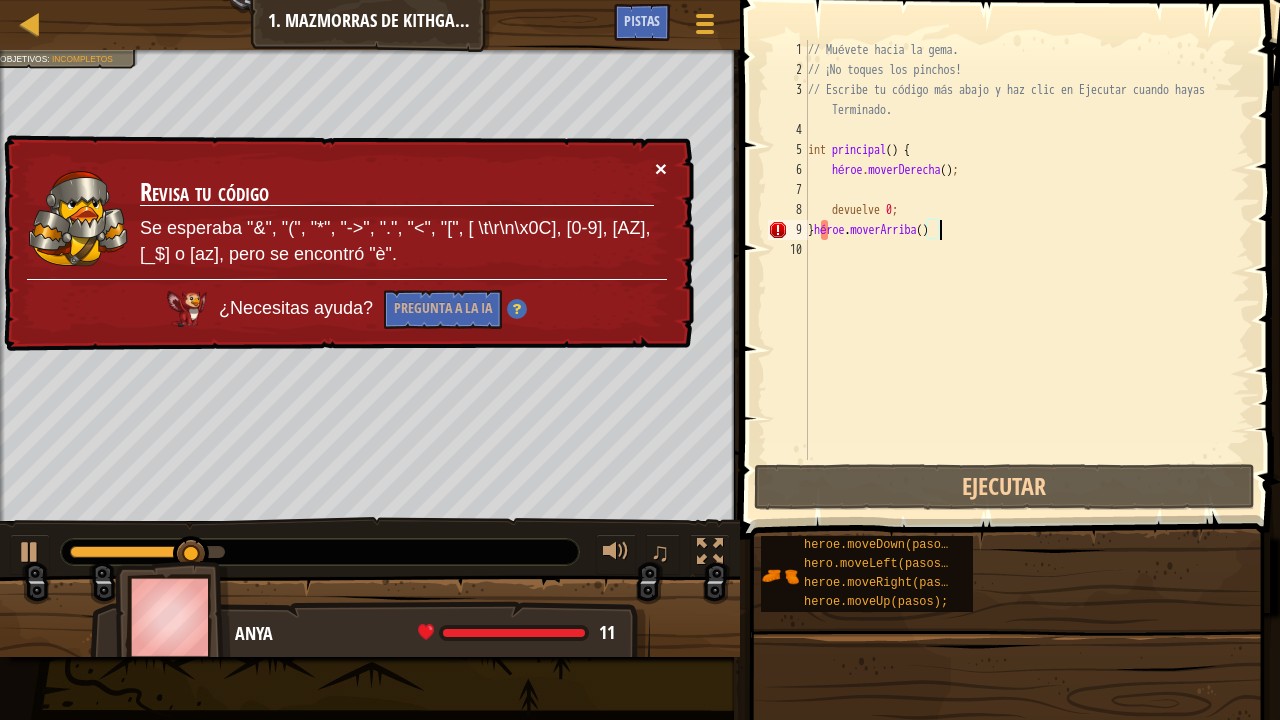 click on "×" at bounding box center [661, 168] 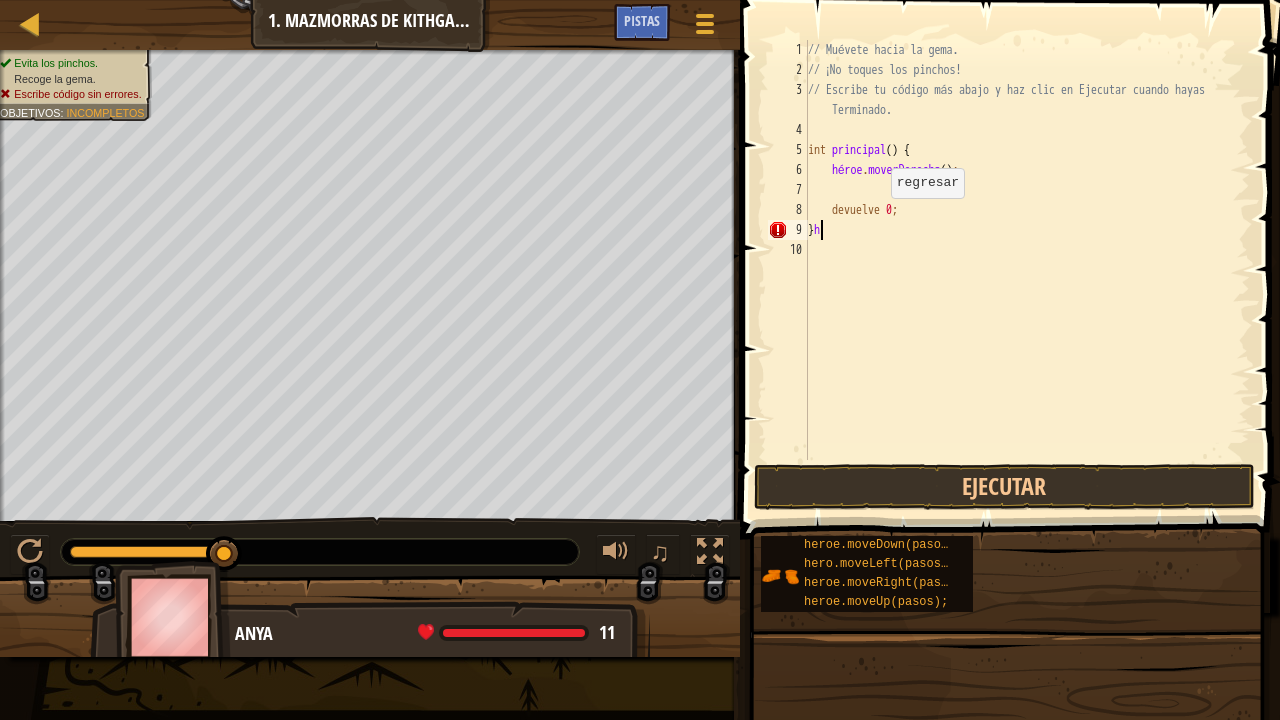 scroll, scrollTop: 9, scrollLeft: 0, axis: vertical 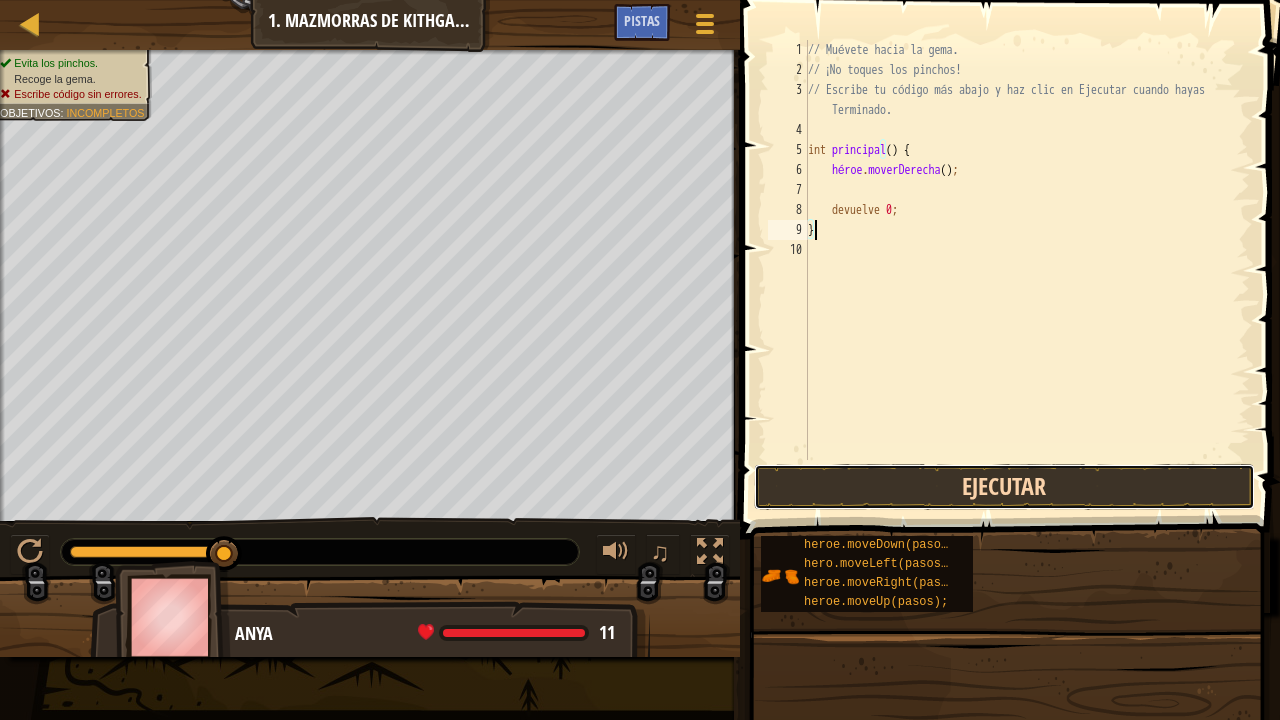 click on "Ejecutar" at bounding box center (1004, 487) 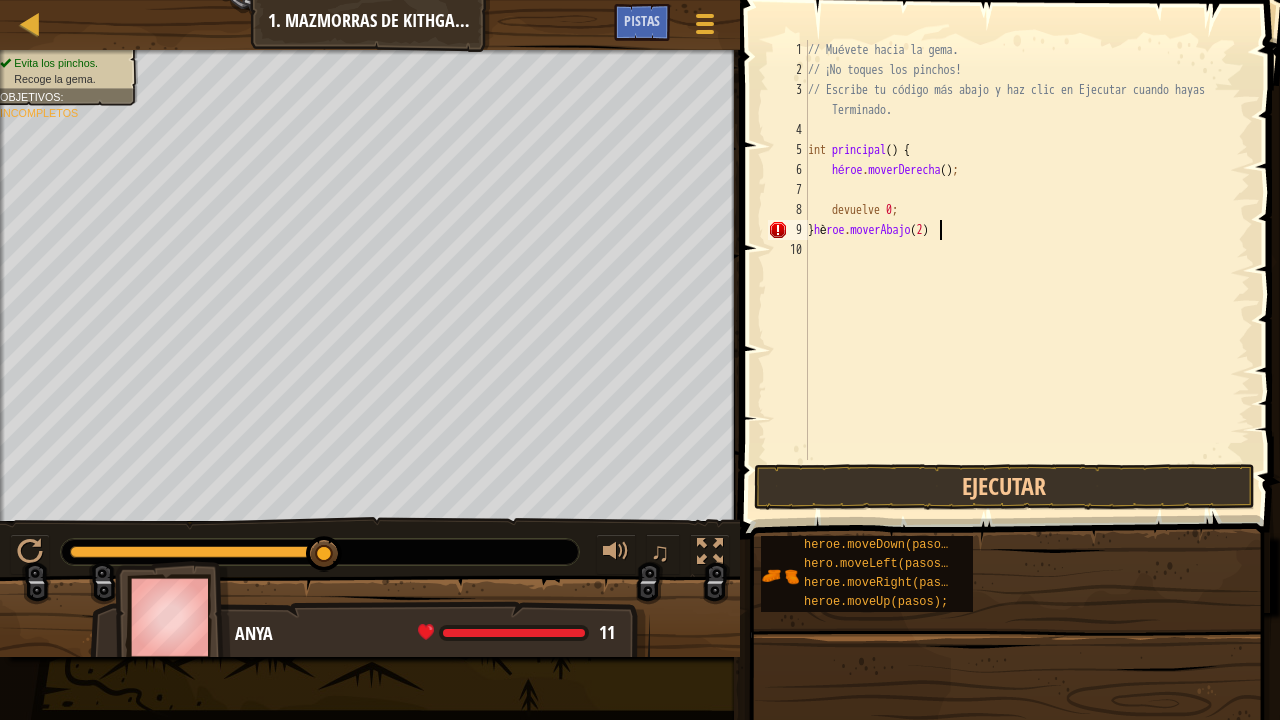 scroll, scrollTop: 9, scrollLeft: 10, axis: both 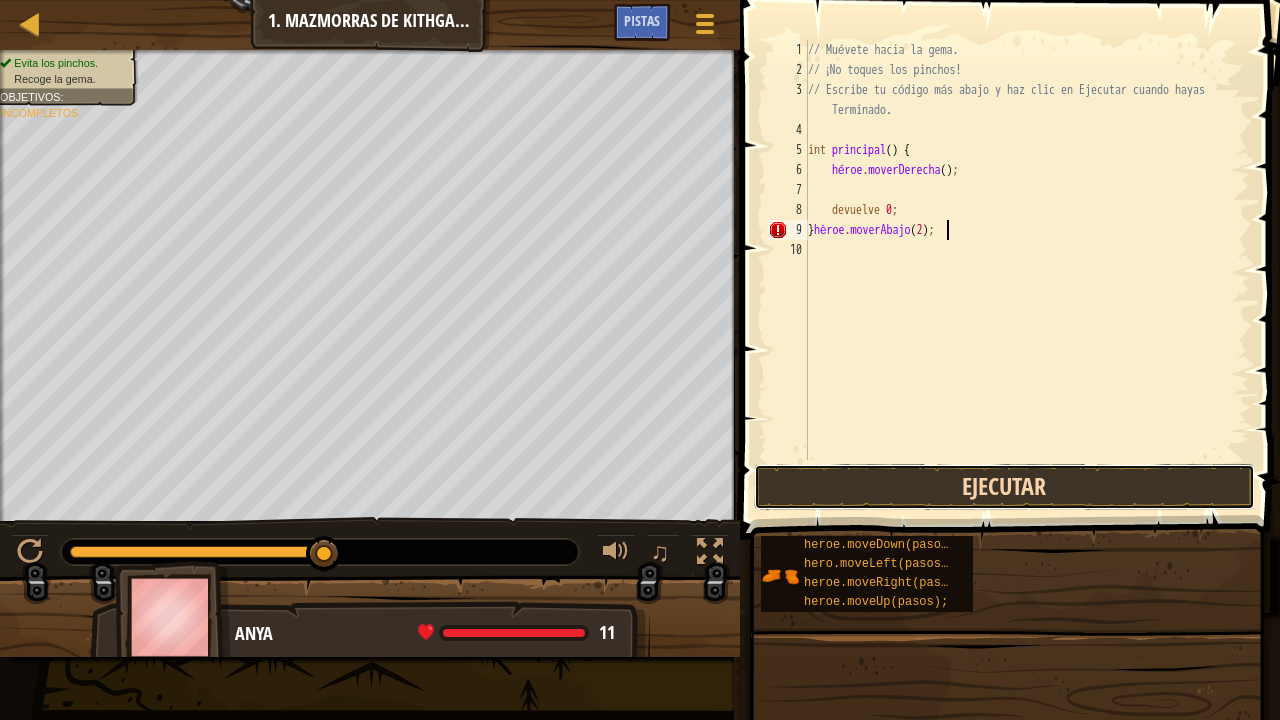 click on "Ejecutar" at bounding box center (1004, 487) 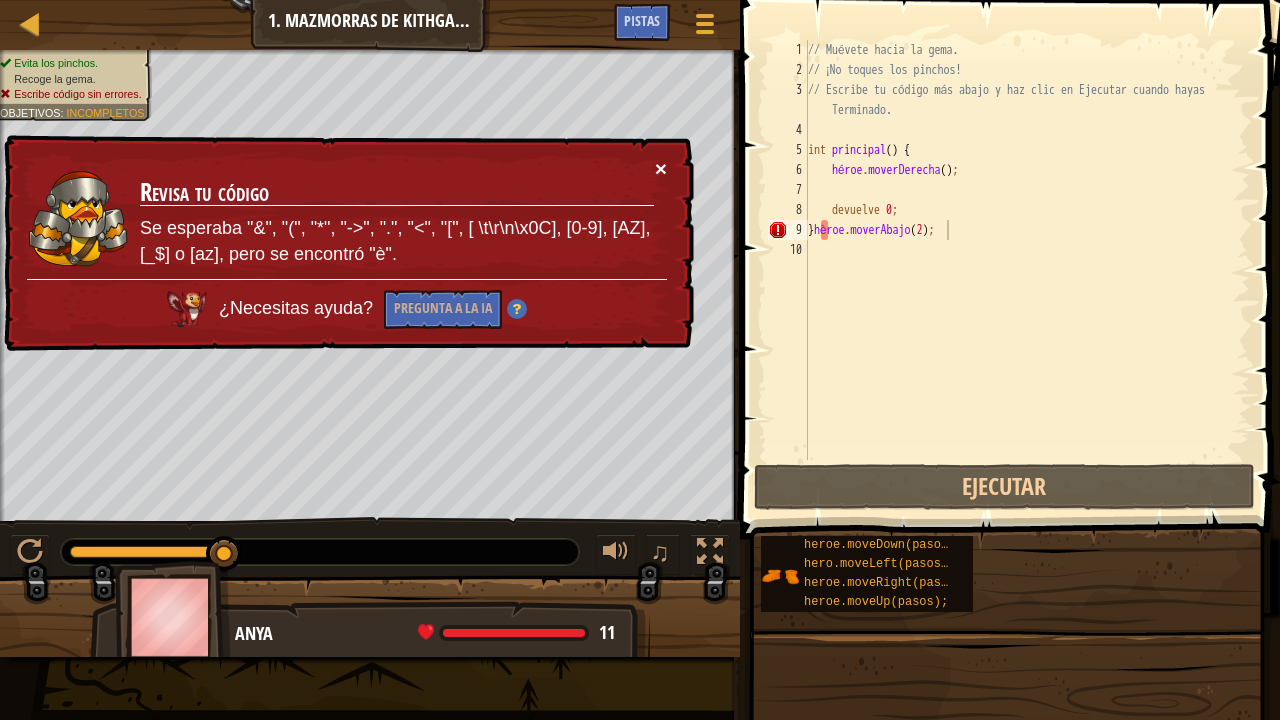 click on "×" at bounding box center [661, 168] 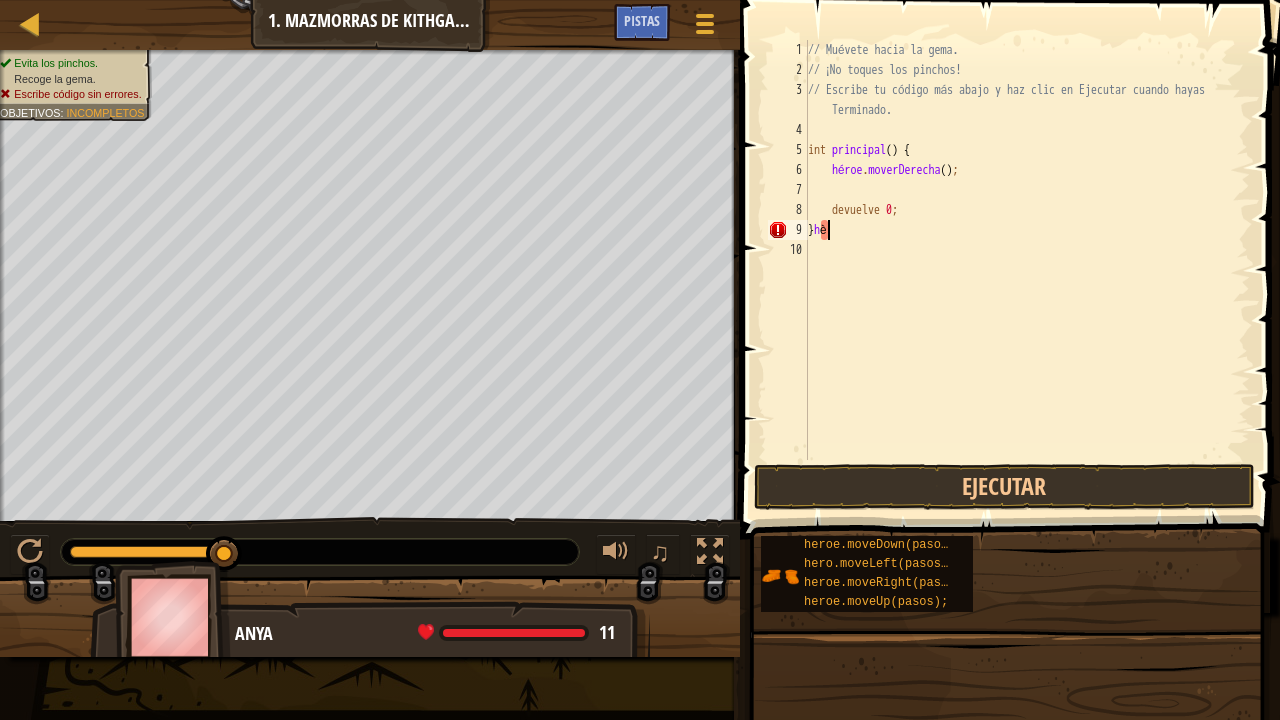 scroll, scrollTop: 9, scrollLeft: 0, axis: vertical 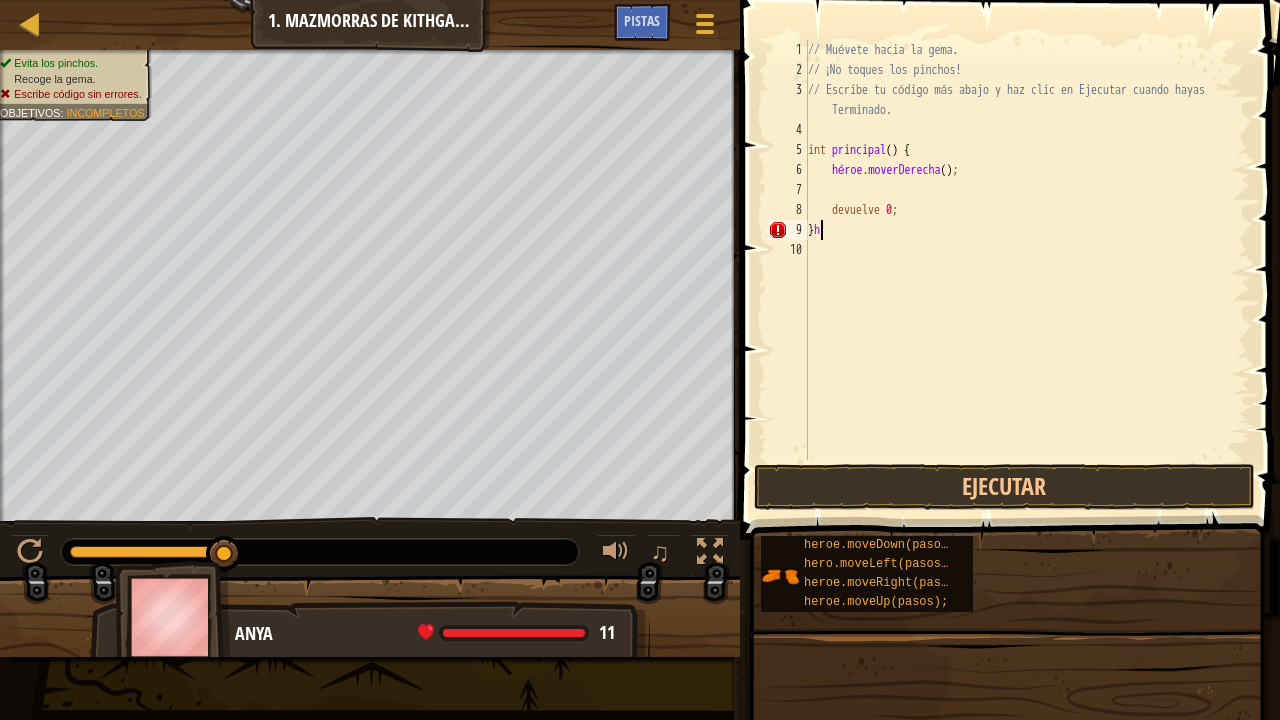type on "}" 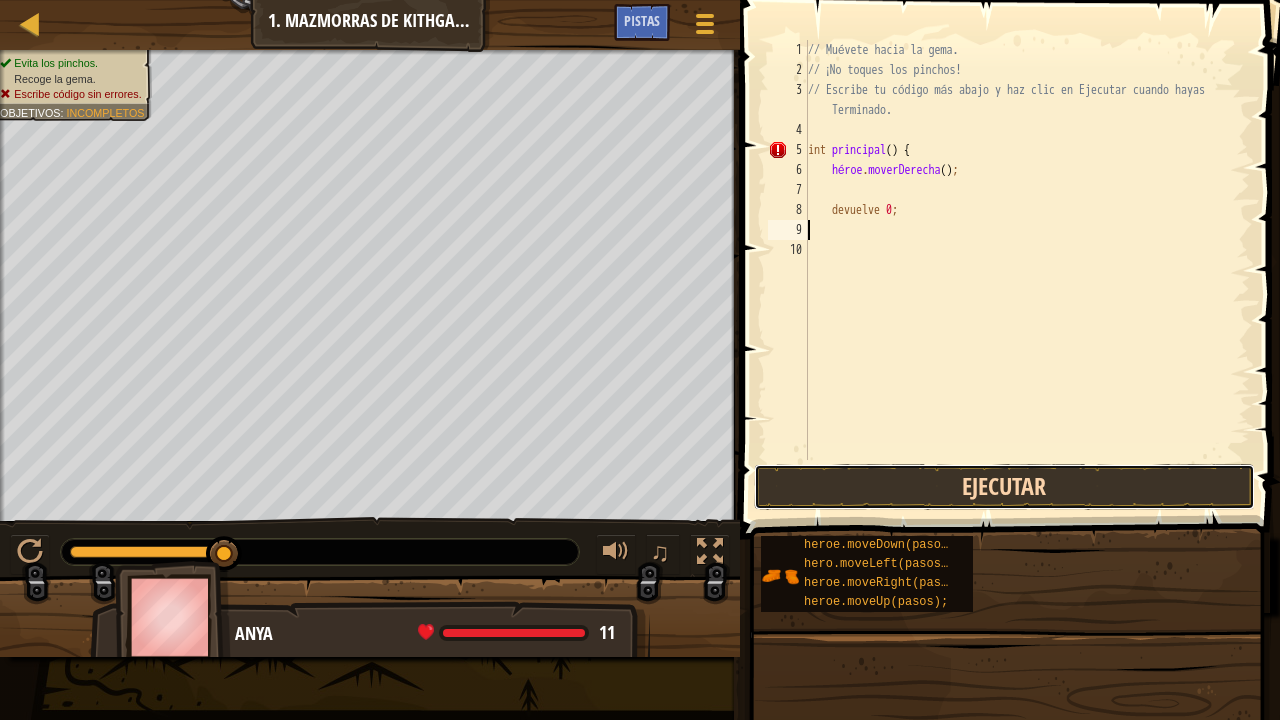 click on "Ejecutar" at bounding box center (1004, 487) 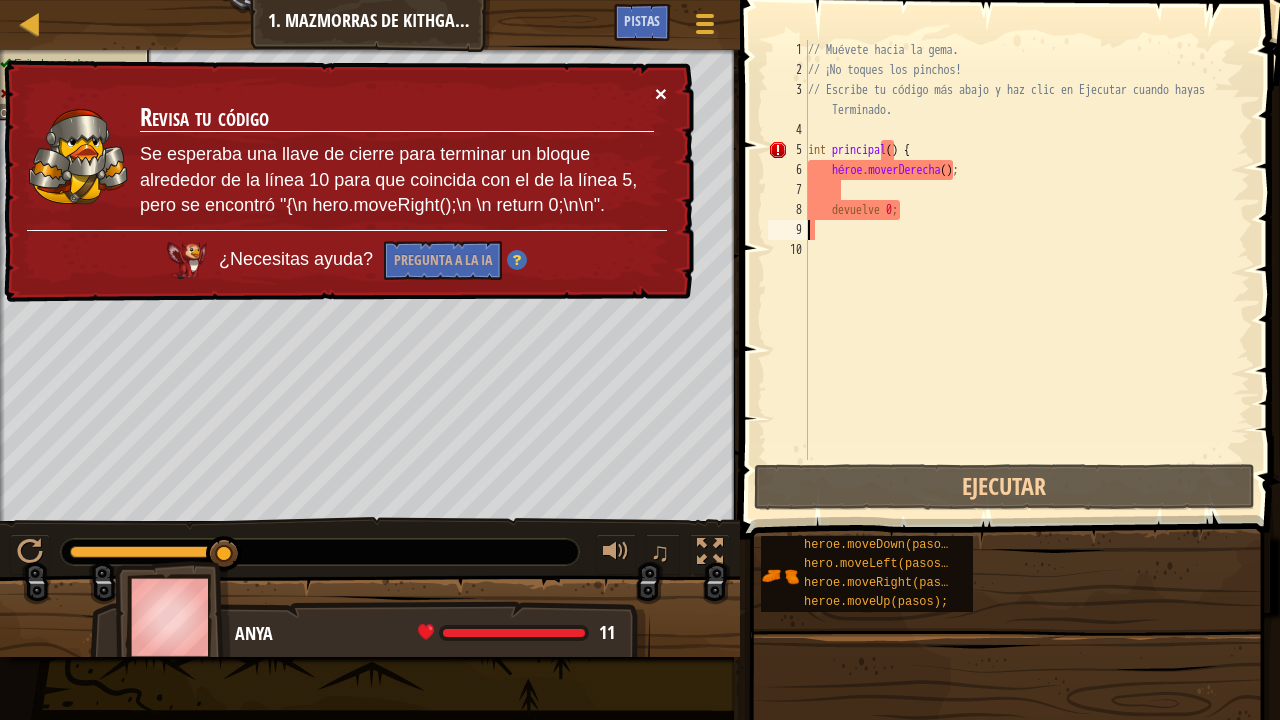 click on "×" at bounding box center [661, 93] 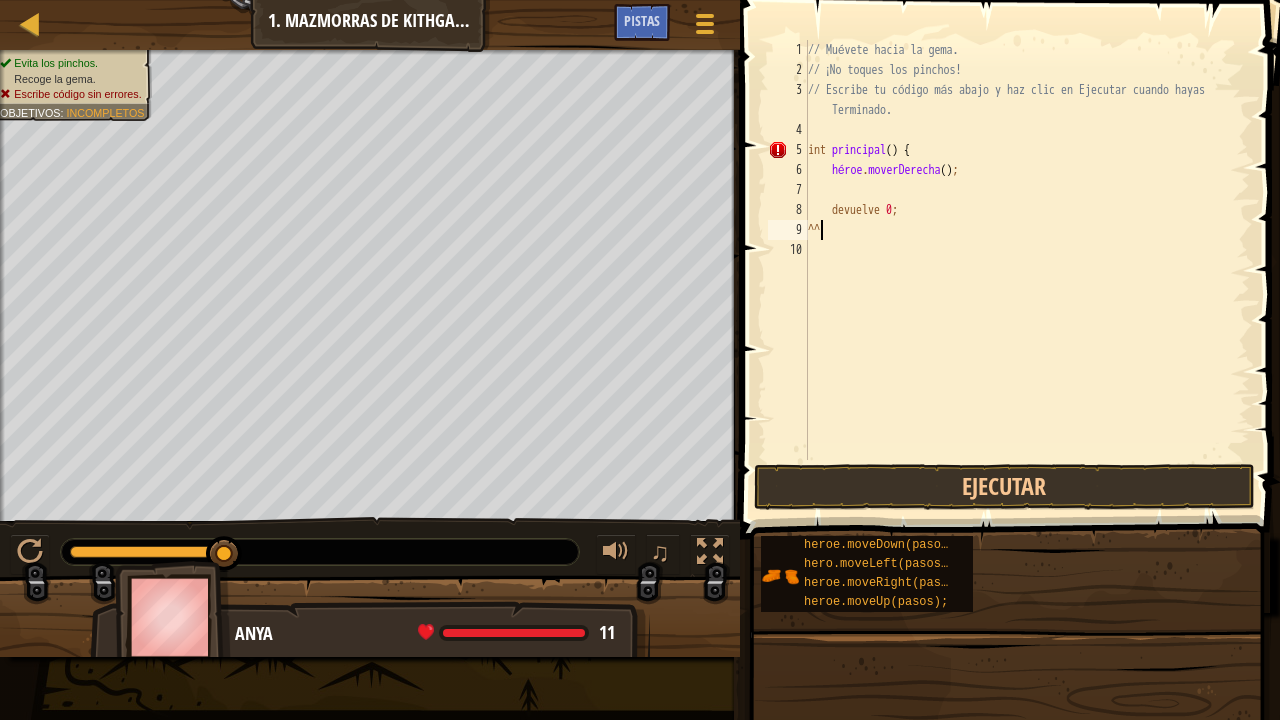 type on "^" 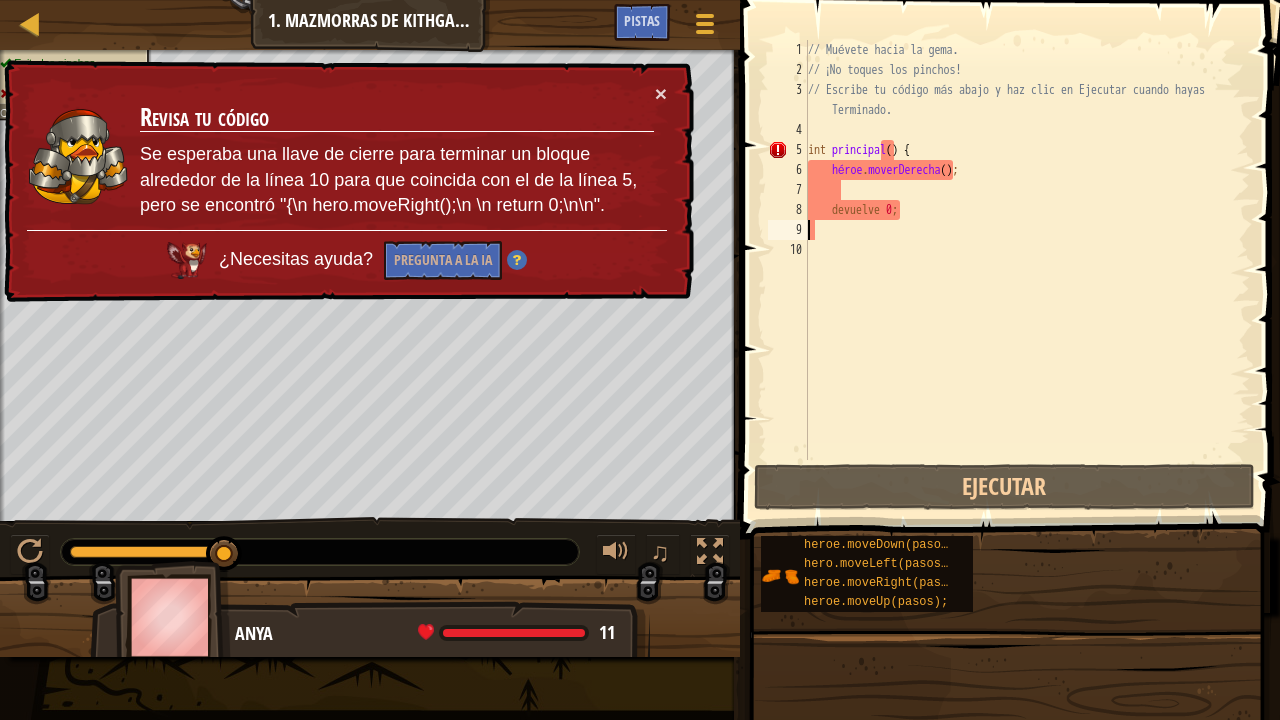 type on "Ç" 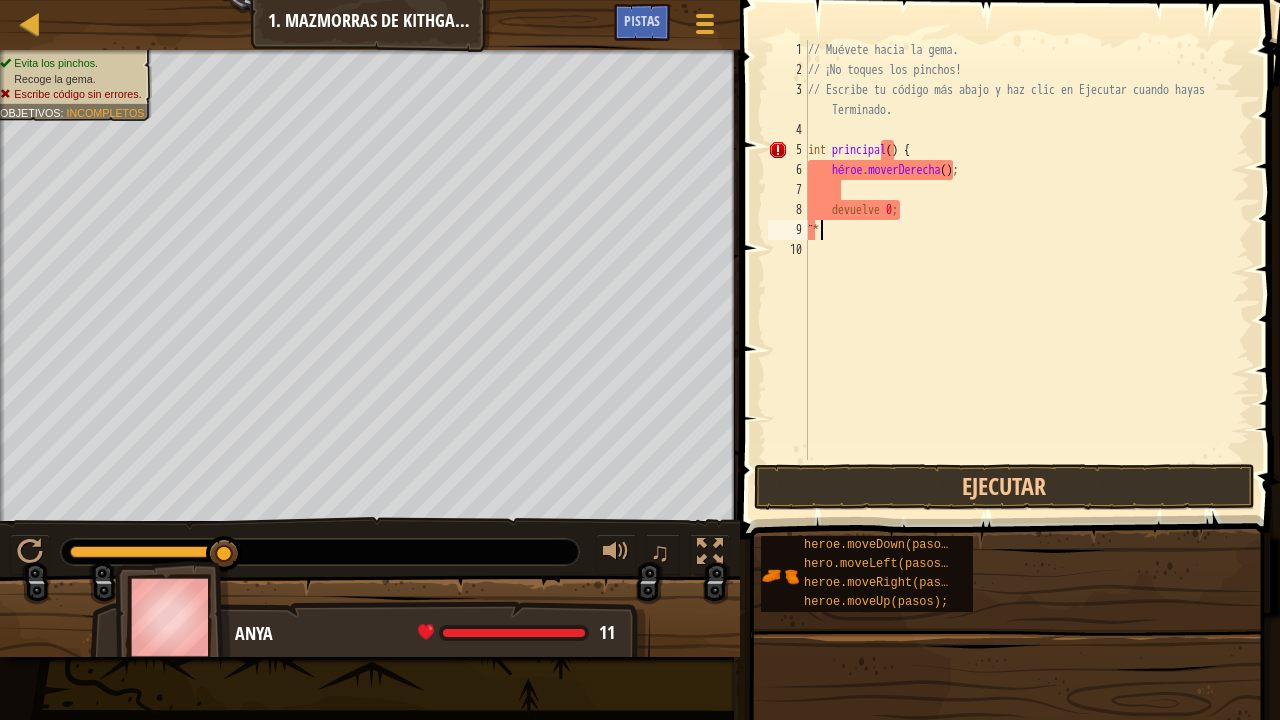 type on "¨" 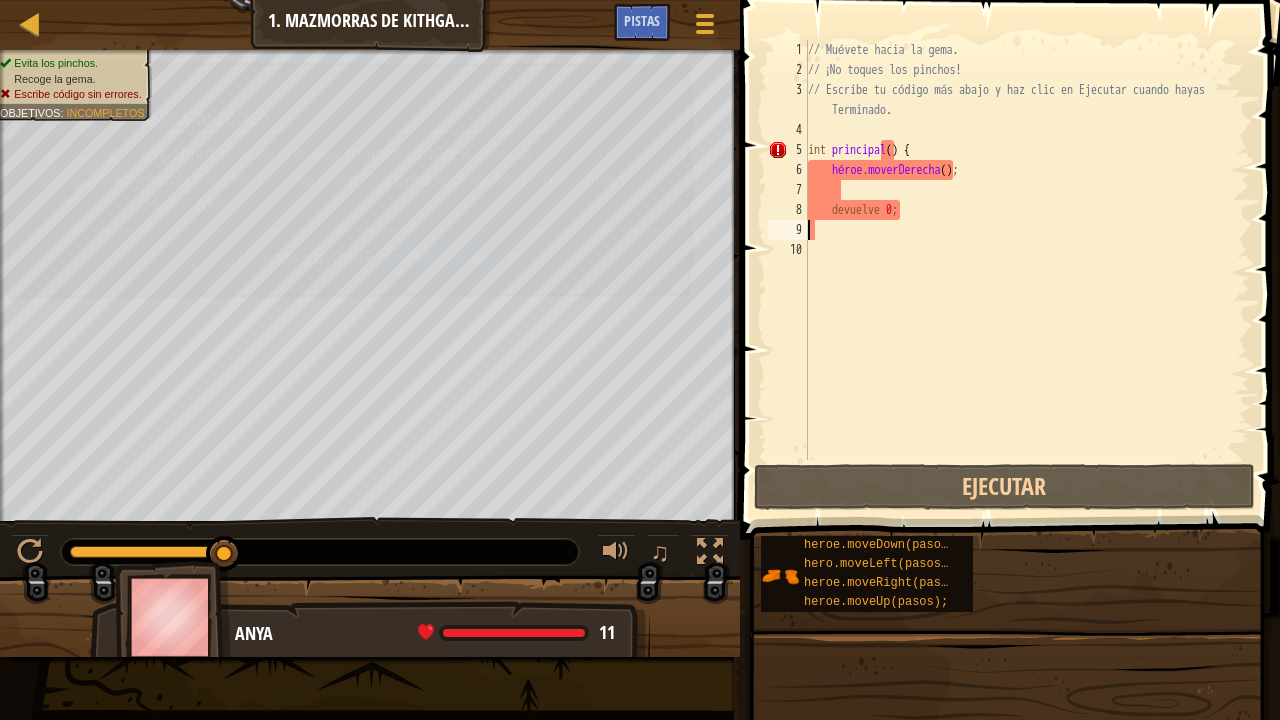 type on "¿" 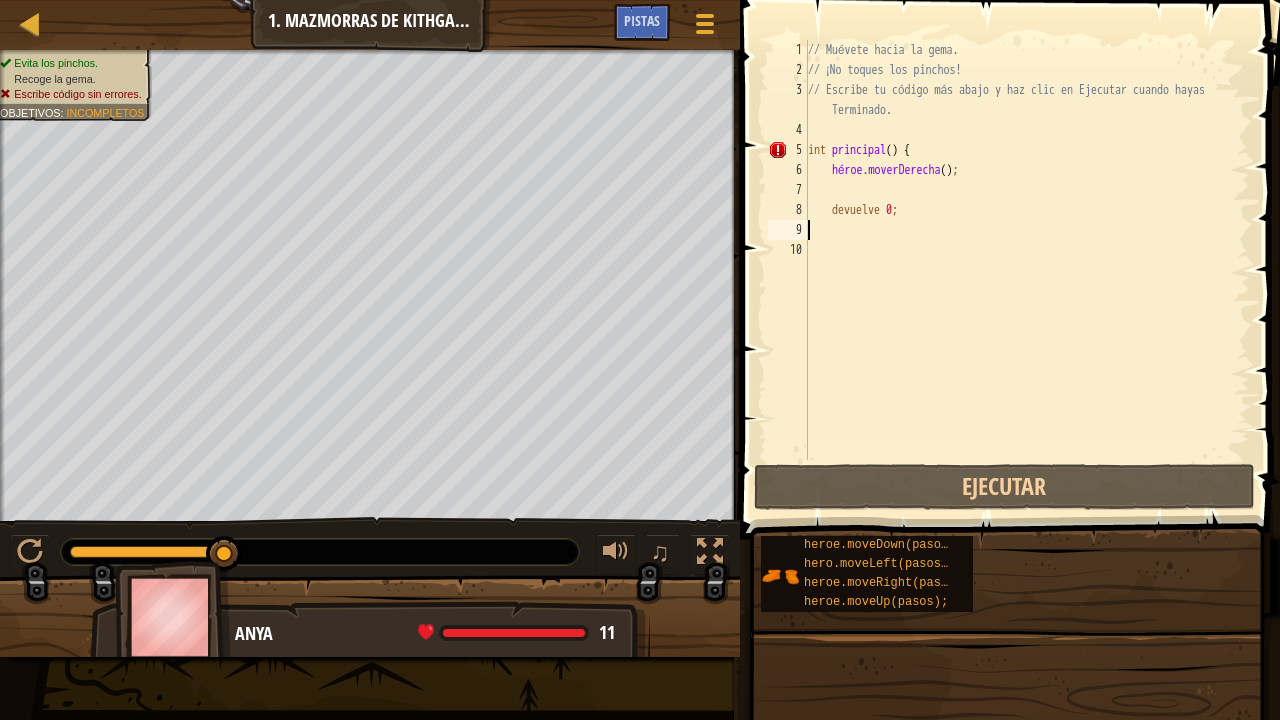 type on "?" 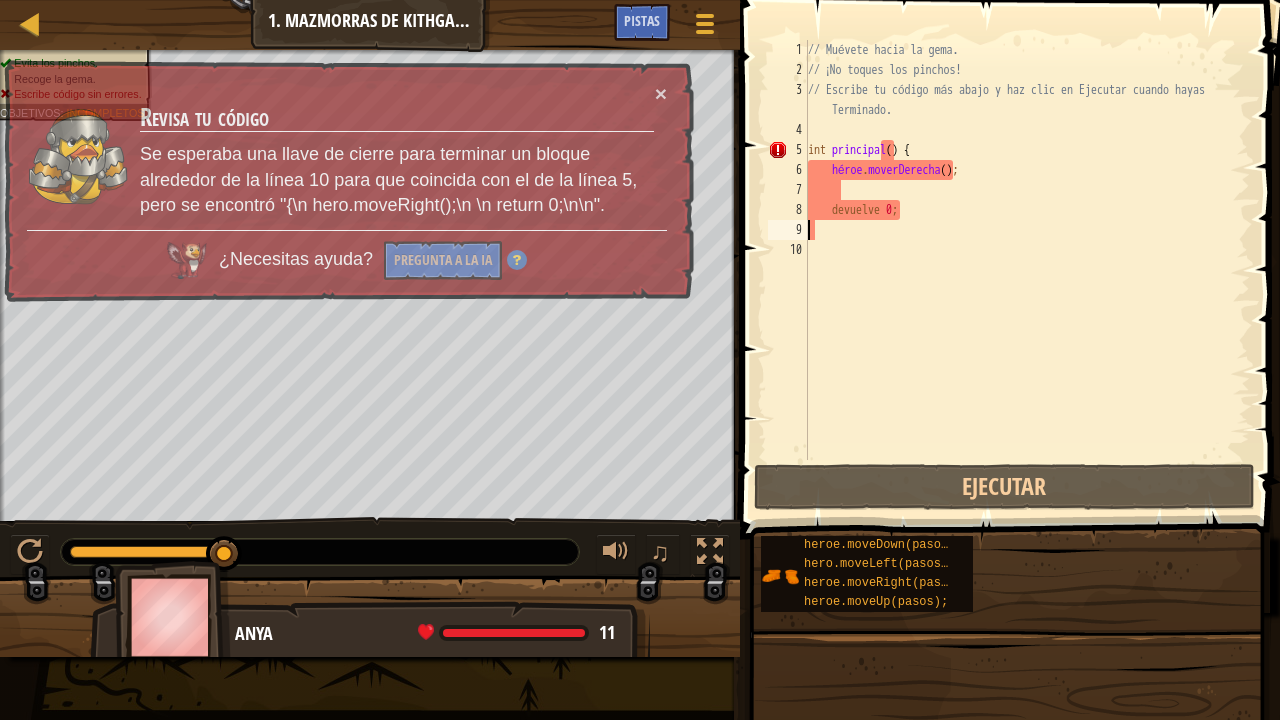 type on "*" 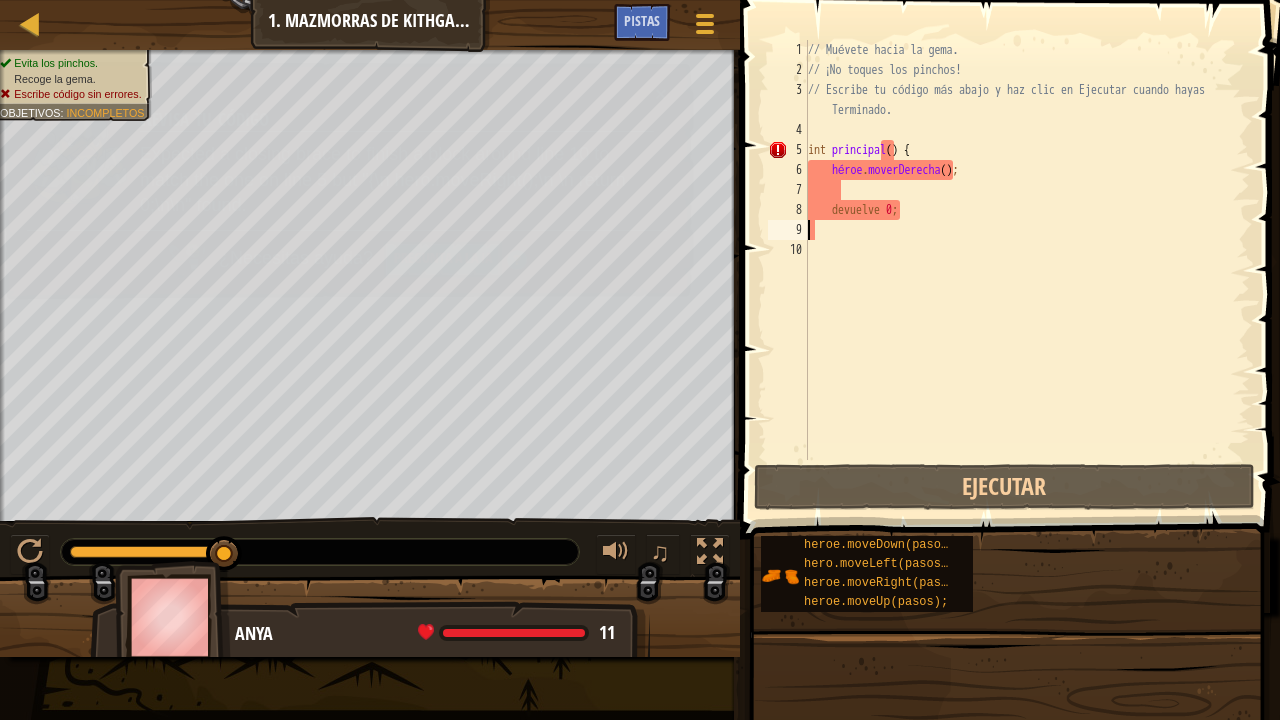 type on "_" 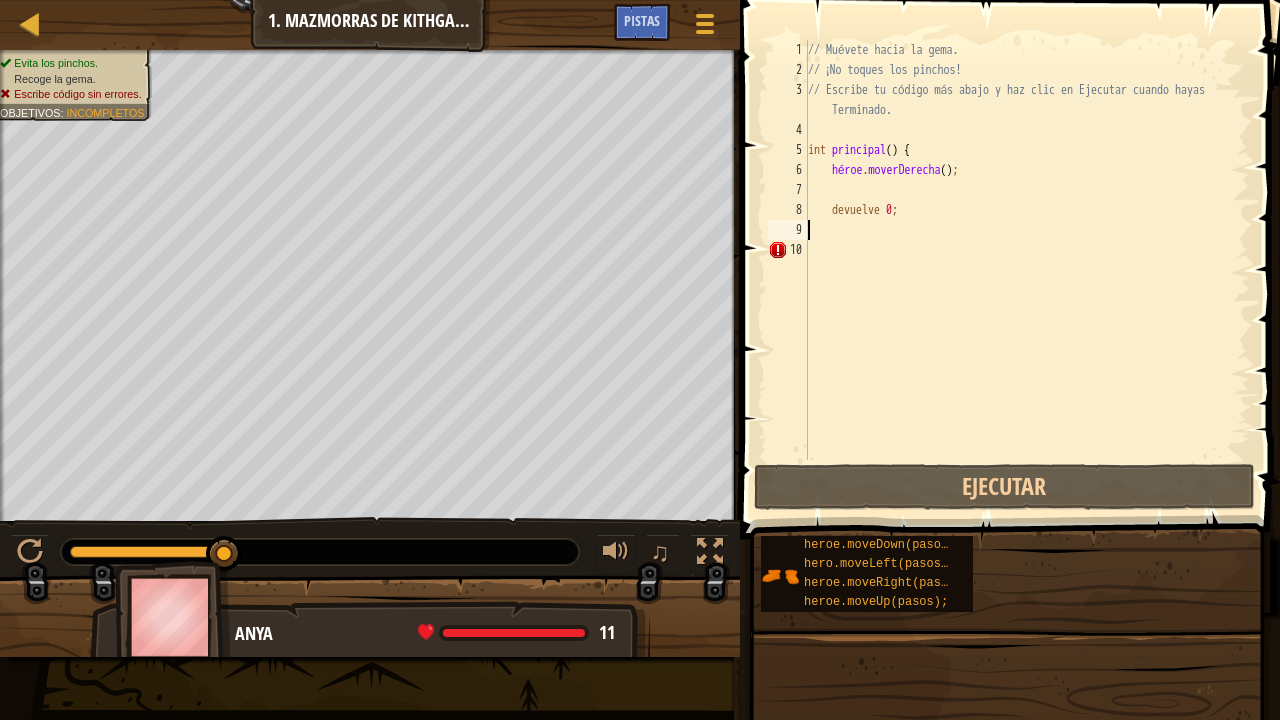 type on ":" 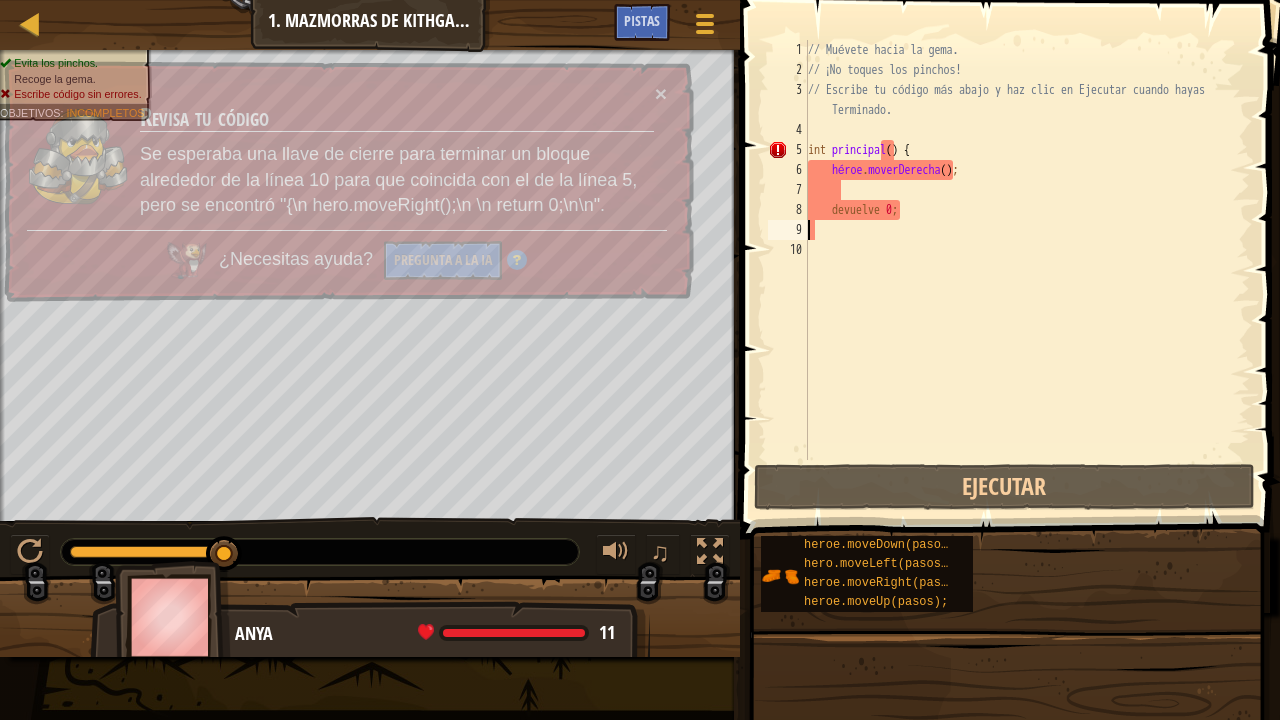 type on "Ç" 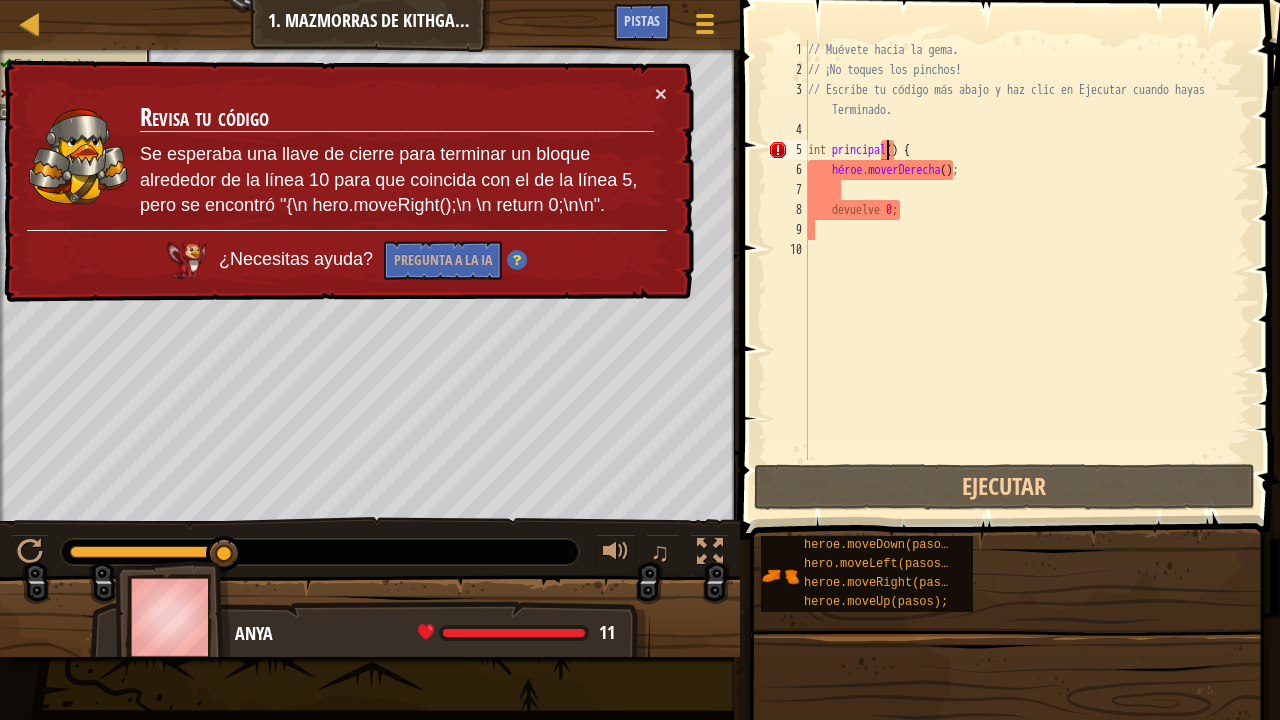 drag, startPoint x: 936, startPoint y: 152, endPoint x: 962, endPoint y: 160, distance: 27.202942 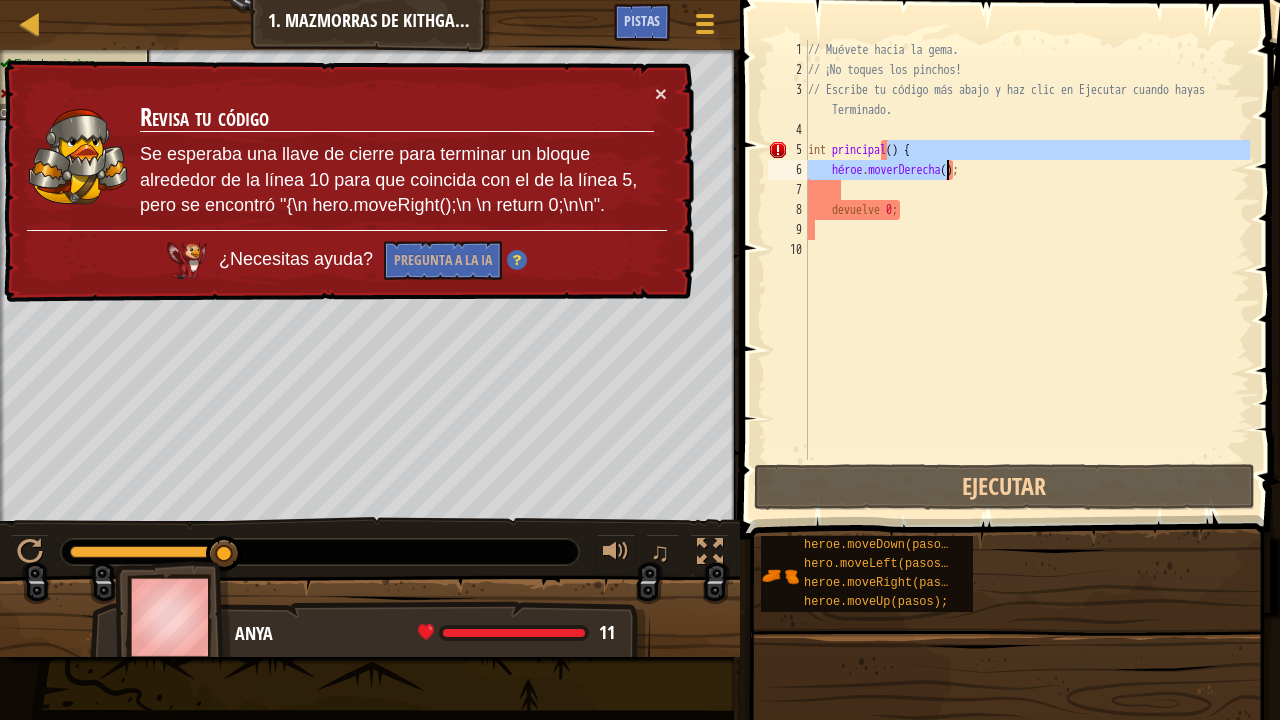 click on "// Muévete hacia la gema. // ¡No toques los pinchos! // Escribe tu código más abajo y haz clic en Ejecutar cuando hayas      Terminado. int    principal  (  )    {      héroe  .  moverDerecha  (  )  ;           devuelve    0  ;" at bounding box center [1027, 250] 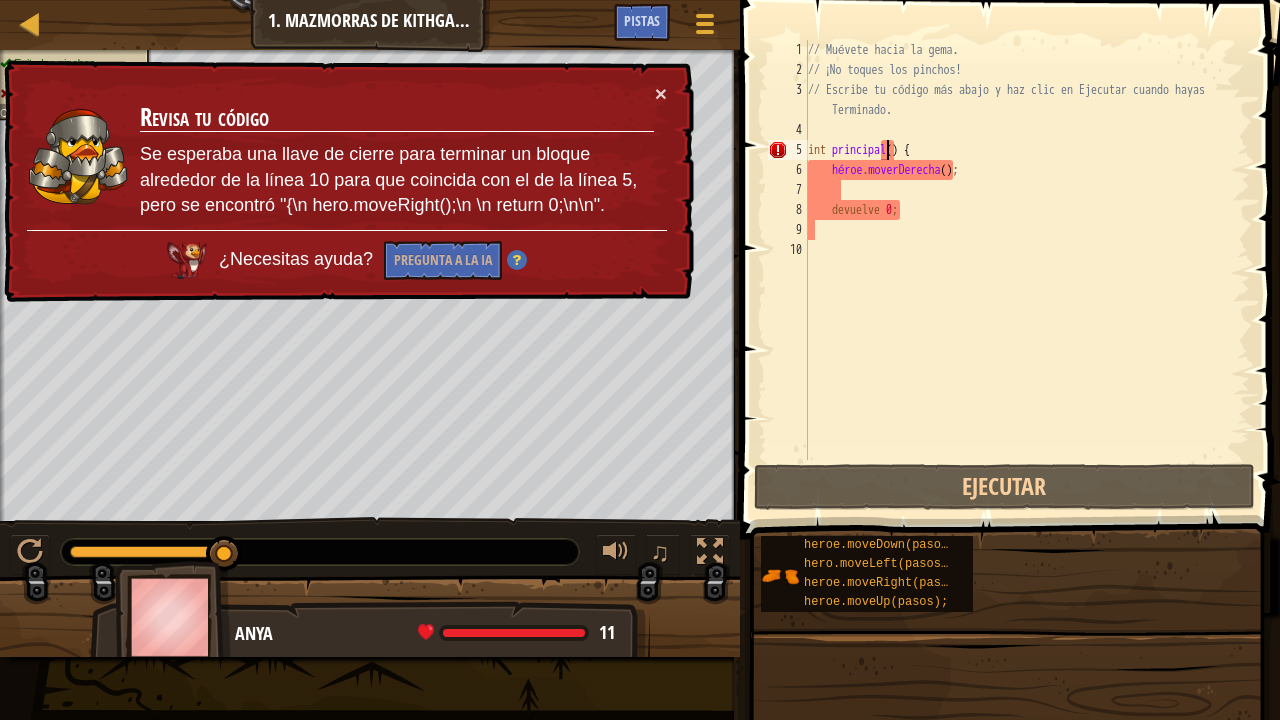 drag, startPoint x: 951, startPoint y: 150, endPoint x: 939, endPoint y: 149, distance: 12.0415945 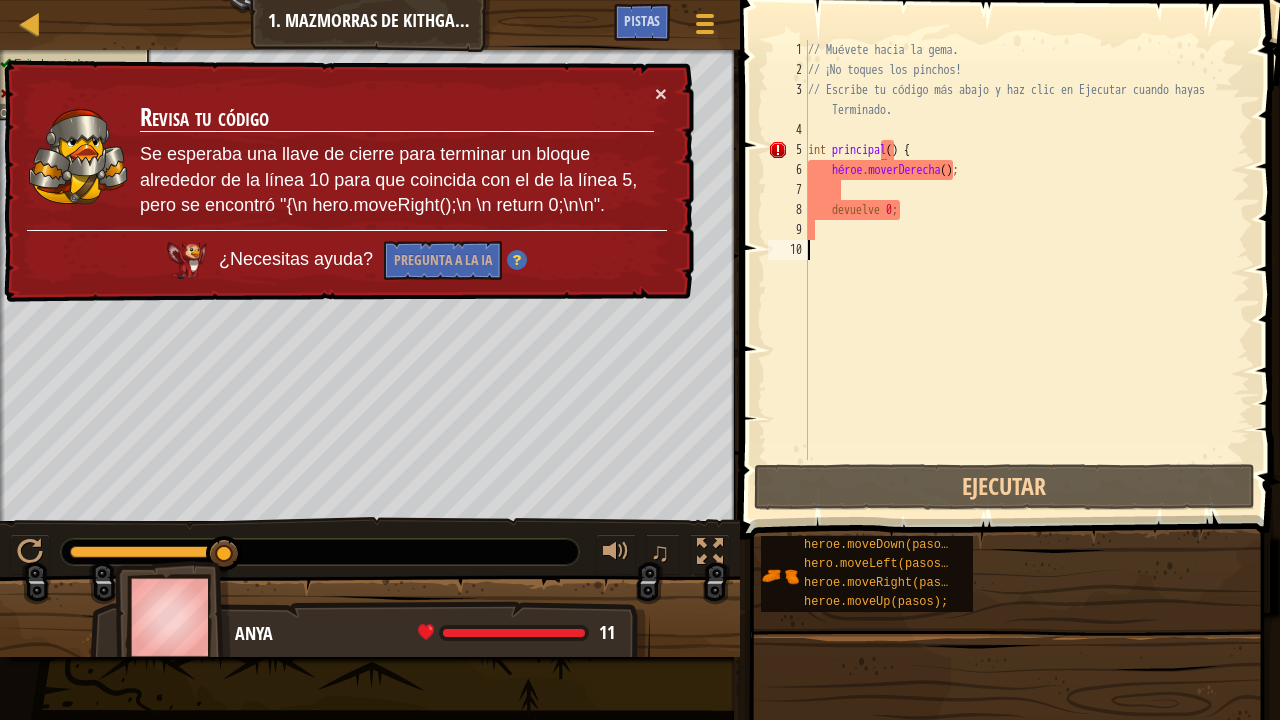 click on "// Muévete hacia la gema. // ¡No toques los pinchos! // Escribe tu código más abajo y haz clic en Ejecutar cuando hayas      Terminado. int    principal  (  )    {      héroe  .  moverDerecha  (  )  ;           devuelve    0  ;" at bounding box center [1027, 270] 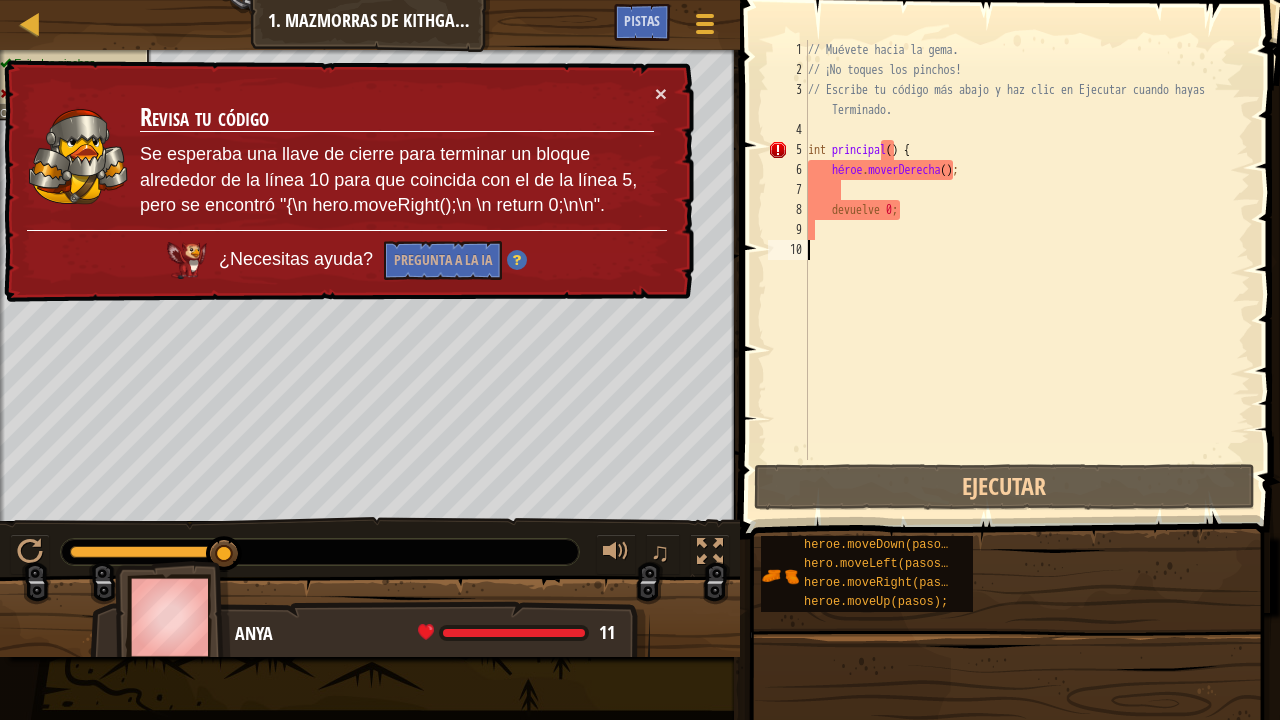 type on "/" 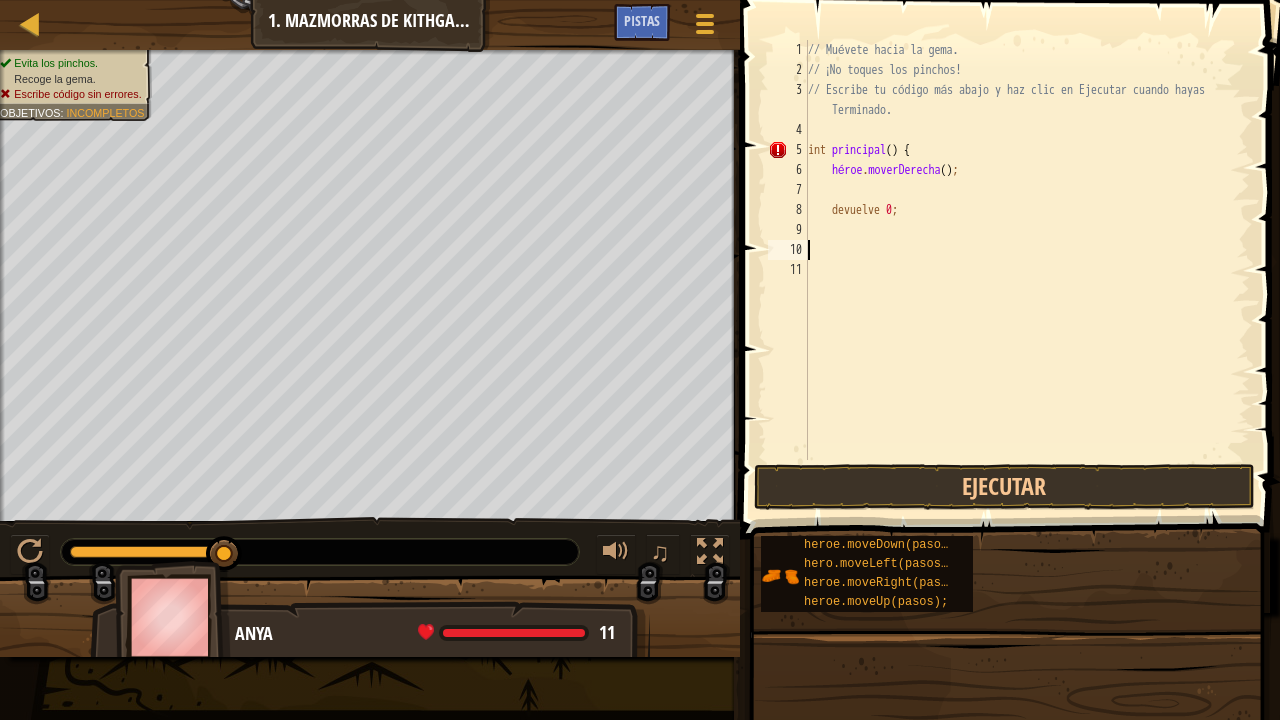 type on "&" 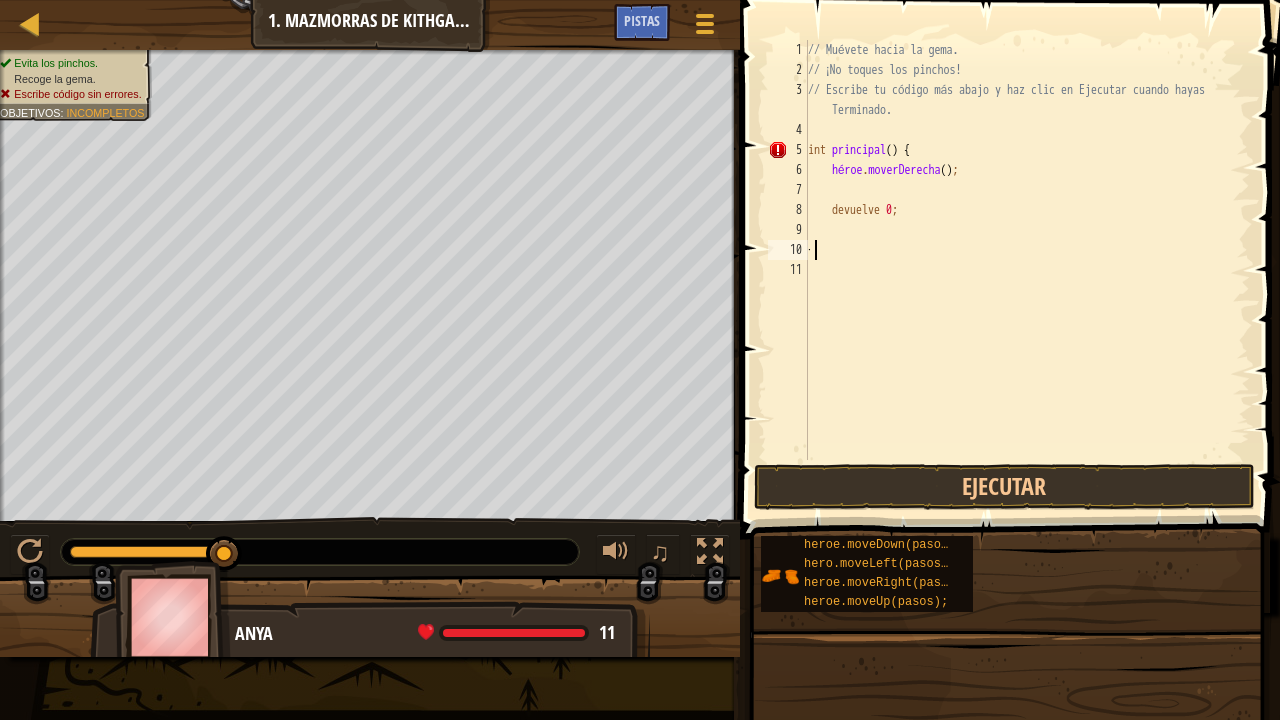 type 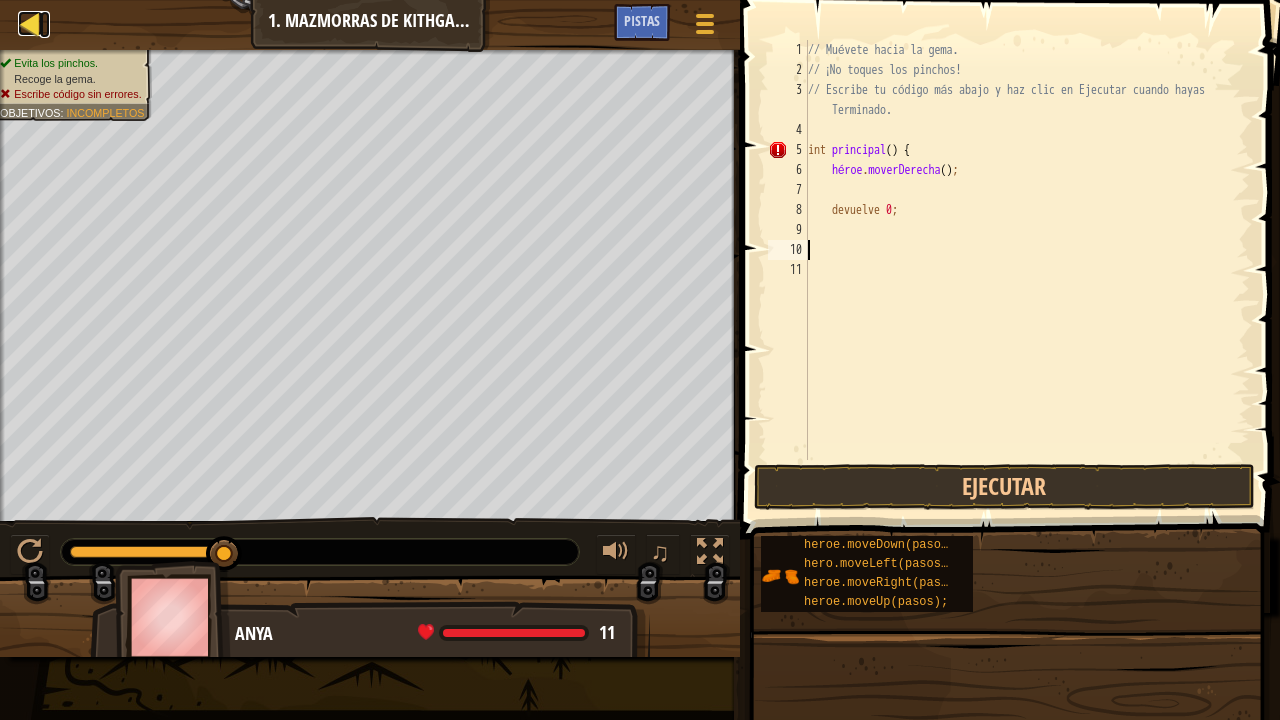click at bounding box center (30, 23) 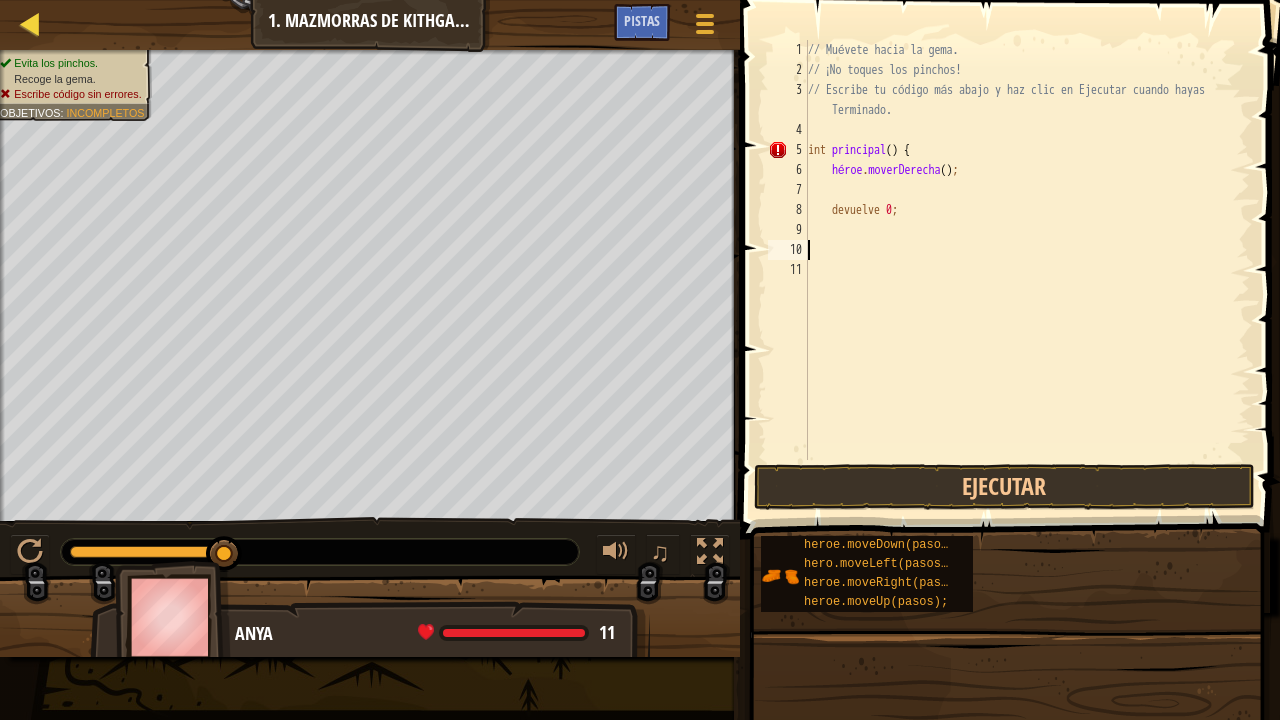 select on "es-419" 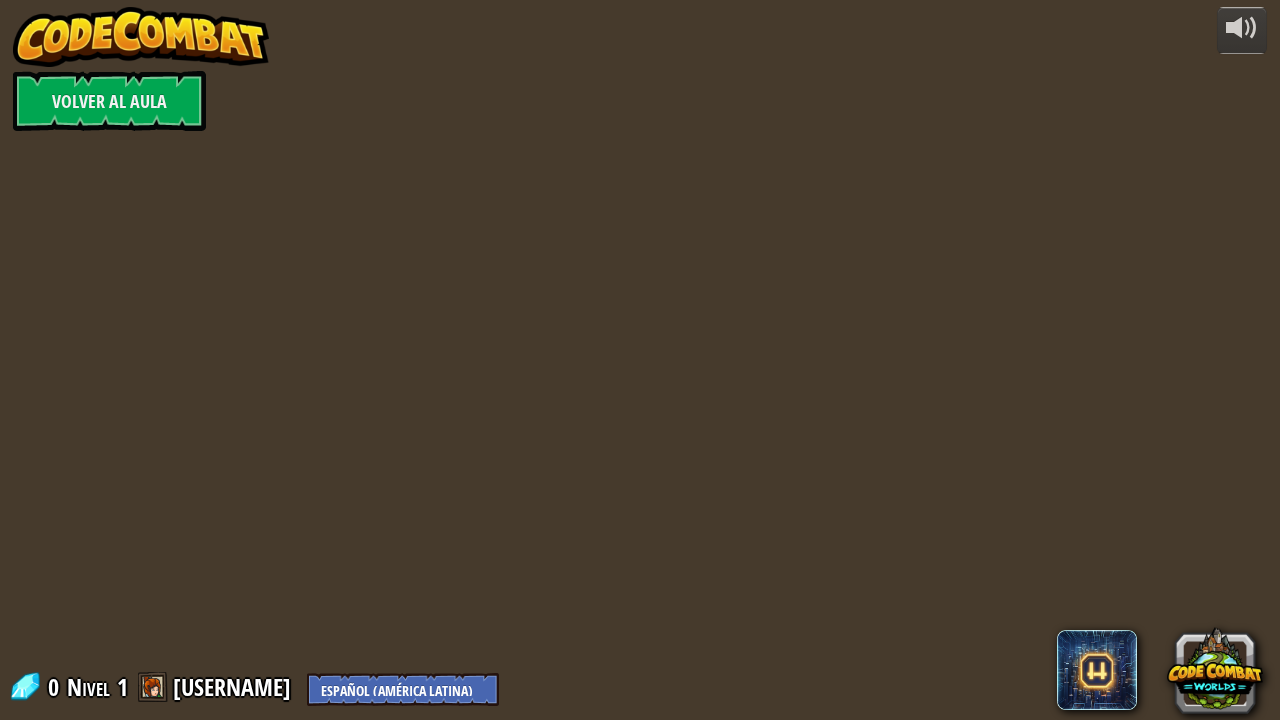 select on "es-419" 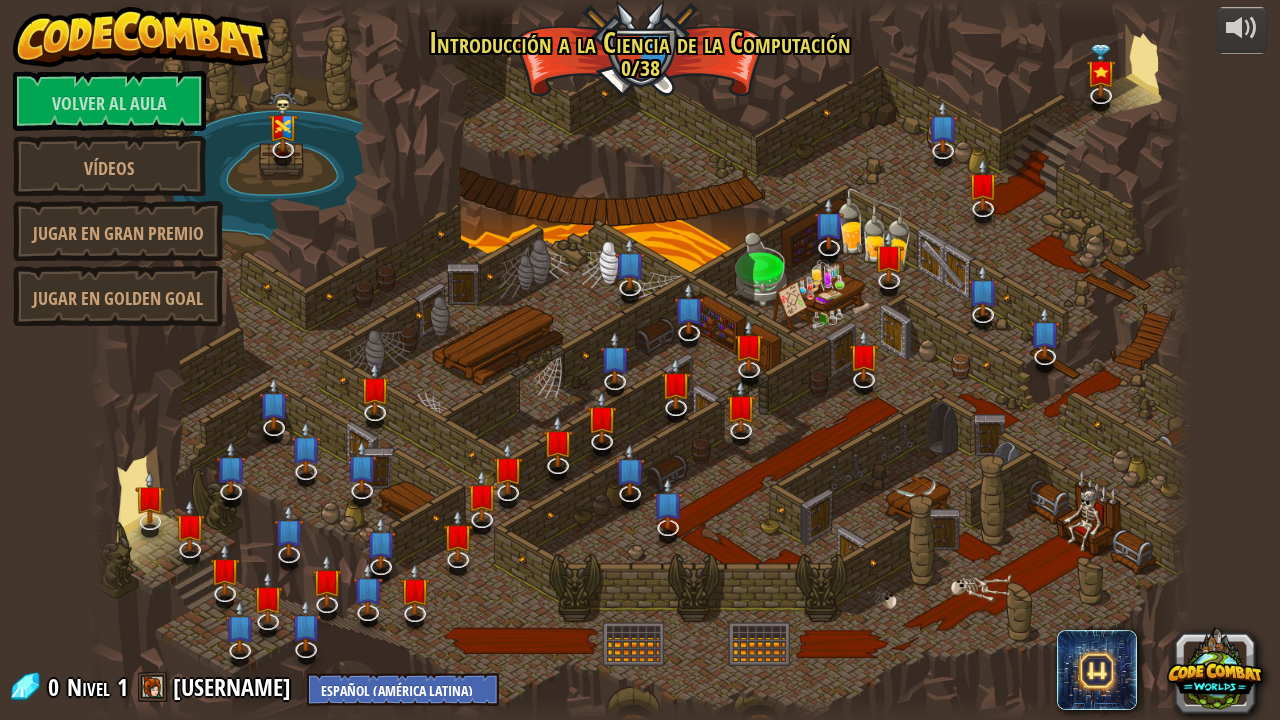 select on "es-419" 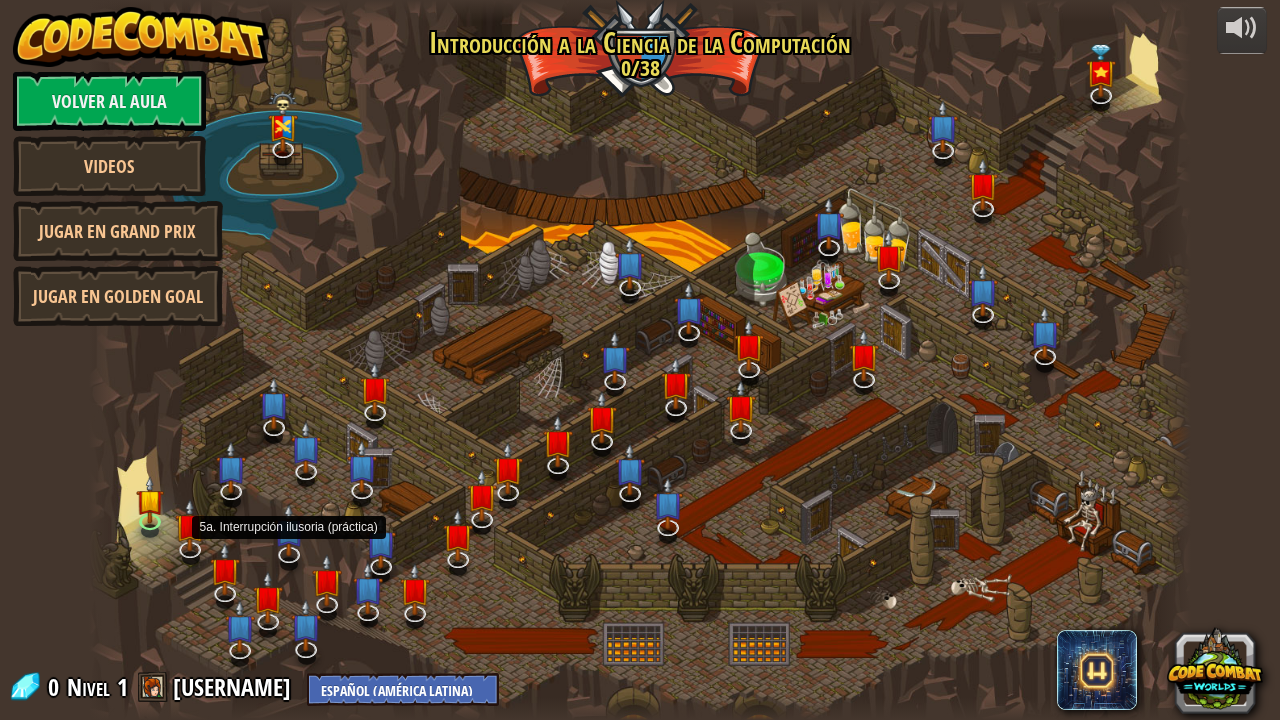 select on "es-419" 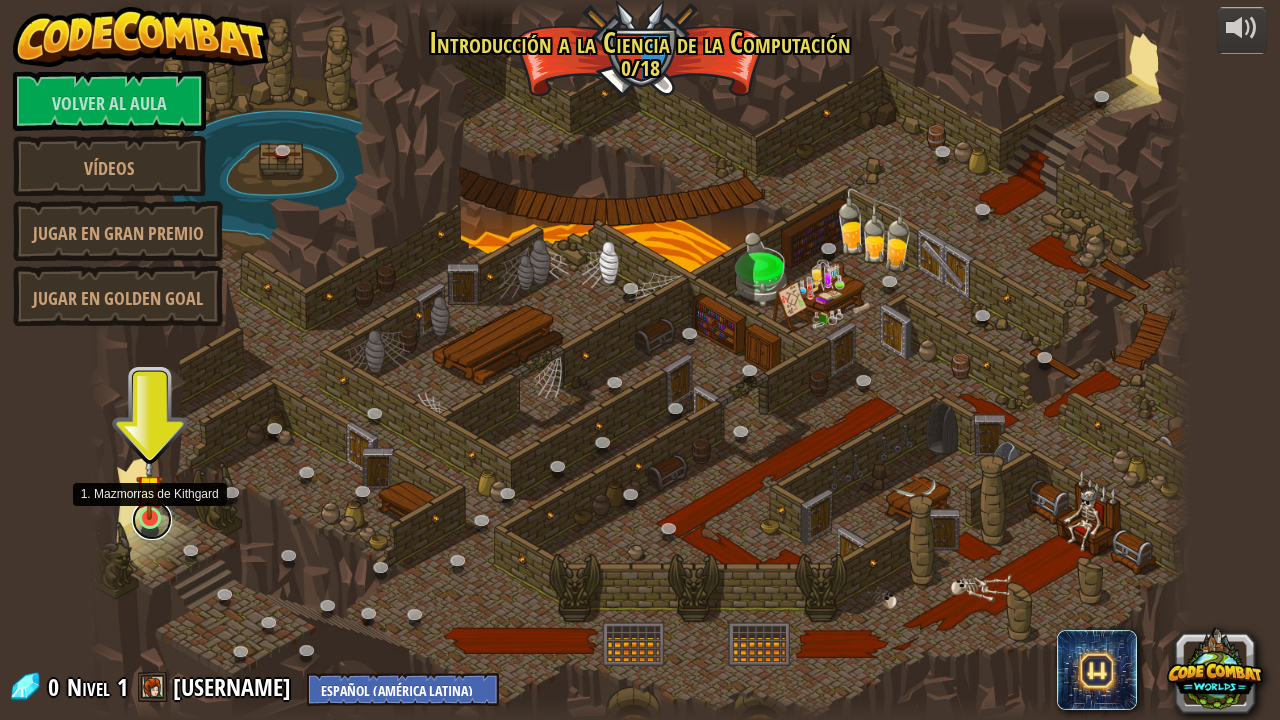 click at bounding box center (152, 520) 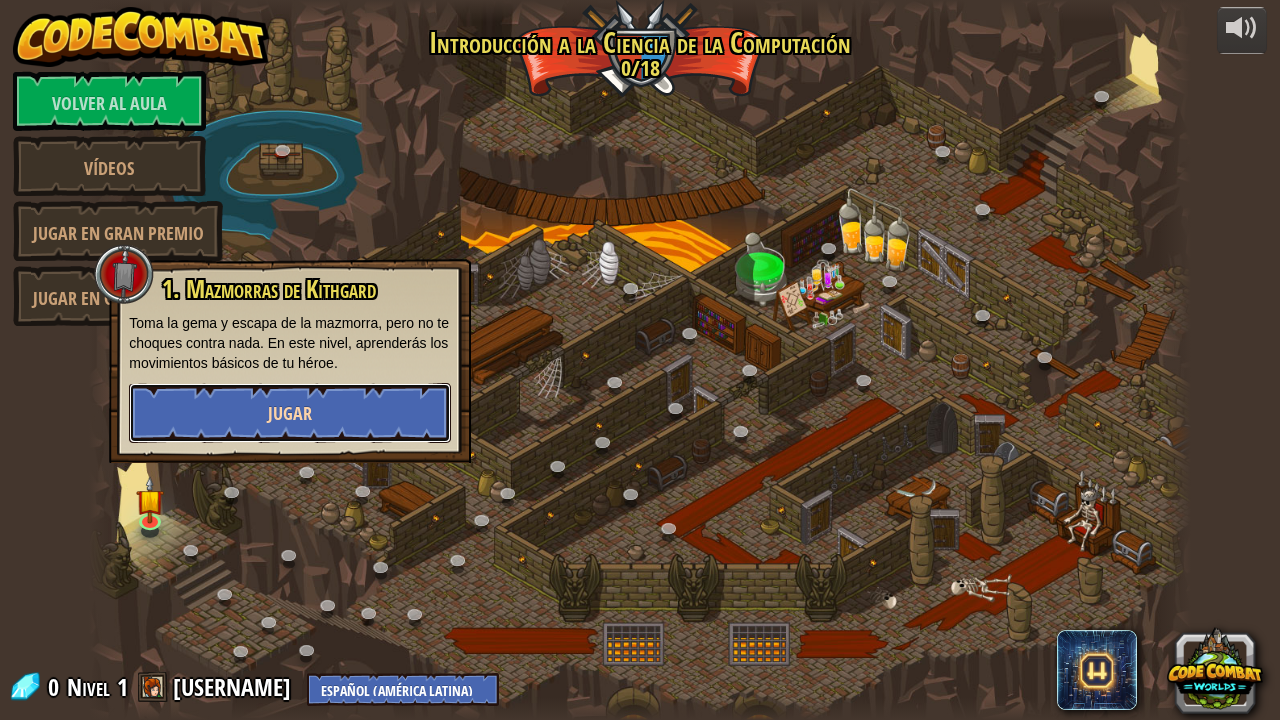 click on "Jugar" at bounding box center [290, 413] 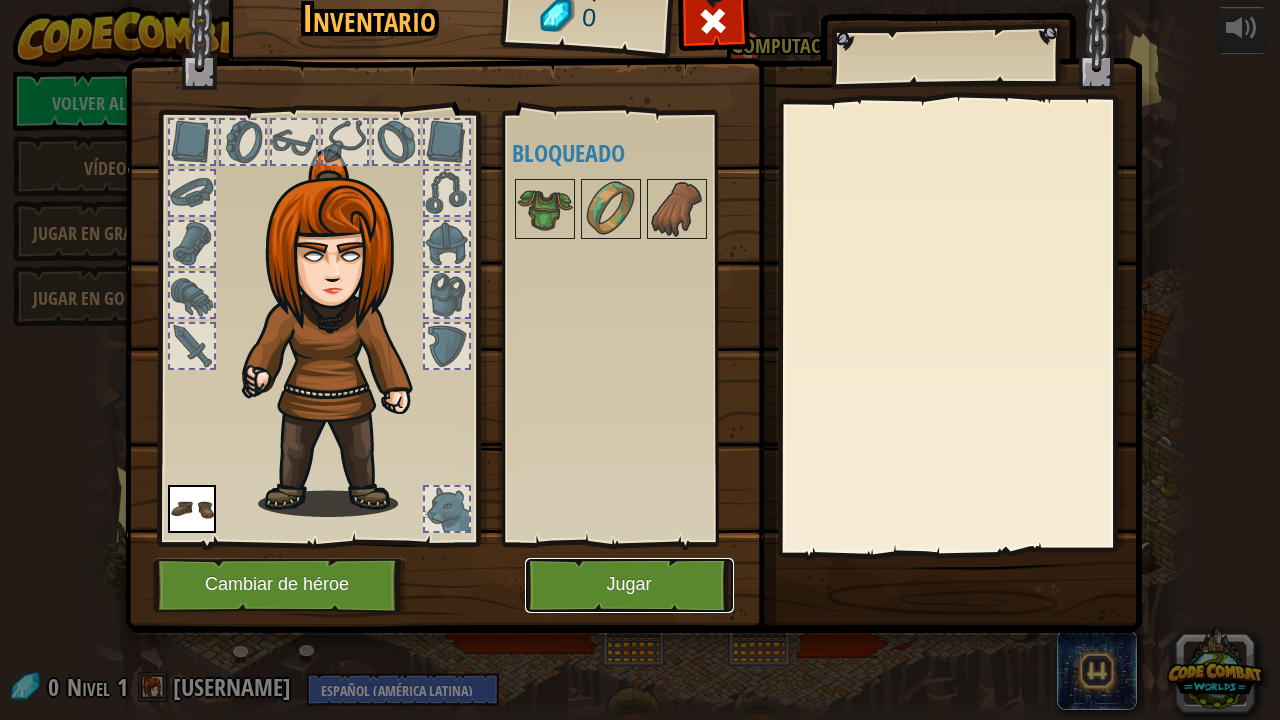 click on "Jugar" at bounding box center [628, 585] 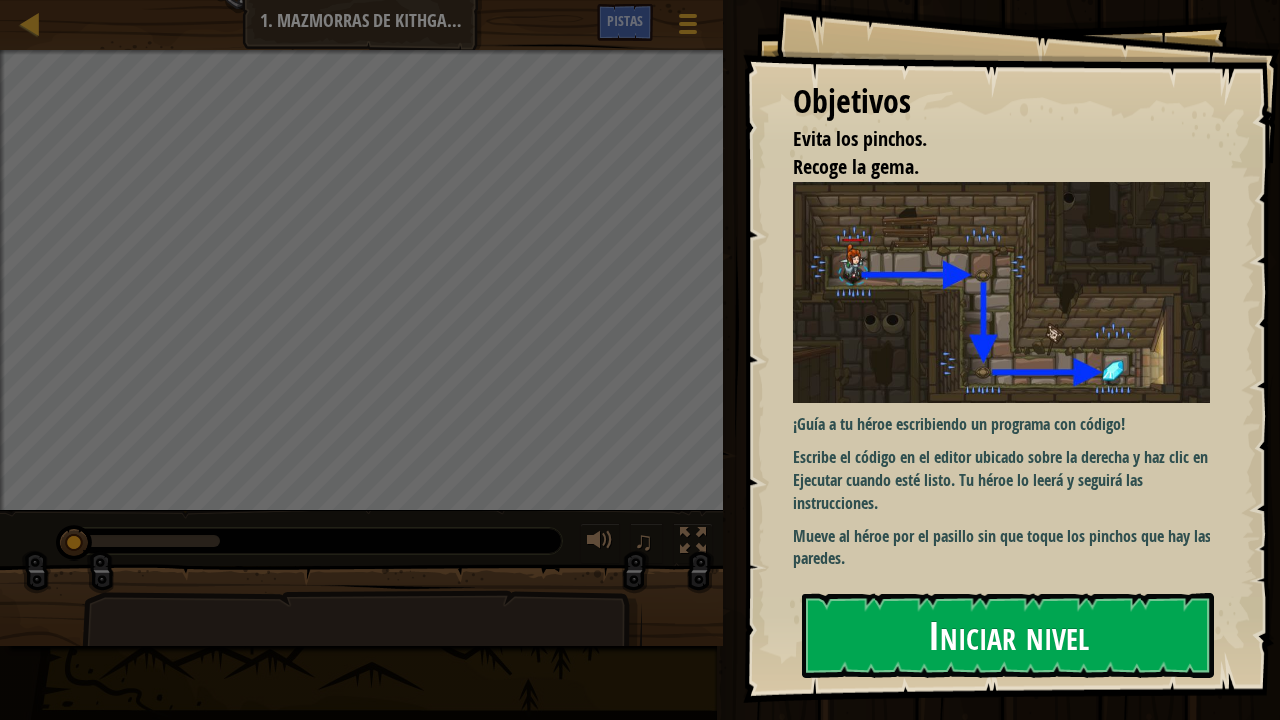 click on "Iniciar nivel" at bounding box center [1008, 635] 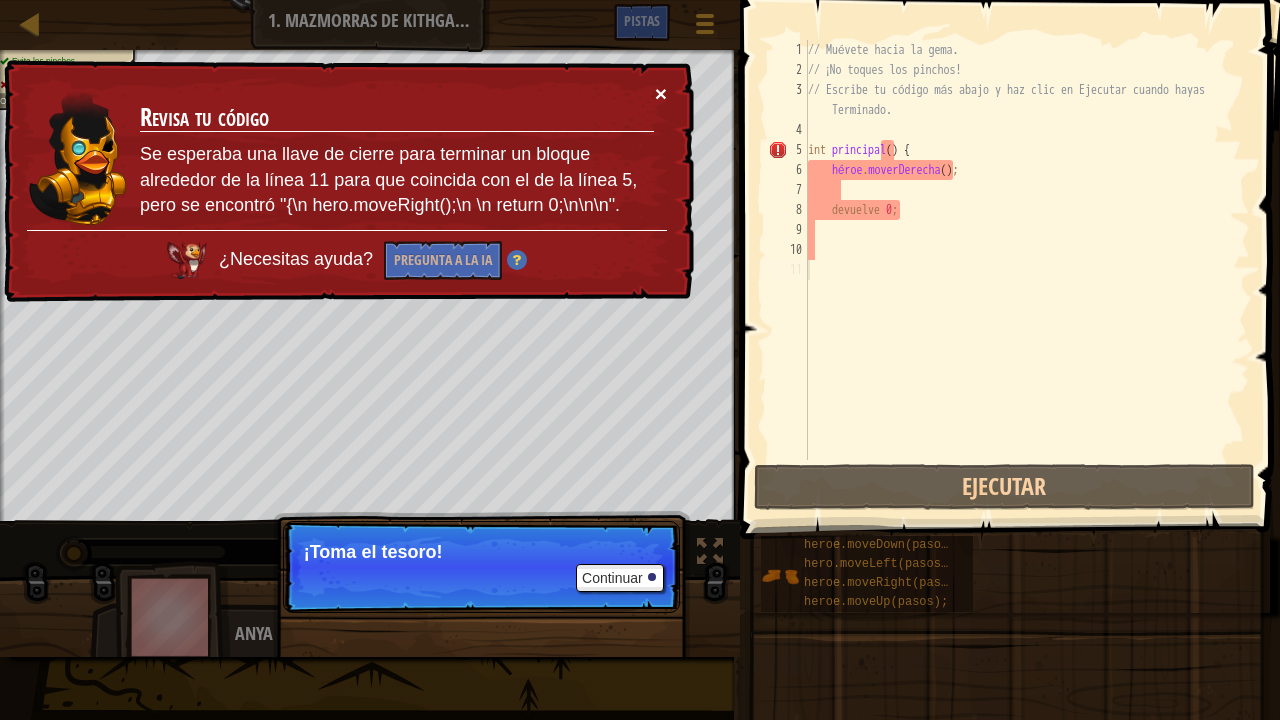 click on "×" at bounding box center (661, 93) 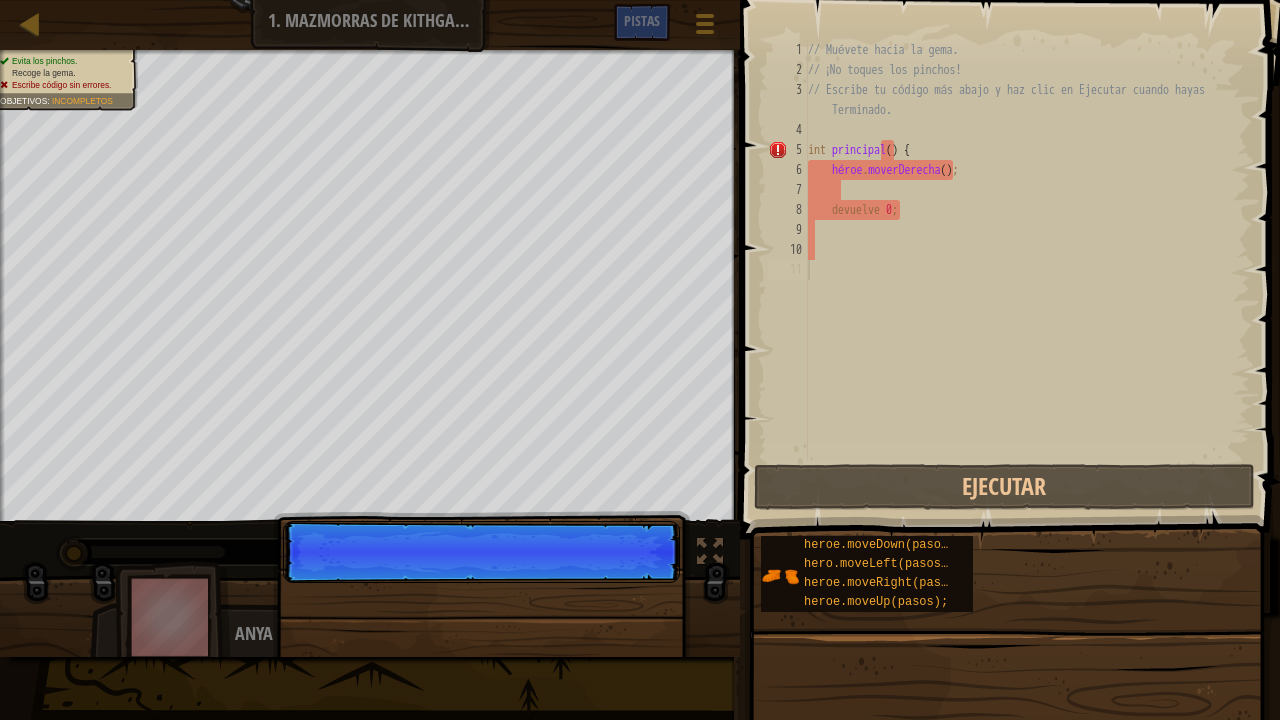 scroll, scrollTop: 9, scrollLeft: 0, axis: vertical 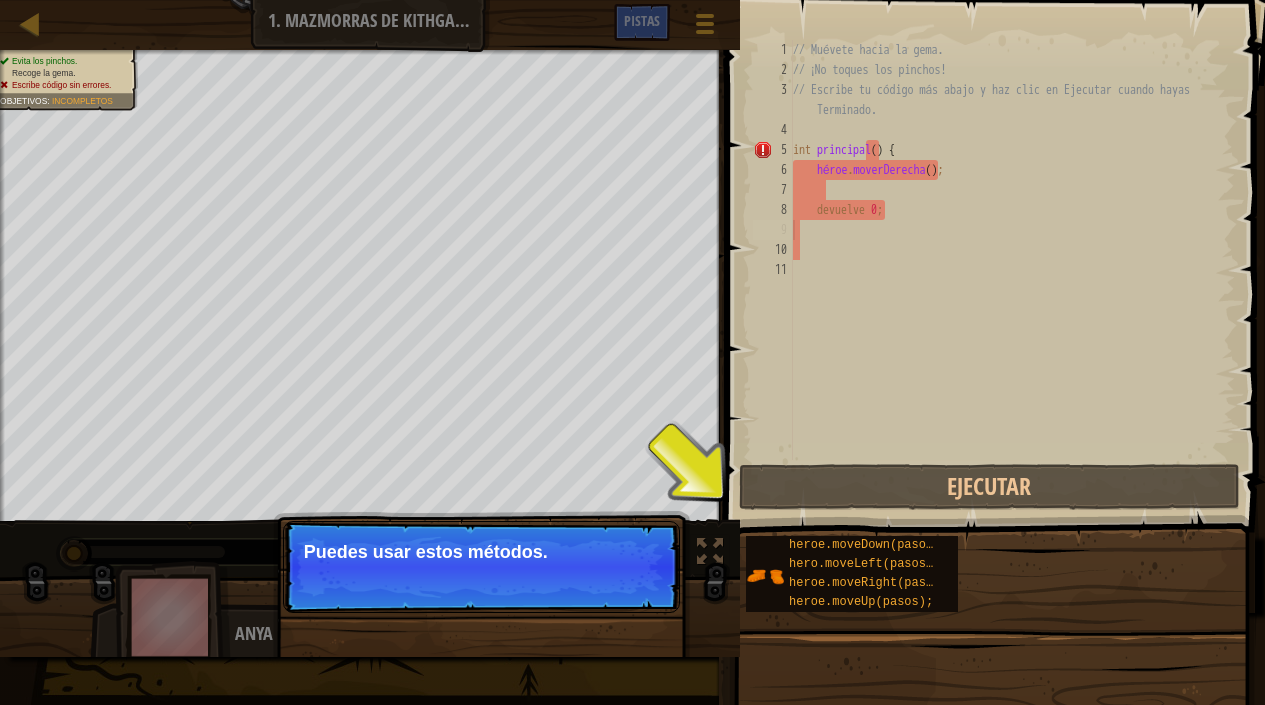 click on "// Muévete hacia la gema. // ¡No toques los pinchos! // Escribe tu código más abajo y haz clic en Ejecutar cuando hayas      Terminado. int    principal  (  )    {      héroe  .  moverDerecha  (  )  ;           devuelve    0  ;" at bounding box center (1012, 270) 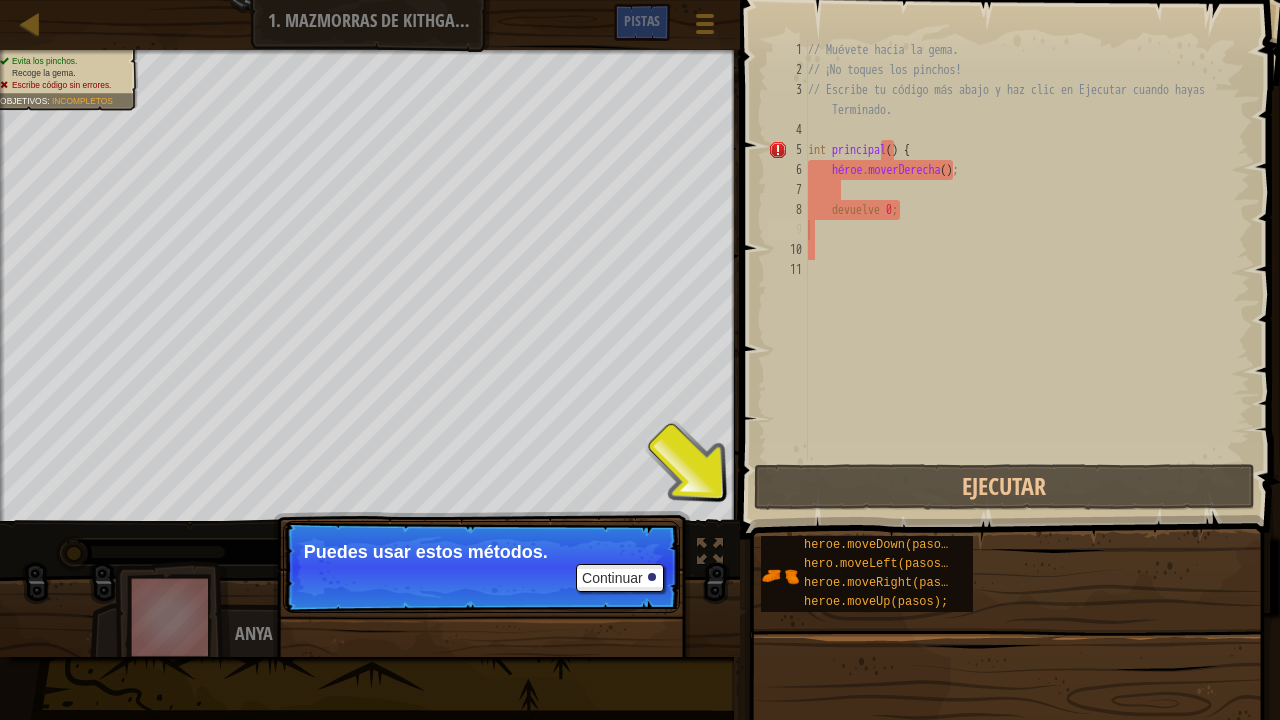 click on "// Muévete hacia la gema. // ¡No toques los pinchos! // Escribe tu código más abajo y haz clic en Ejecutar cuando hayas      Terminado. int    principal  (  )    {      héroe  .  moverDerecha  (  )  ;           devuelve    0  ;" at bounding box center [1027, 270] 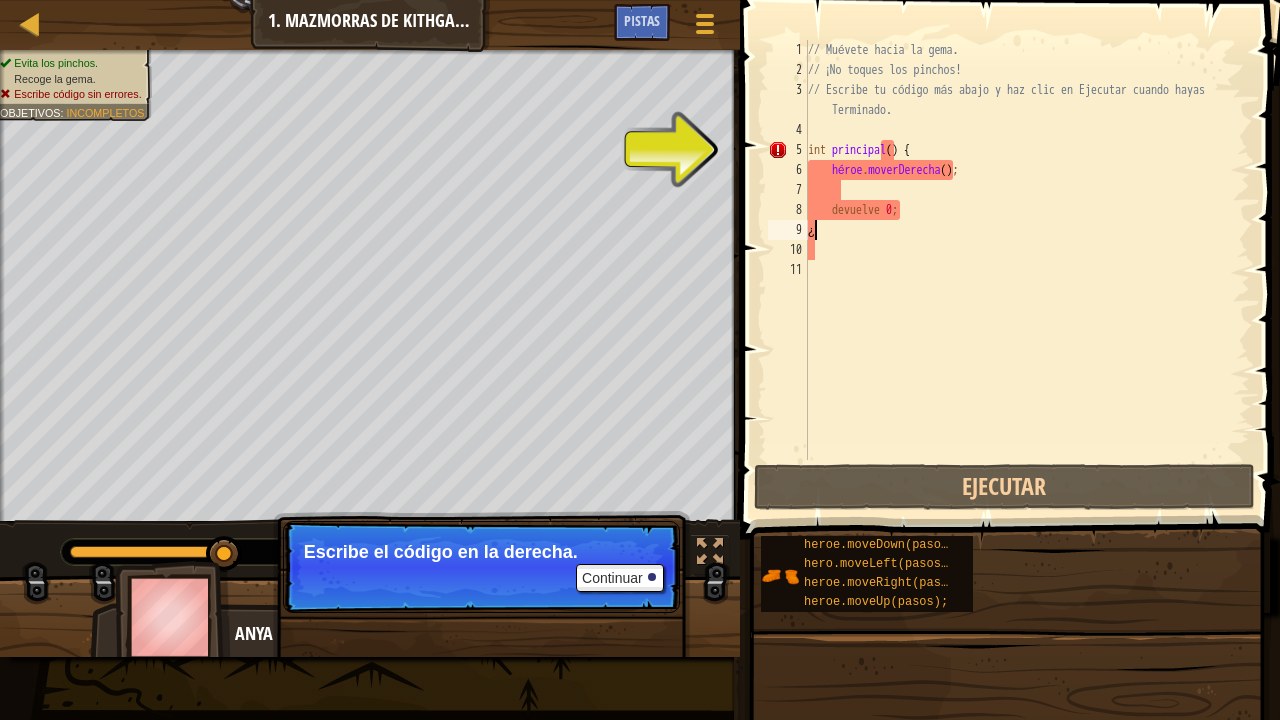 type on "¿" 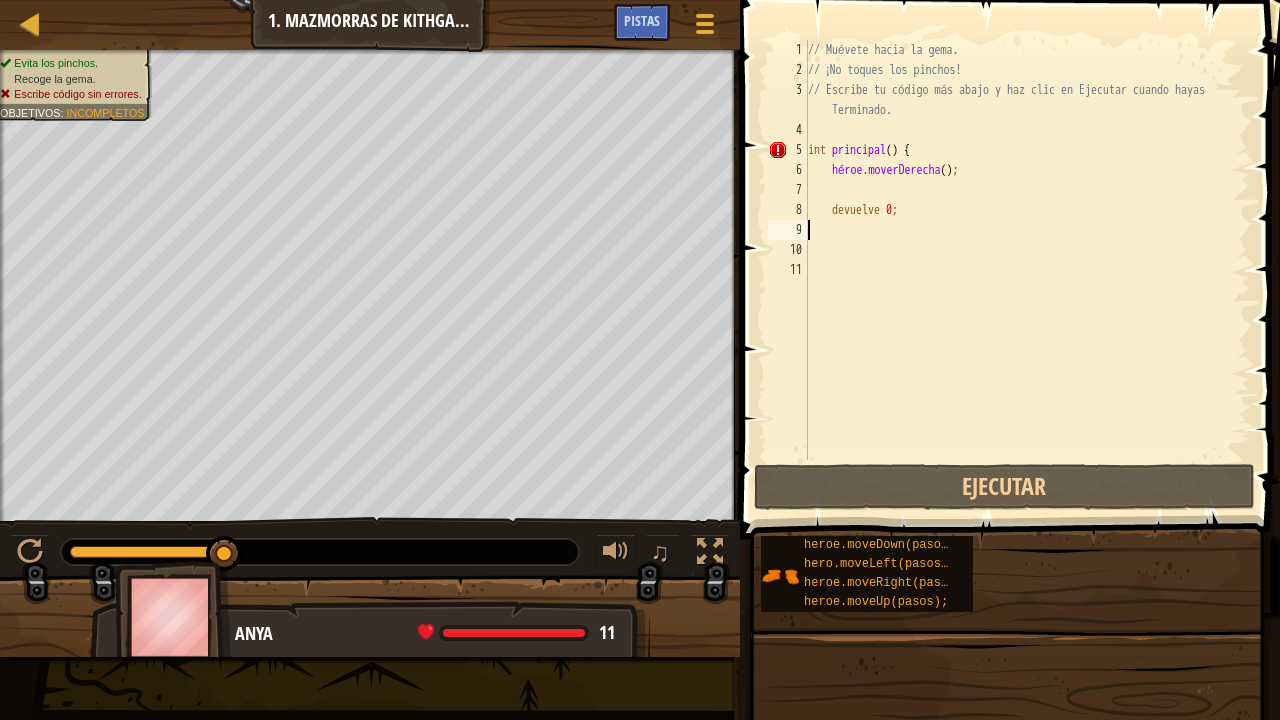 type on "Ç" 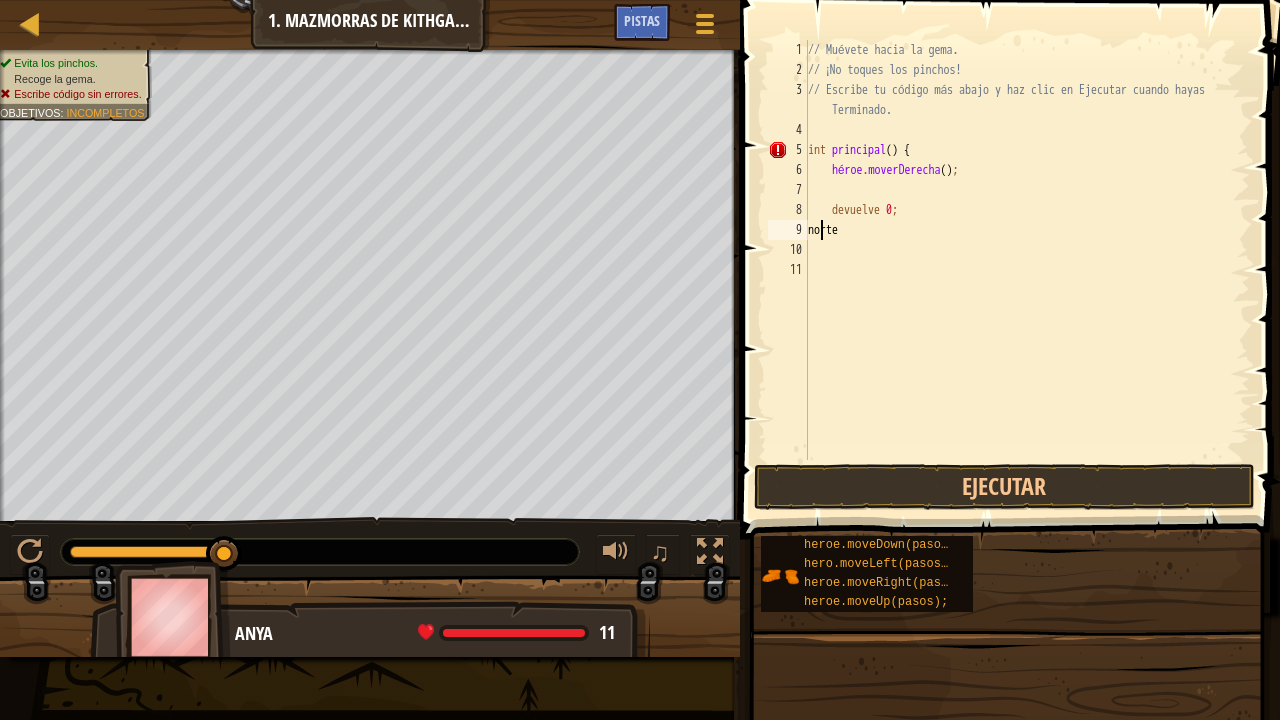 type on "¨" 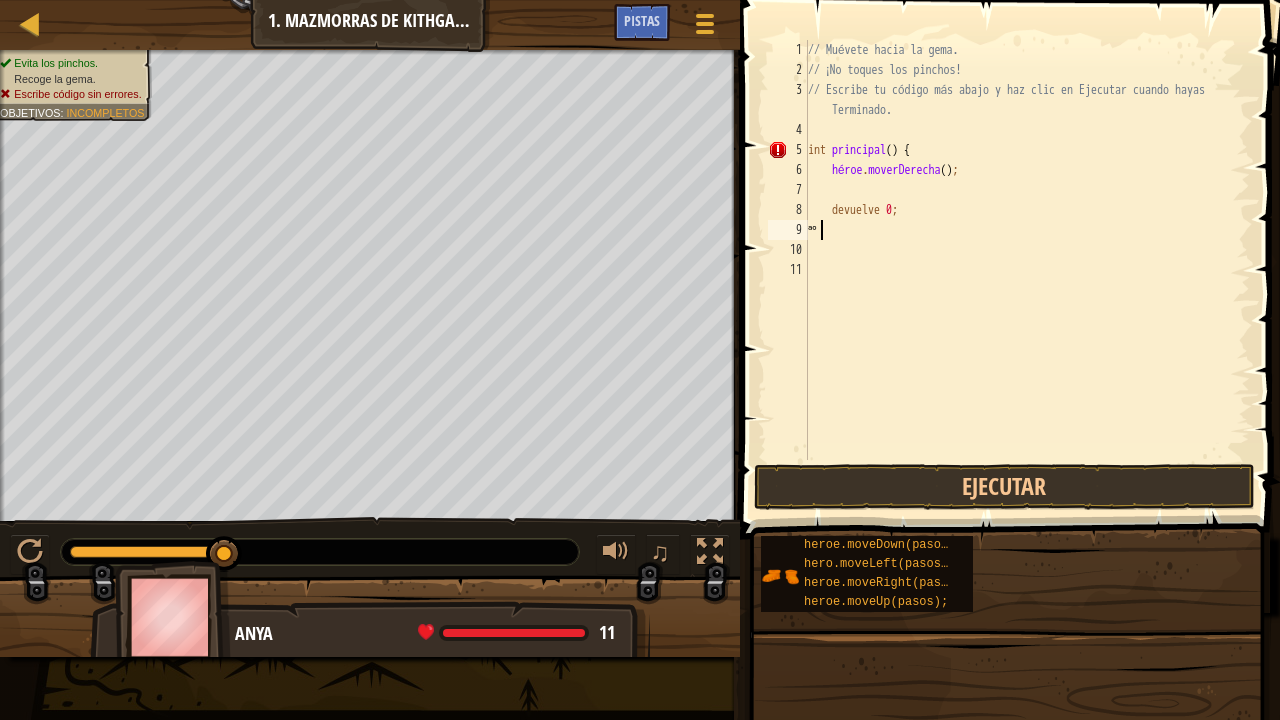 scroll, scrollTop: 9, scrollLeft: 0, axis: vertical 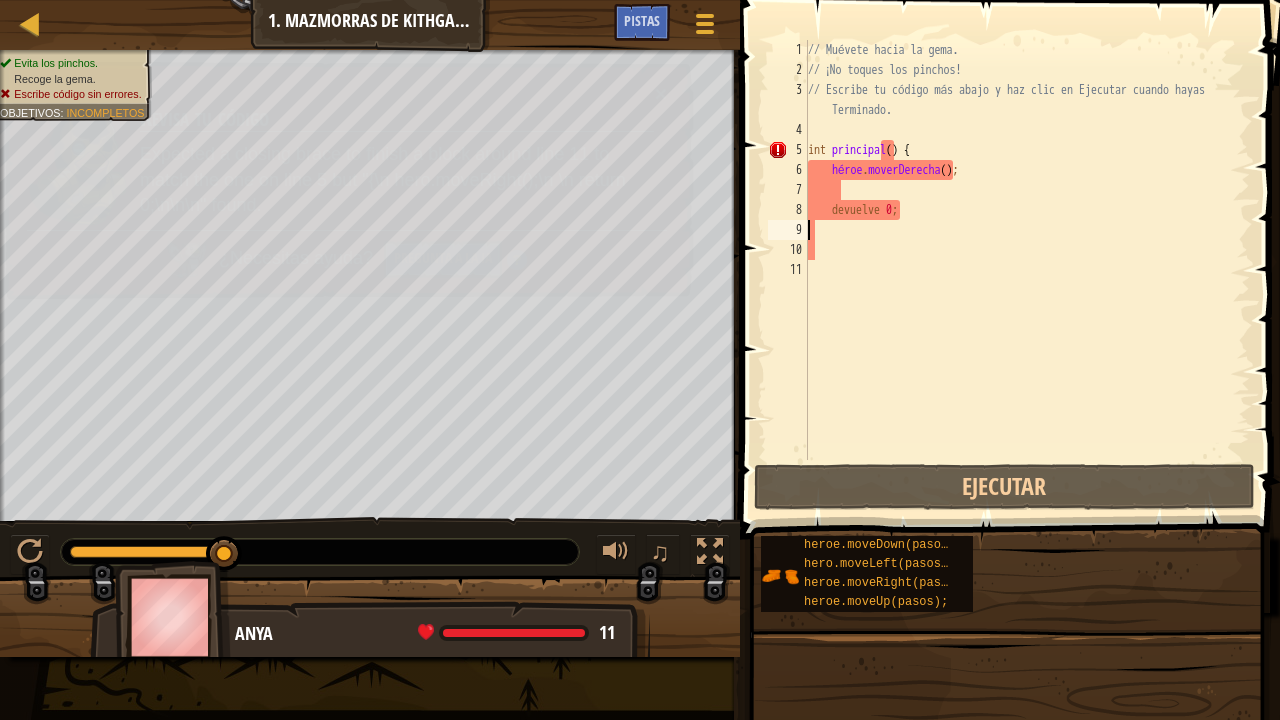 type on "·" 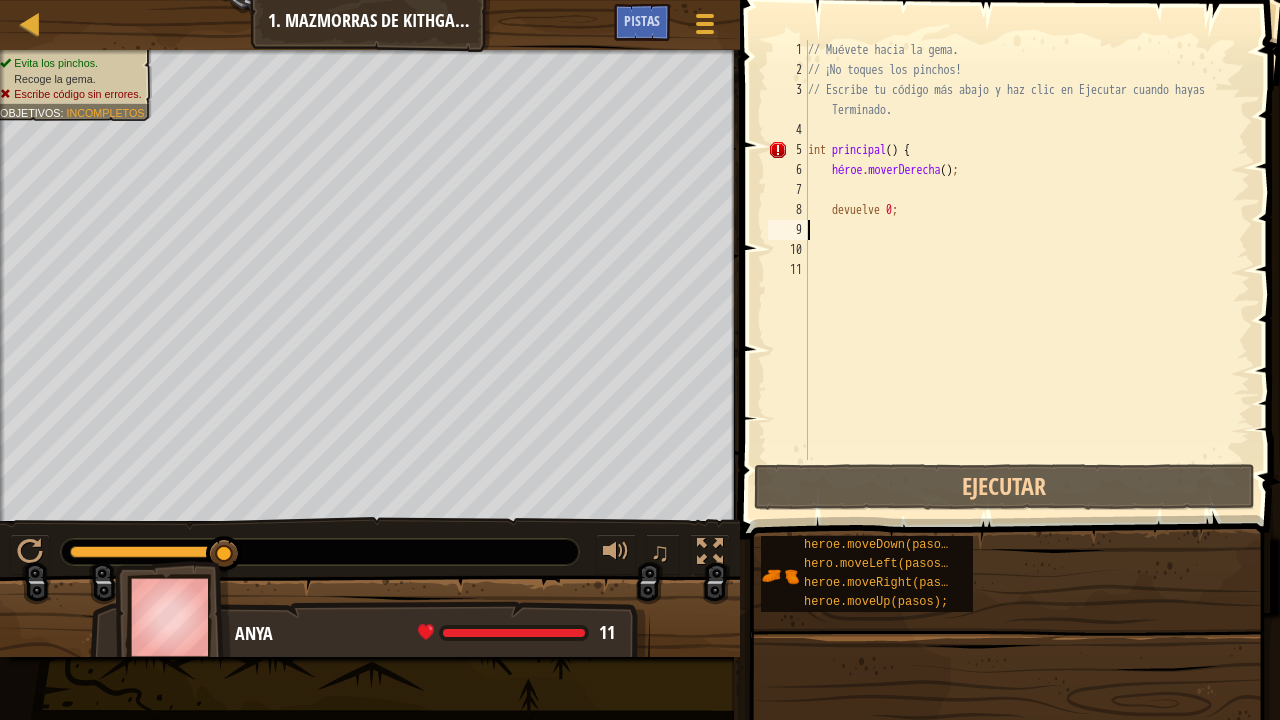 type on "$" 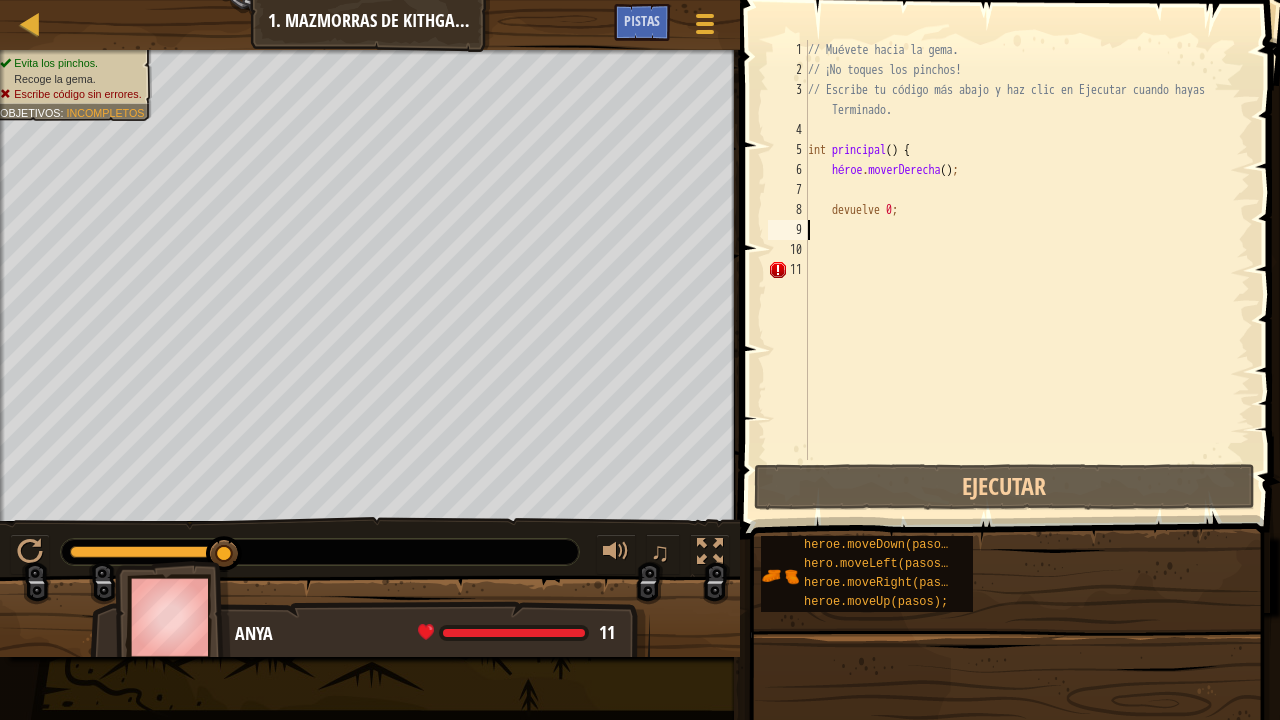 type on "%" 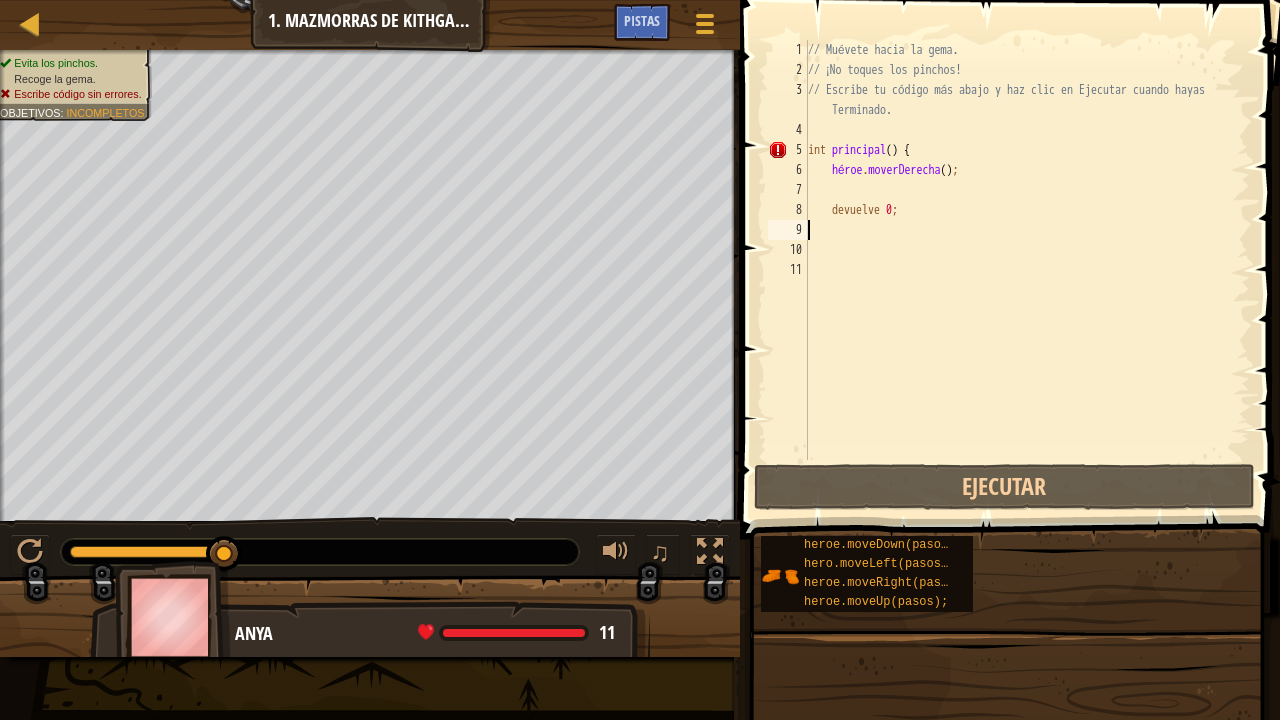 type on "&" 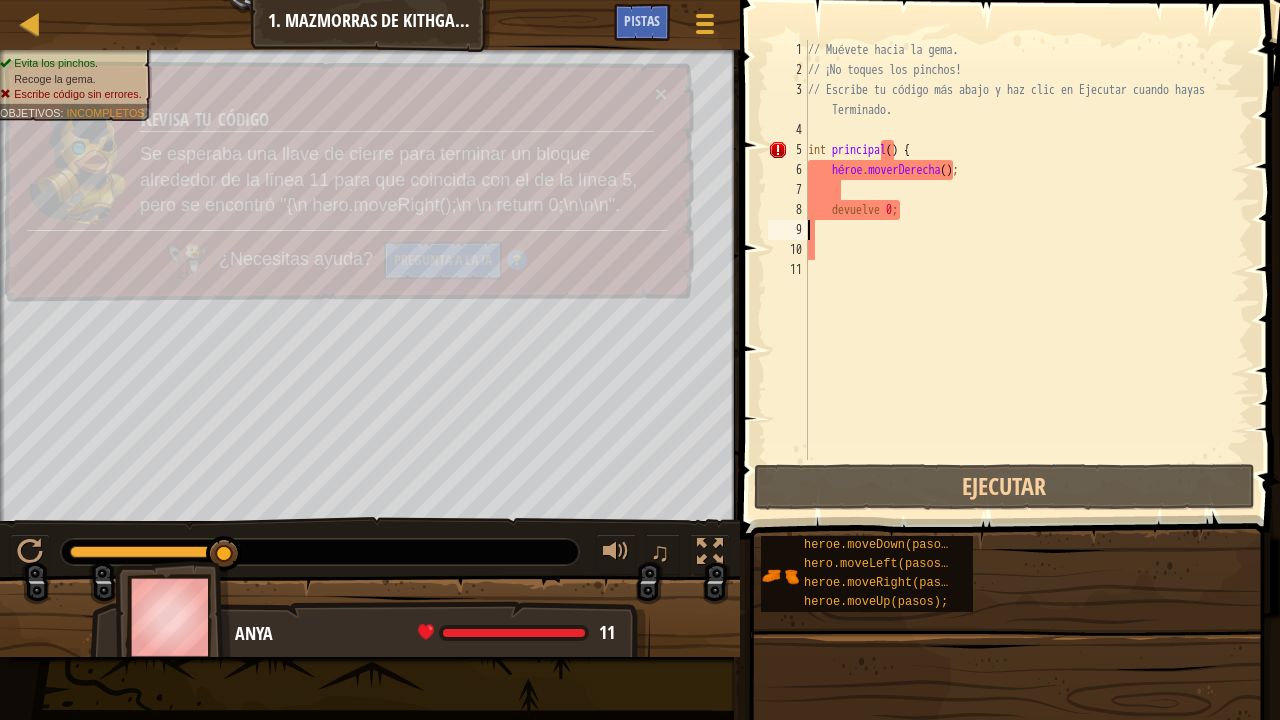 type on "/" 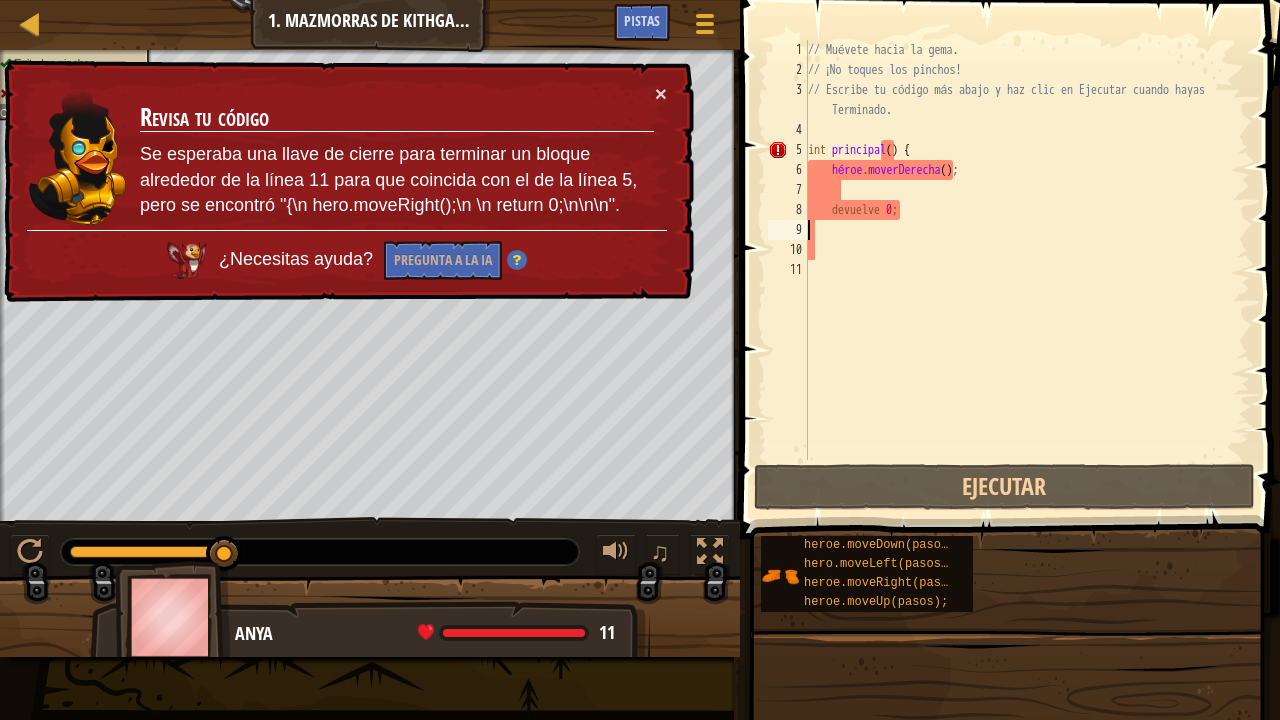 type on "*" 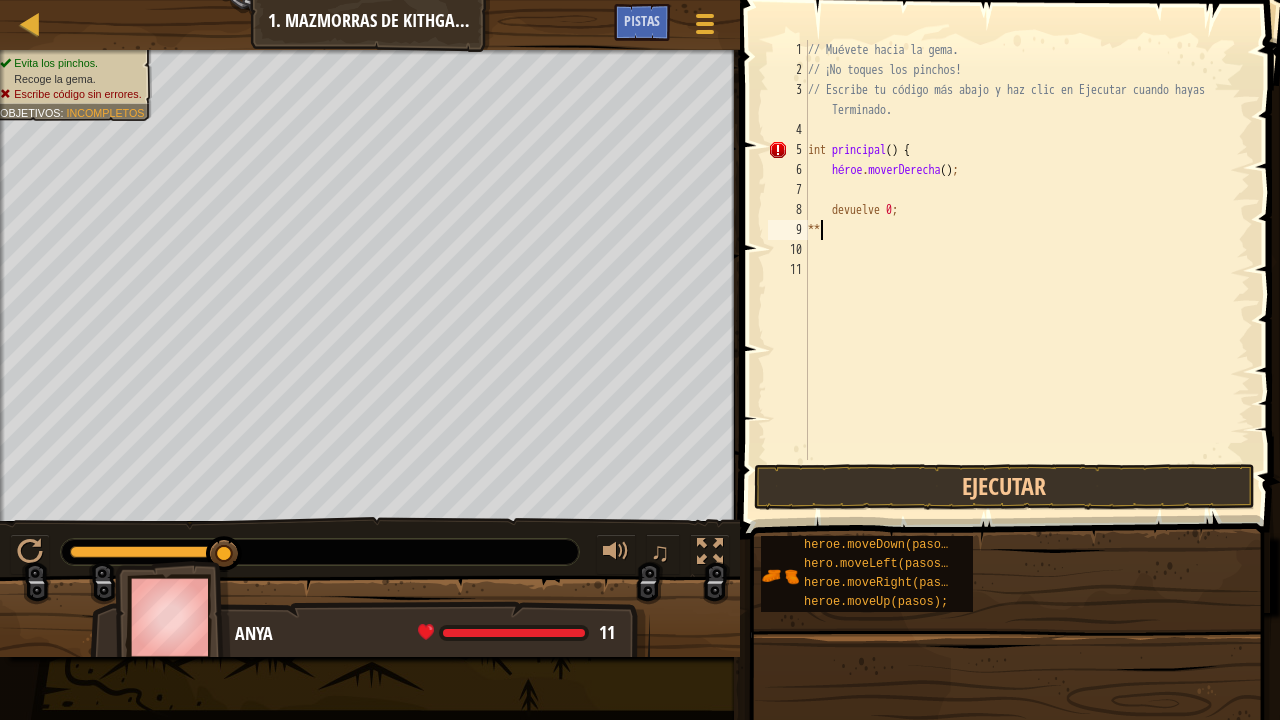type on "*" 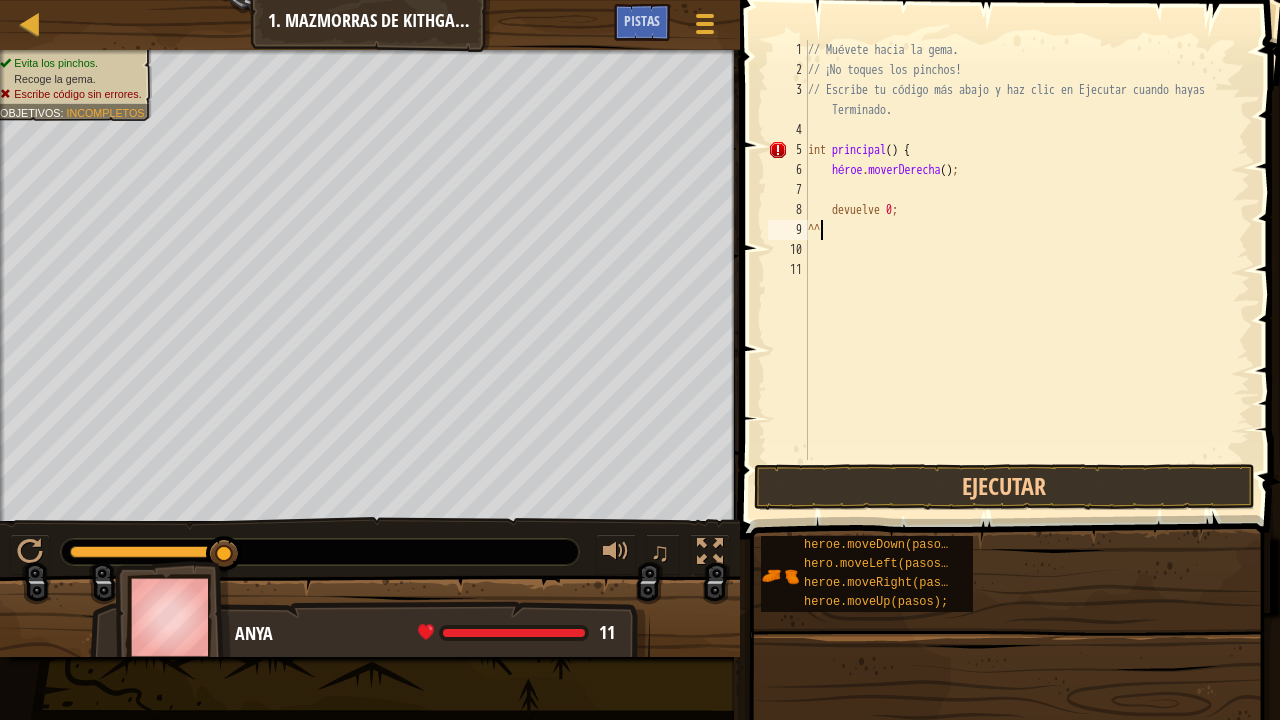type on "^" 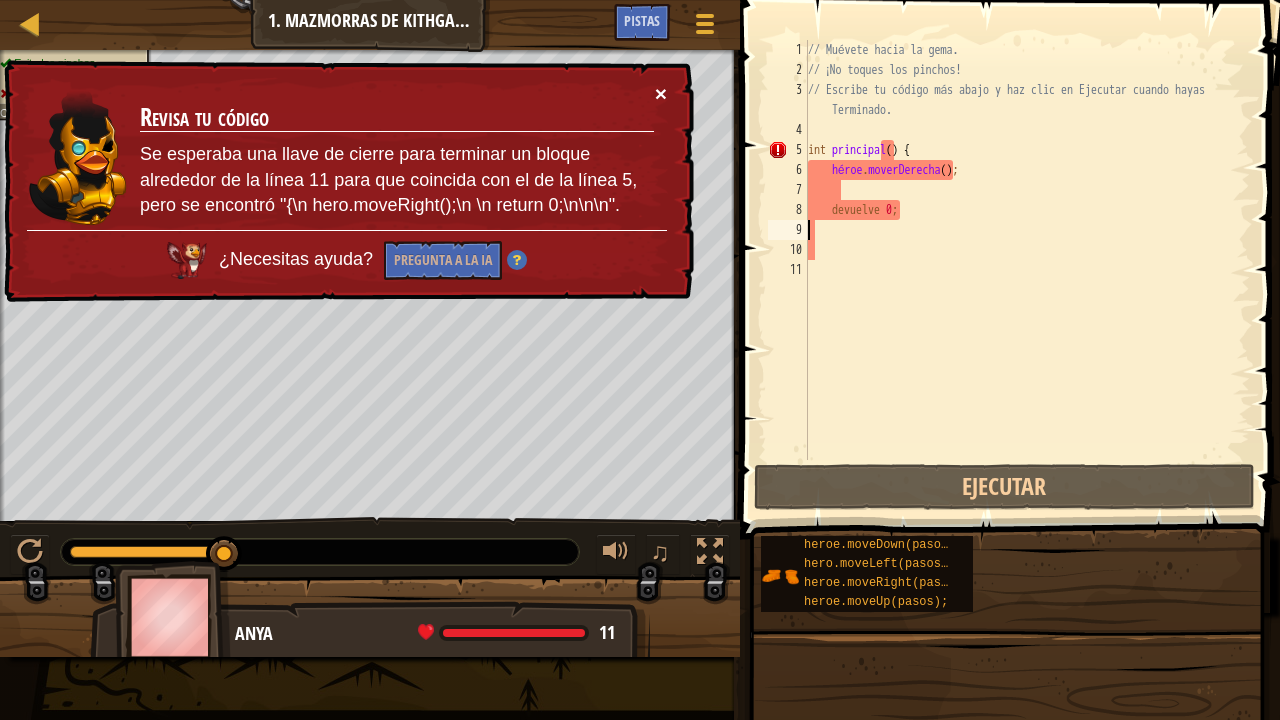 click on "×" at bounding box center (661, 93) 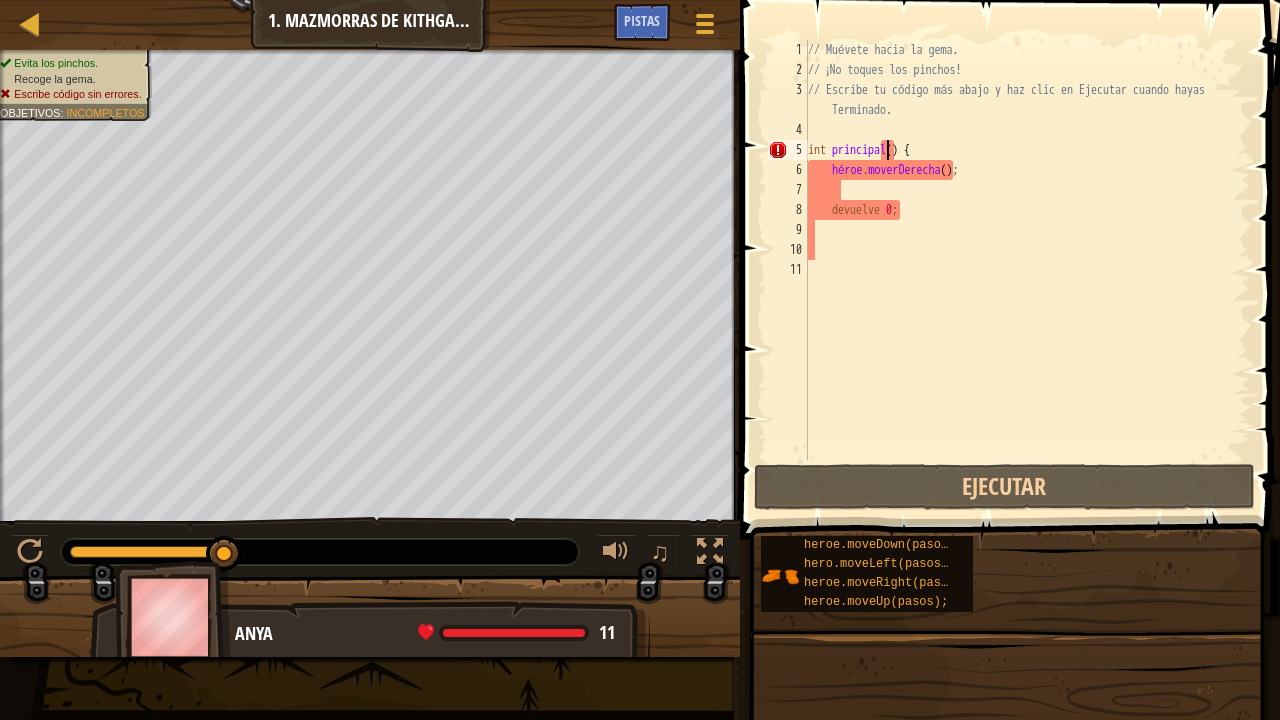click on "// Muévete hacia la gema. // ¡No toques los pinchos! // Escribe tu código más abajo y haz clic en Ejecutar cuando hayas      Terminado. int    principal  (  )    {      héroe  .  moverDerecha  (  )  ;           devuelve    0  ;" at bounding box center (1027, 270) 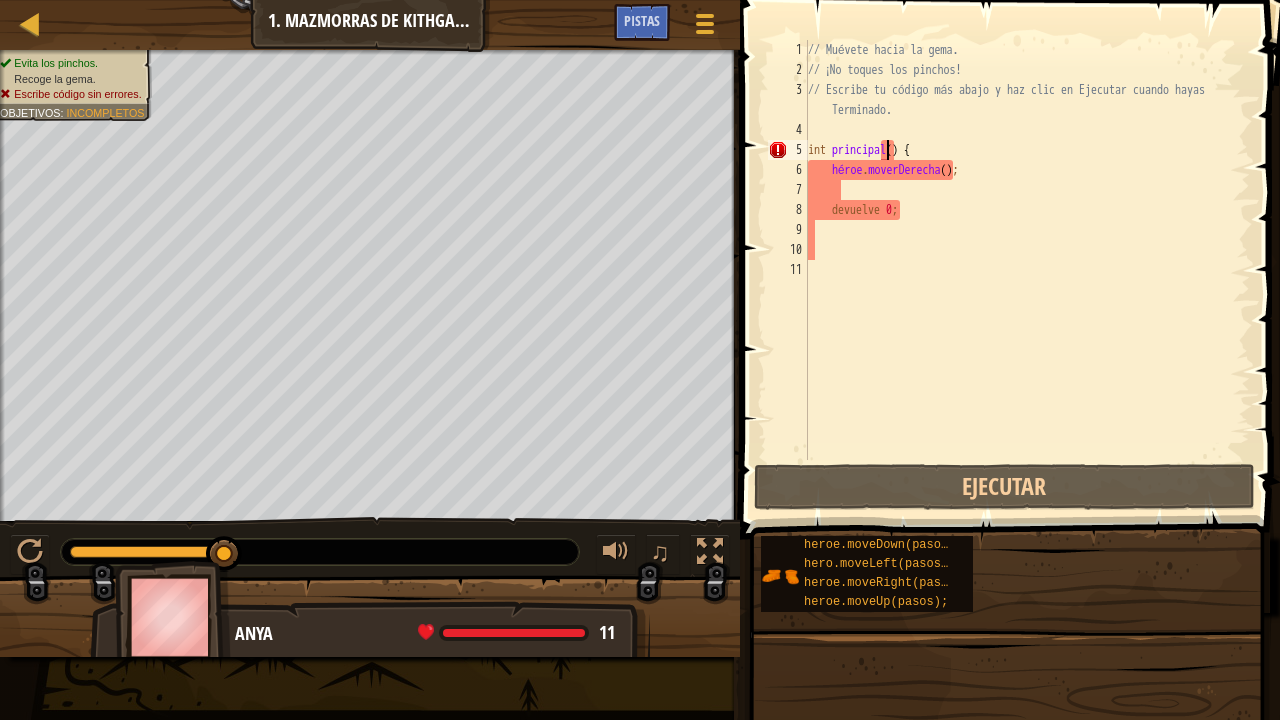 click on "// Muévete hacia la gema. // ¡No toques los pinchos! // Escribe tu código más abajo y haz clic en Ejecutar cuando hayas      Terminado. int    principal  (  )    {      héroe  .  moverDerecha  (  )  ;           devuelve    0  ;" at bounding box center [1027, 270] 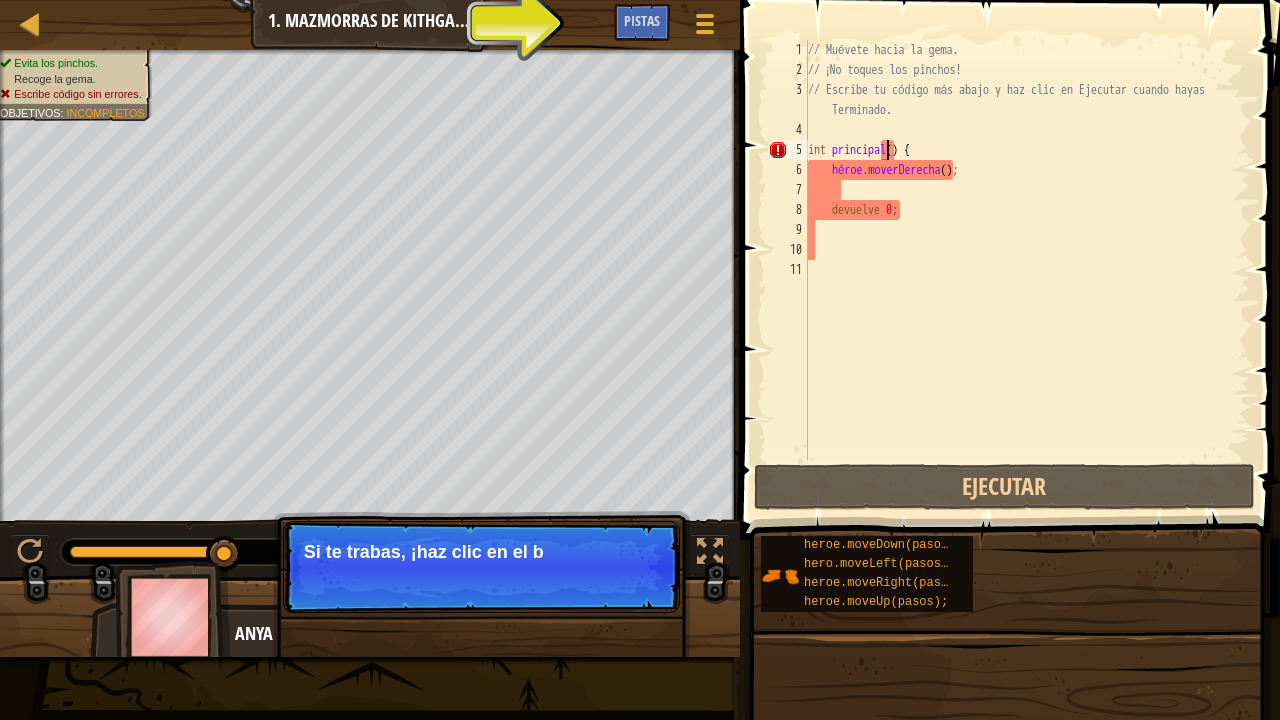 drag, startPoint x: 937, startPoint y: 154, endPoint x: 955, endPoint y: 152, distance: 18.110771 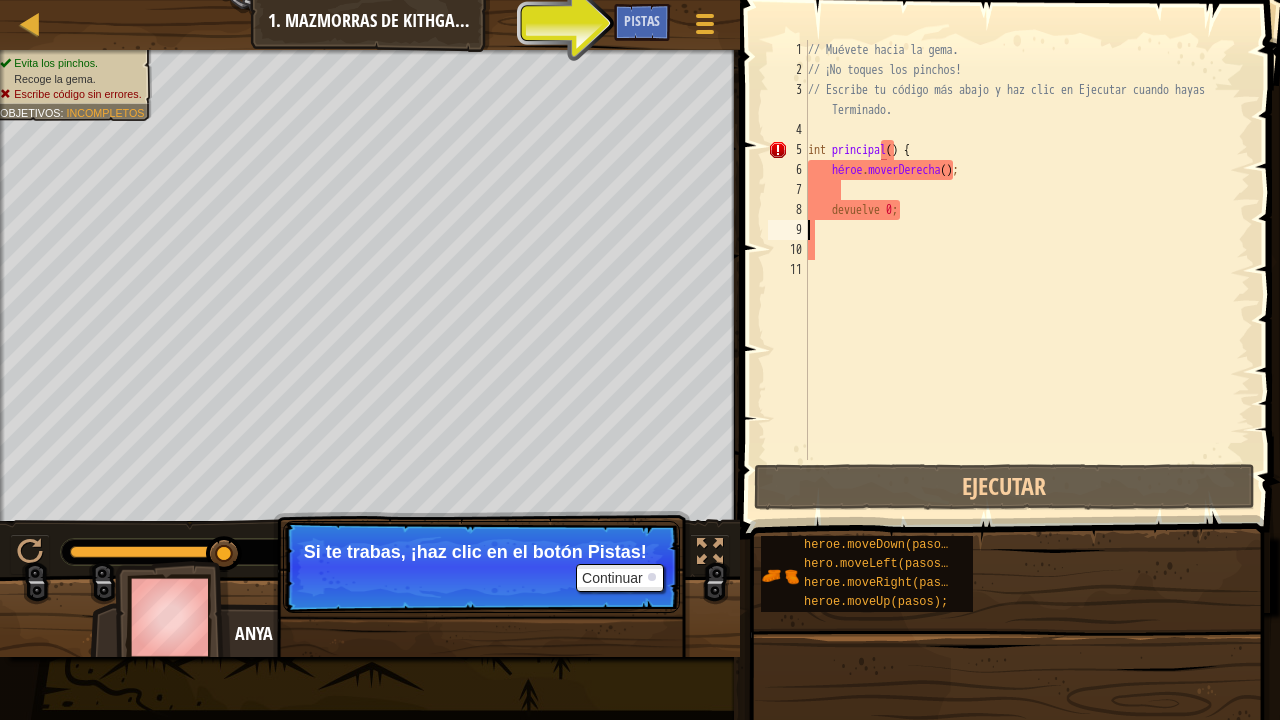 click on "// Muévete hacia la gema. // ¡No toques los pinchos! // Escribe tu código más abajo y haz clic en Ejecutar cuando hayas      Terminado. int    principal  (  )    {      héroe  .  moverDerecha  (  )  ;           devuelve    0  ;" at bounding box center [1027, 270] 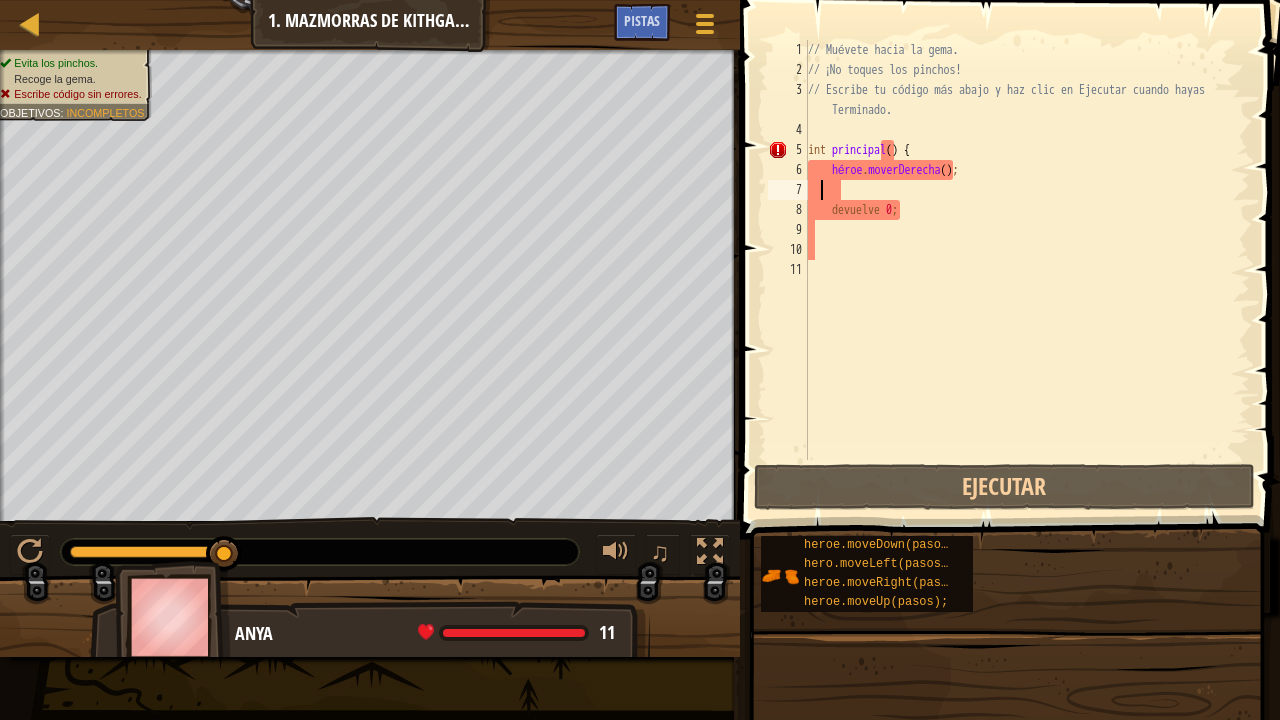 click on "// Muévete hacia la gema. // ¡No toques los pinchos! // Escribe tu código más abajo y haz clic en Ejecutar cuando hayas      Terminado. int    principal  (  )    {      héroe  .  moverDerecha  (  )  ;           devuelve    0  ;" at bounding box center [1027, 270] 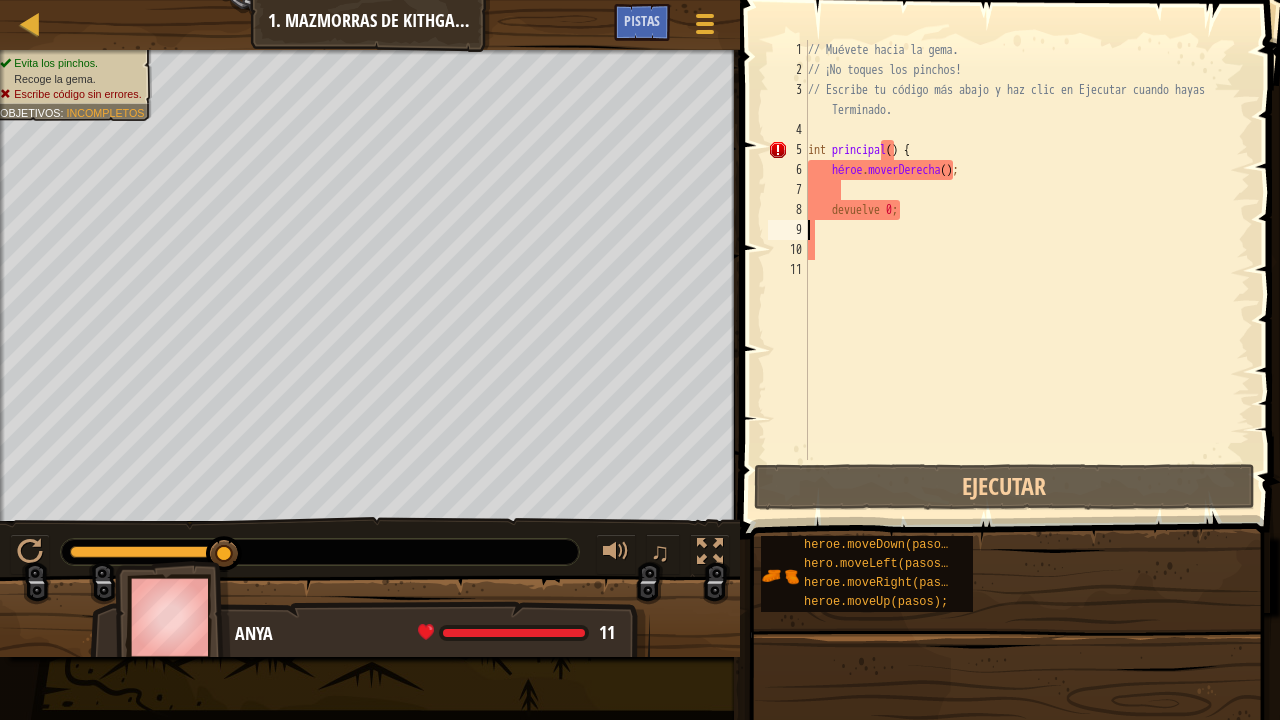 click on "// Muévete hacia la gema. // ¡No toques los pinchos! // Escribe tu código más abajo y haz clic en Ejecutar cuando hayas      Terminado. int    principal  (  )    {      héroe  .  moverDerecha  (  )  ;           devuelve    0  ;" at bounding box center [1027, 270] 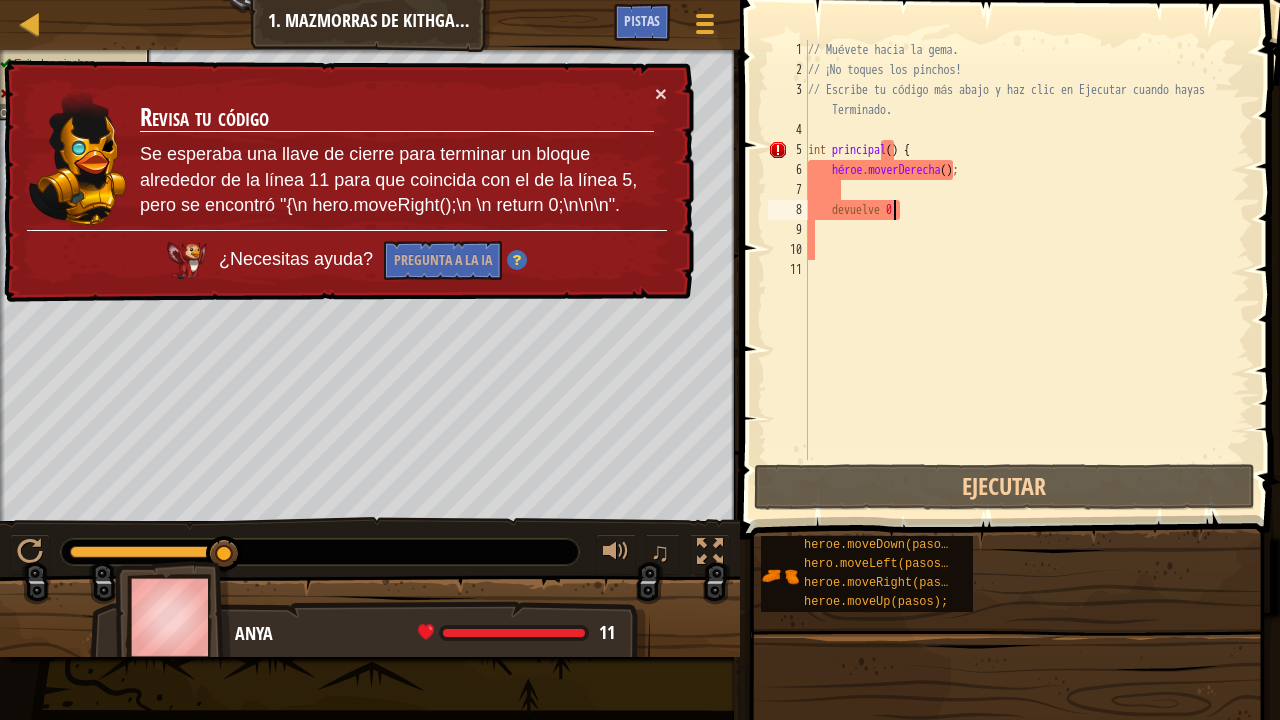 click on "// Muévete hacia la gema. // ¡No toques los pinchos! // Escribe tu código más abajo y haz clic en Ejecutar cuando hayas      Terminado. int    principal  (  )    {      héroe  .  moverDerecha  (  )  ;           devuelve    0  ;" at bounding box center (1027, 270) 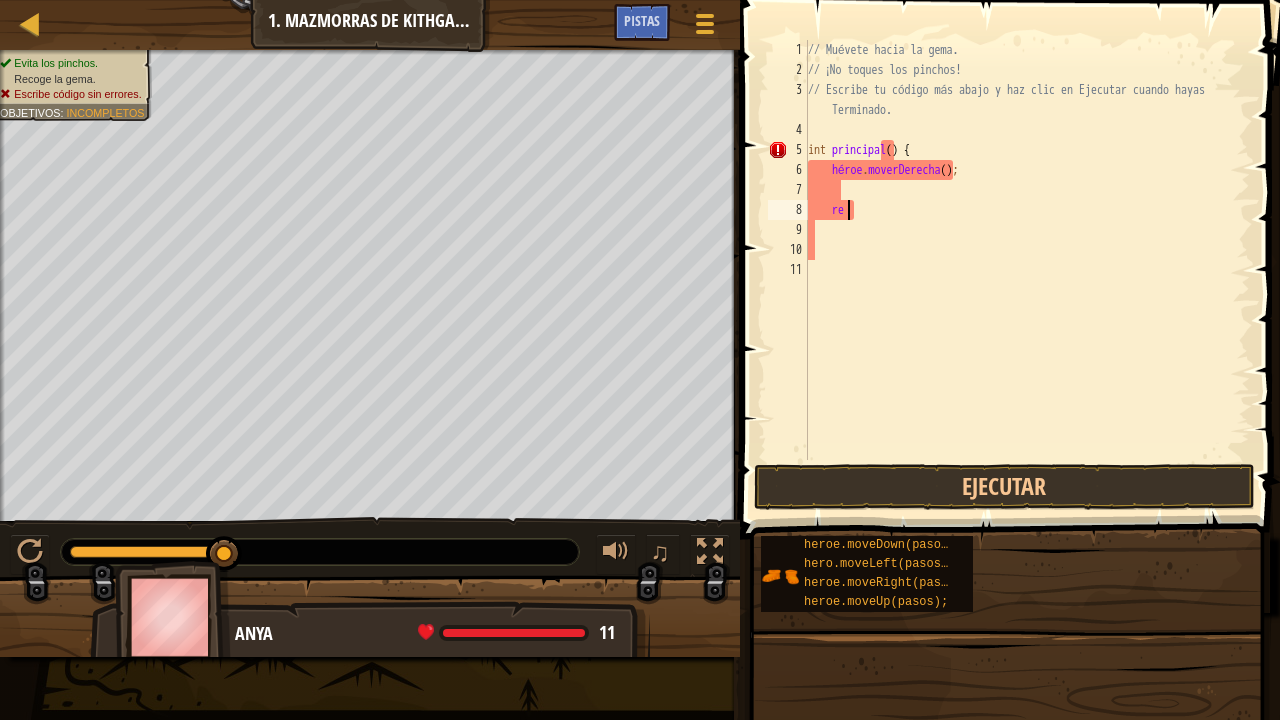 type on "r" 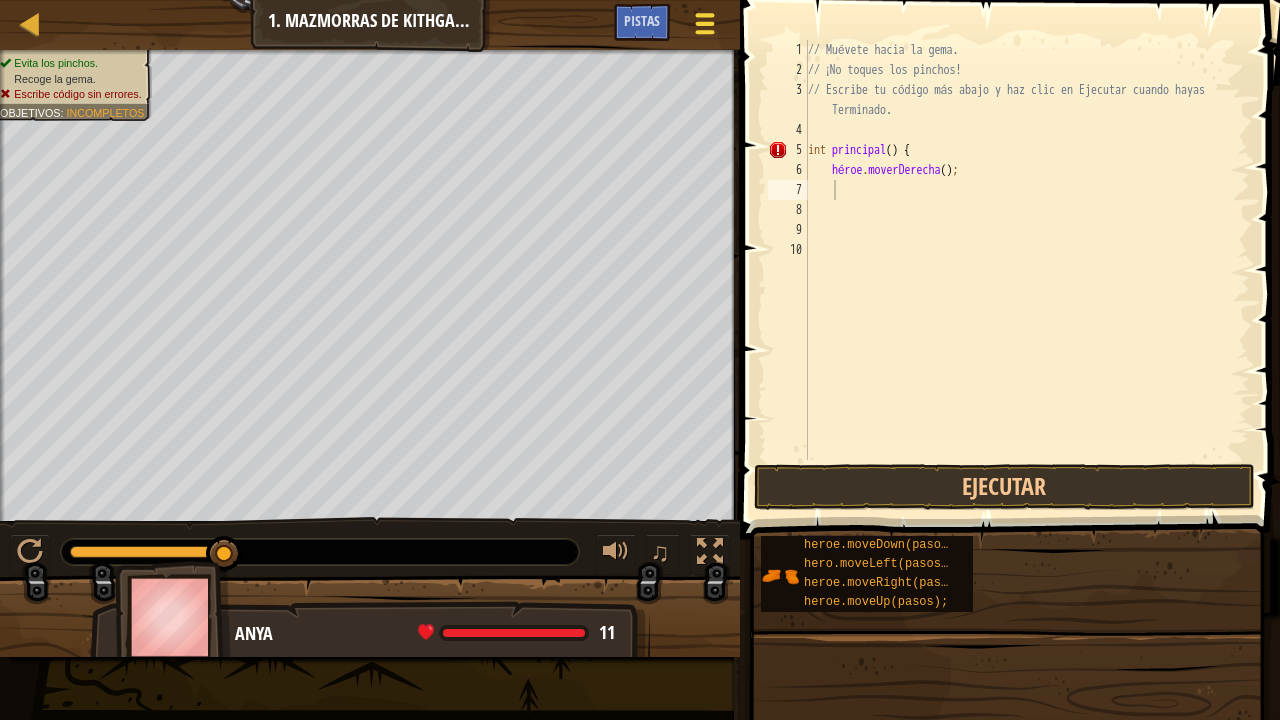 click at bounding box center (704, 32) 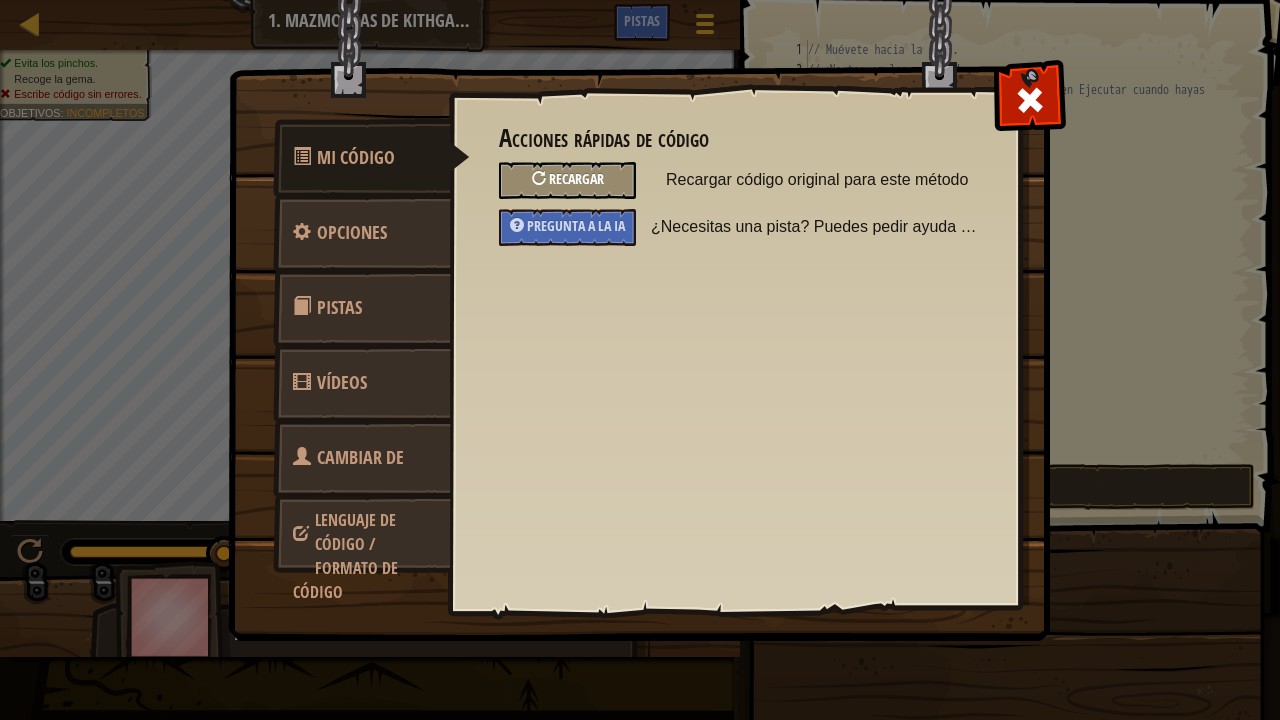 click on "Recargar" at bounding box center [576, 178] 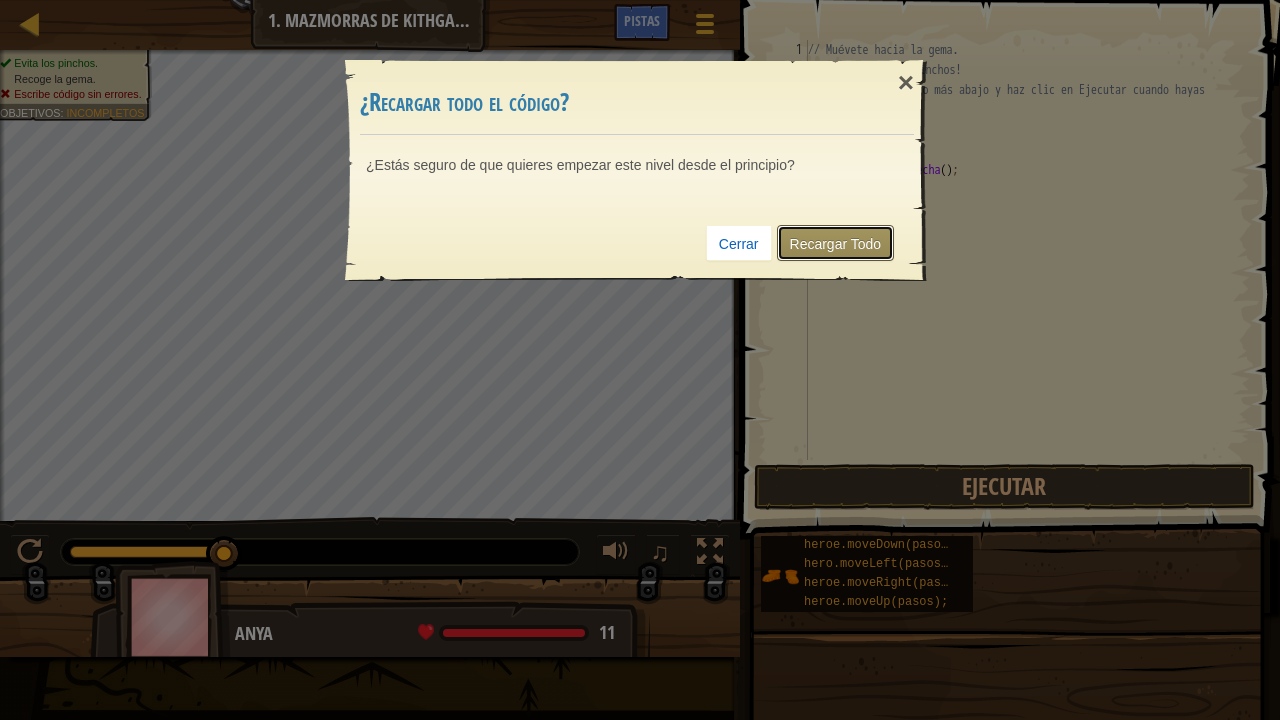 click on "Recargar Todo" at bounding box center [836, 243] 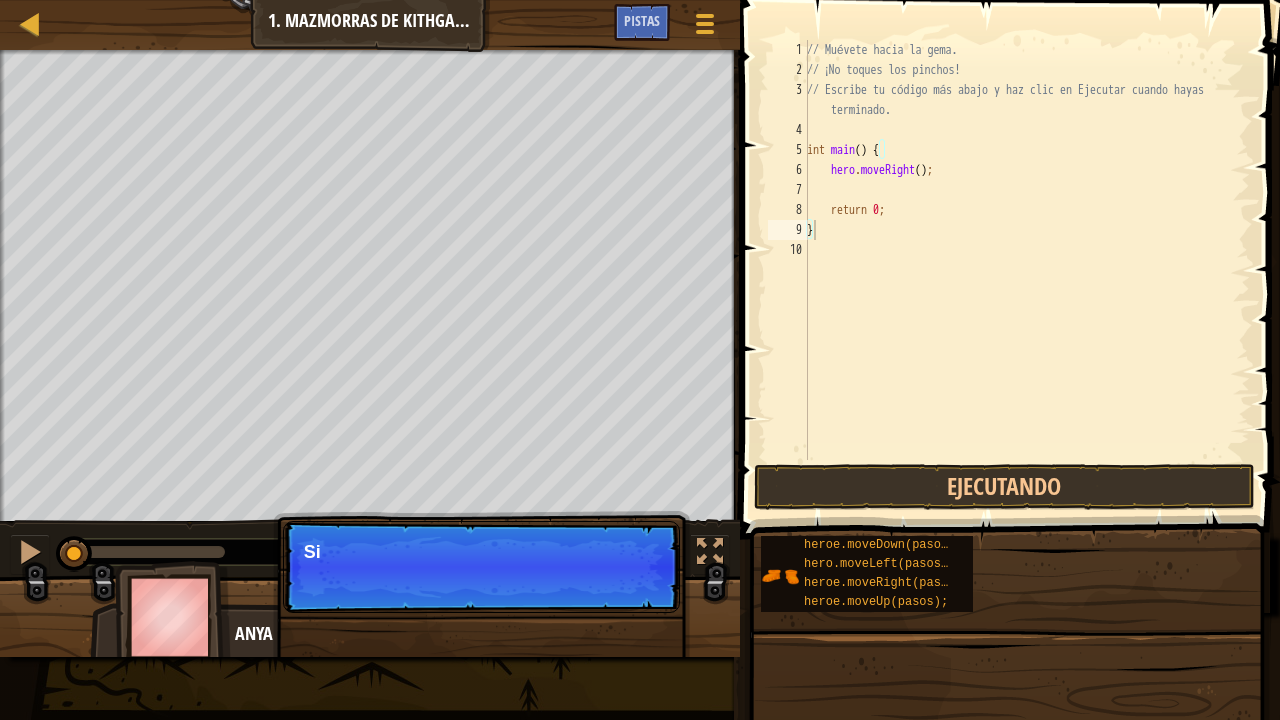 type on "}" 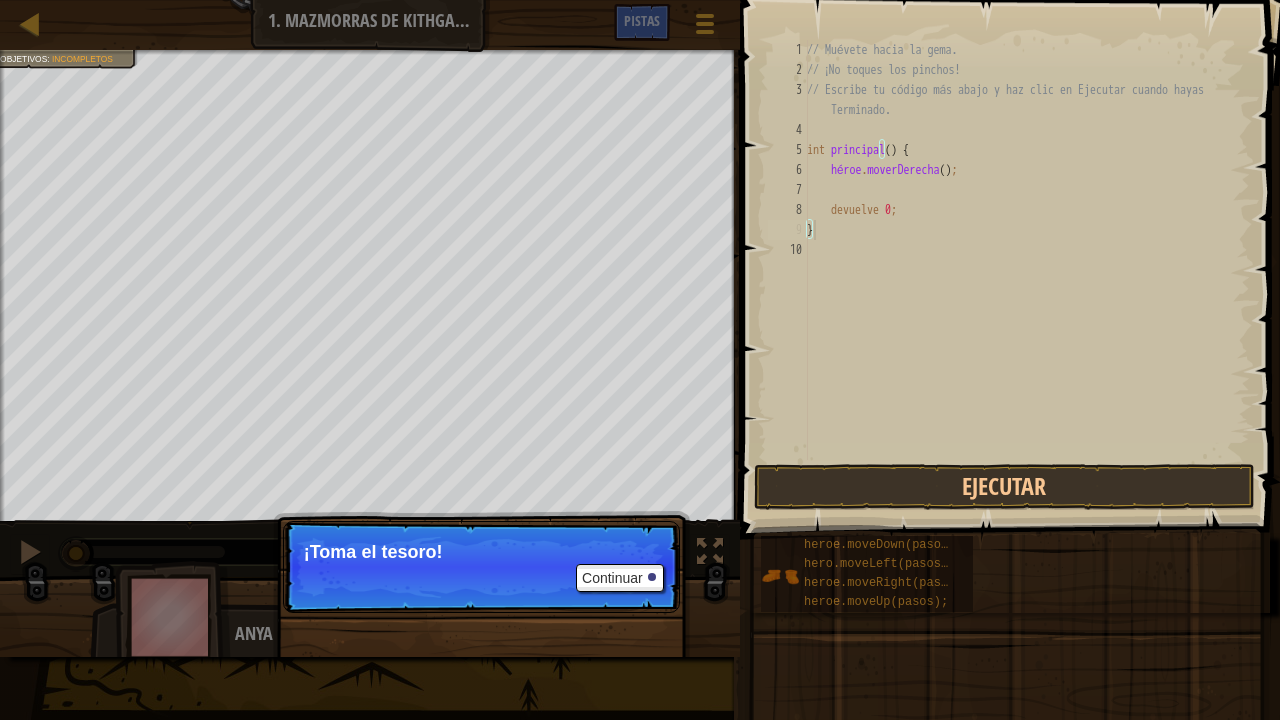 click on "// Muévete hacia la gema. // ¡No toques los pinchos! // Escribe tu código más abajo y haz clic en Ejecutar cuando hayas      Terminado. int    principal  (  )    {      héroe  .  moverDerecha  (  )  ;           devuelve    0  ; }" at bounding box center (1026, 270) 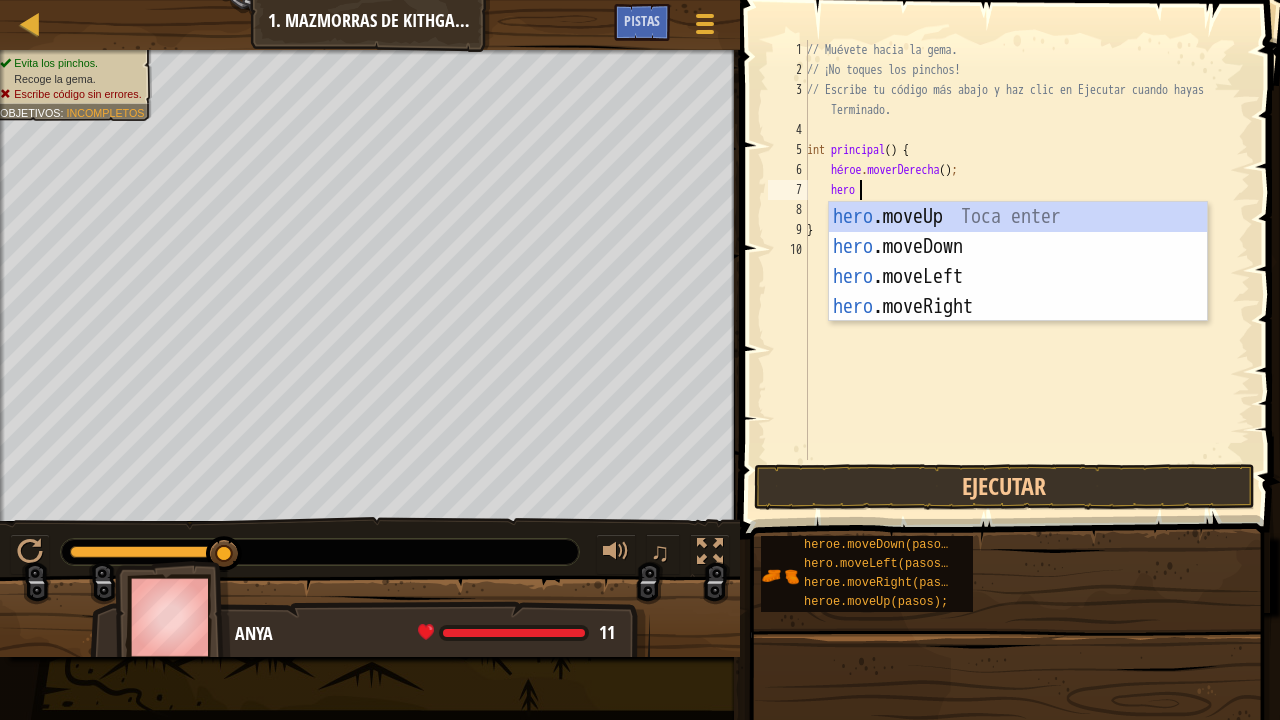 scroll, scrollTop: 9, scrollLeft: 3, axis: both 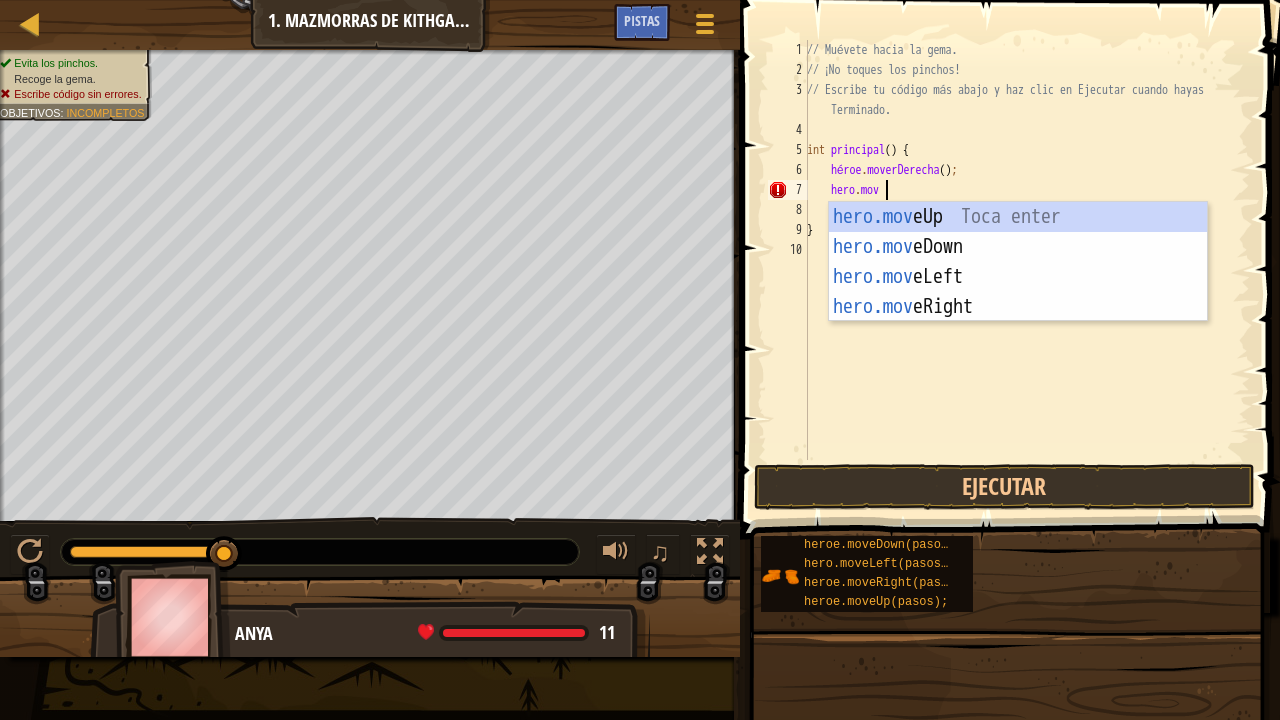 type on "hero.move" 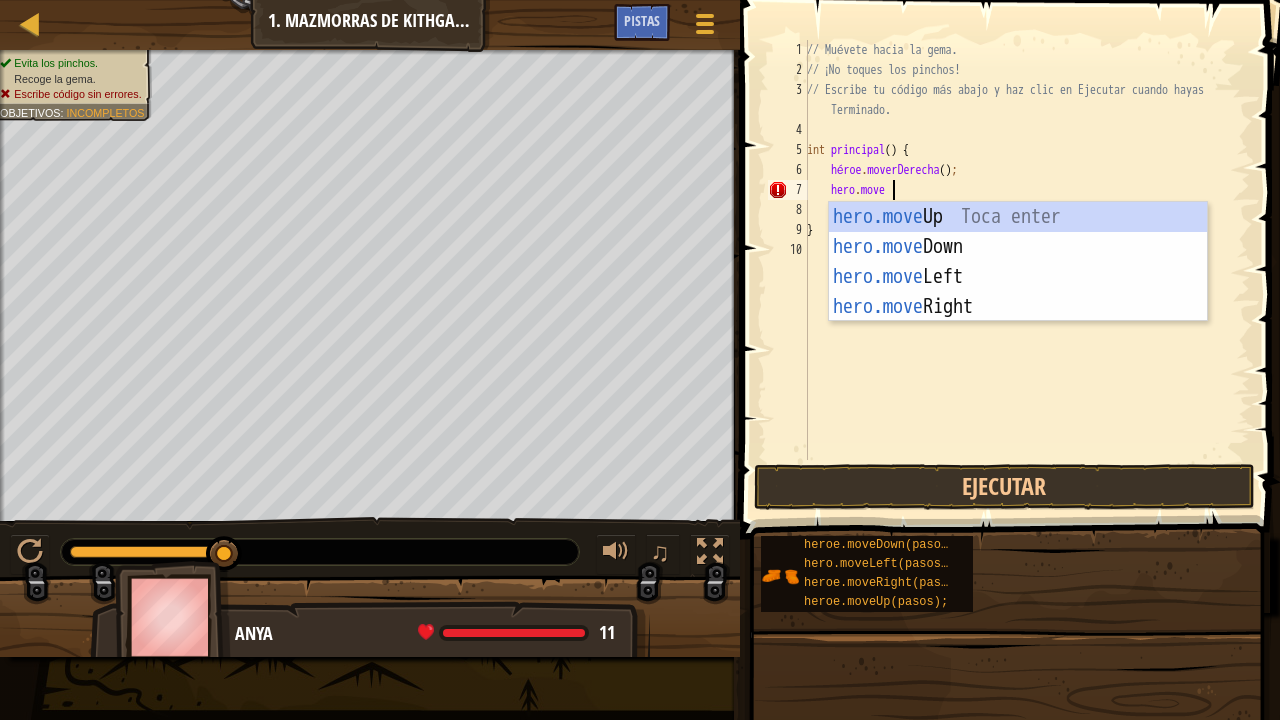 scroll, scrollTop: 9, scrollLeft: 6, axis: both 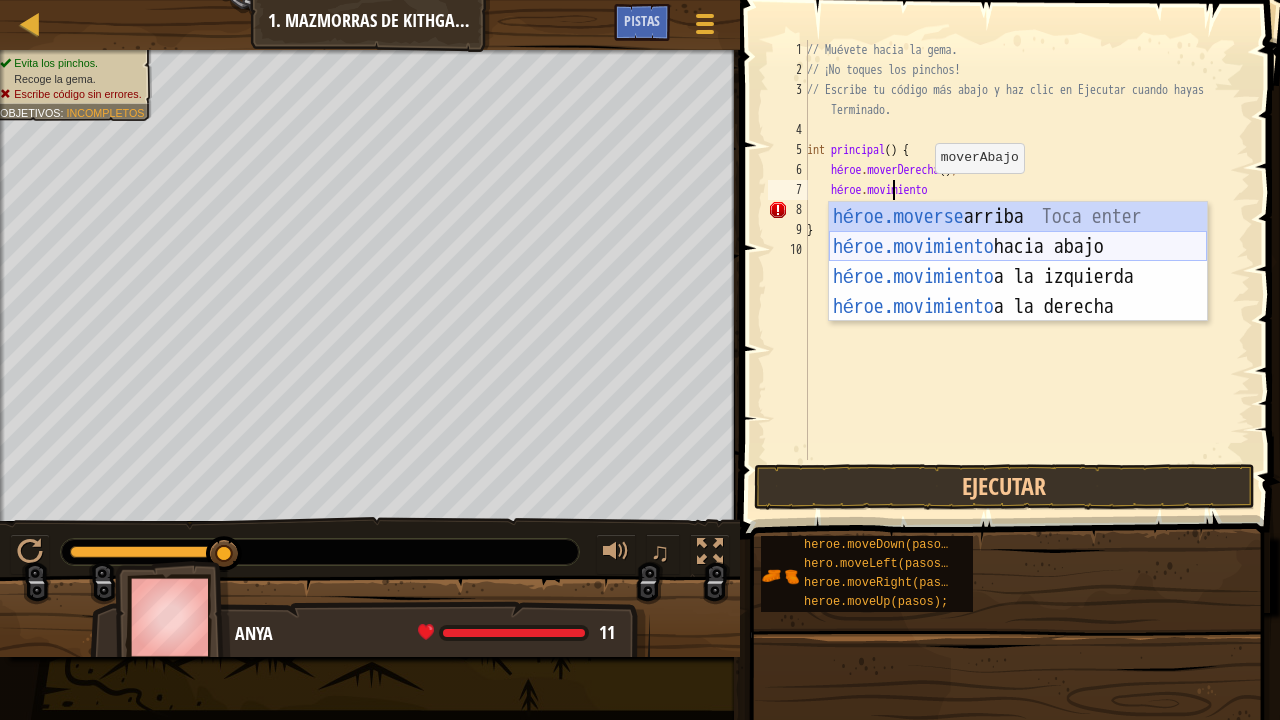 click on "héroe.moverse  arriba  Toca enter héroe.movimiento  hacia abajo Toca Enter héroe.movimiento  a la izquierda Toca Enter héroe.movimiento  a la derecha Toca Enter" at bounding box center [1018, 292] 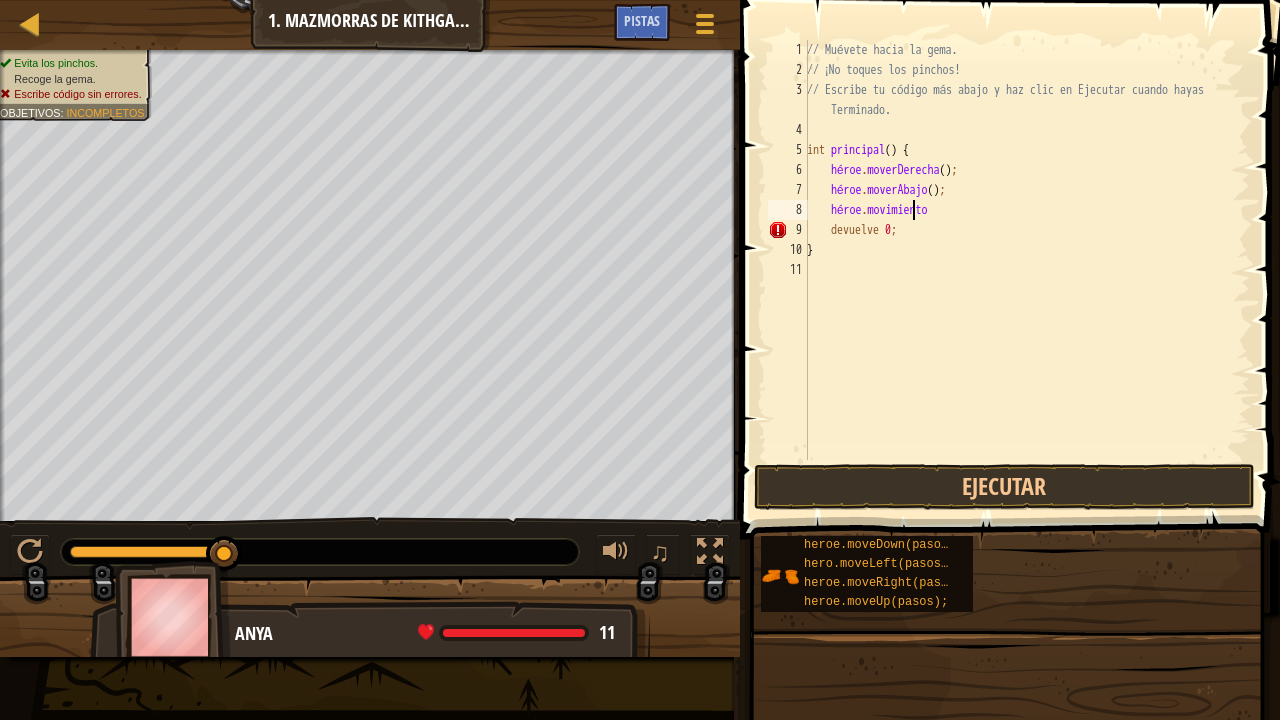 scroll, scrollTop: 9, scrollLeft: 8, axis: both 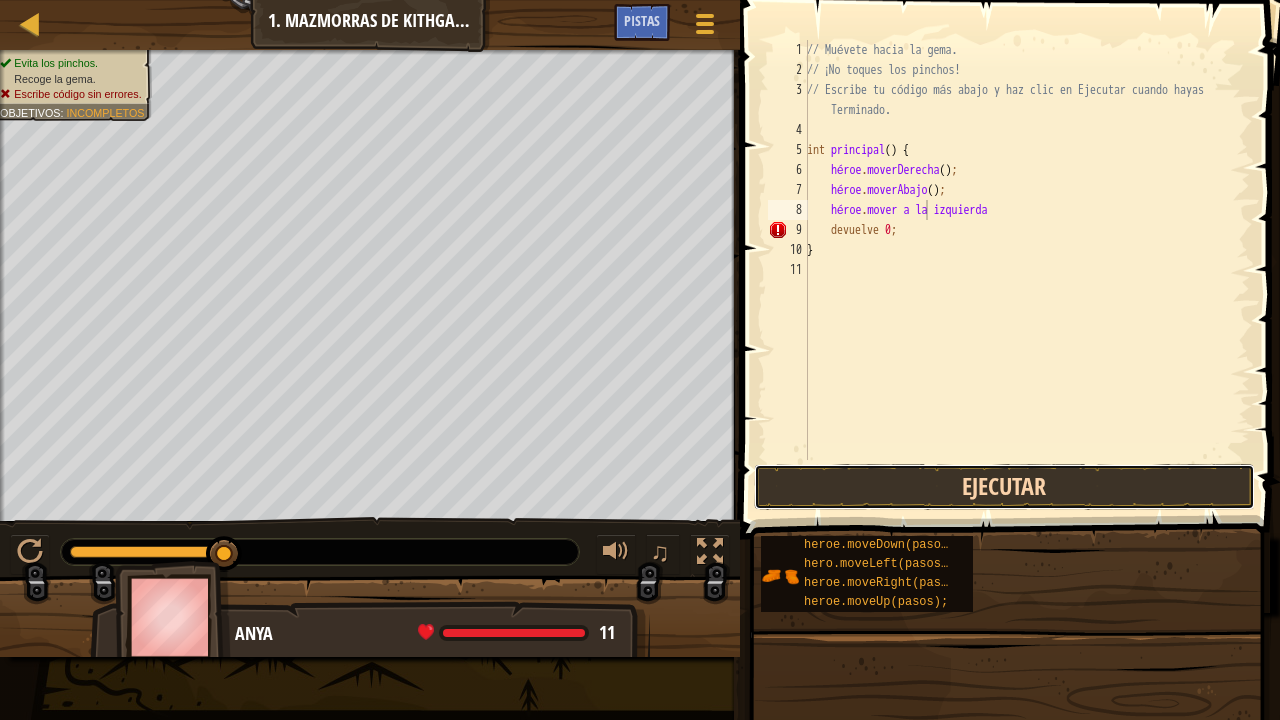 click on "Ejecutar" at bounding box center [1004, 487] 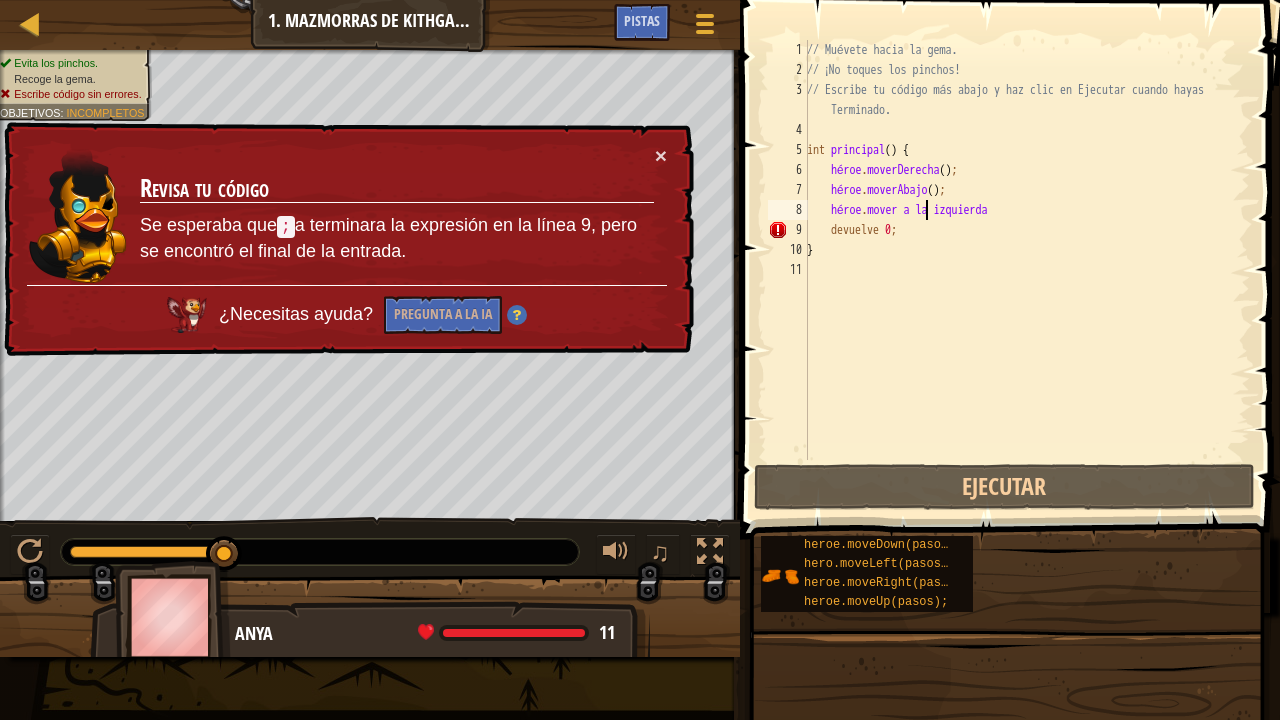 click on "// Muévete hacia la gema. // ¡No toques los pinchos! // Escribe tu código más abajo y haz clic en Ejecutar cuando hayas       terminado. int    principal  (  )    {      héroe  .  moverDerecha  (  )  ;      héroe  .  moverAbajo  (  )  ;      héroe  .  mover a la izquierda        devuelve    0  ; }" at bounding box center [1026, 270] 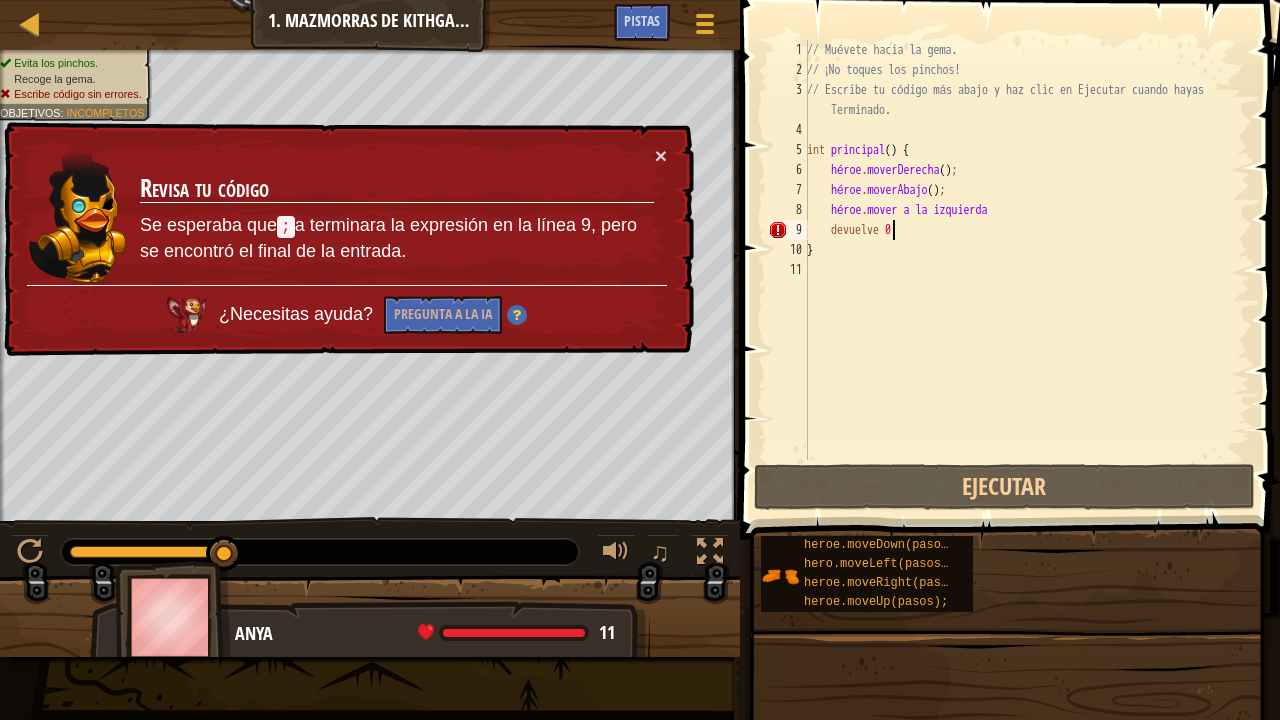 scroll, scrollTop: 9, scrollLeft: 6, axis: both 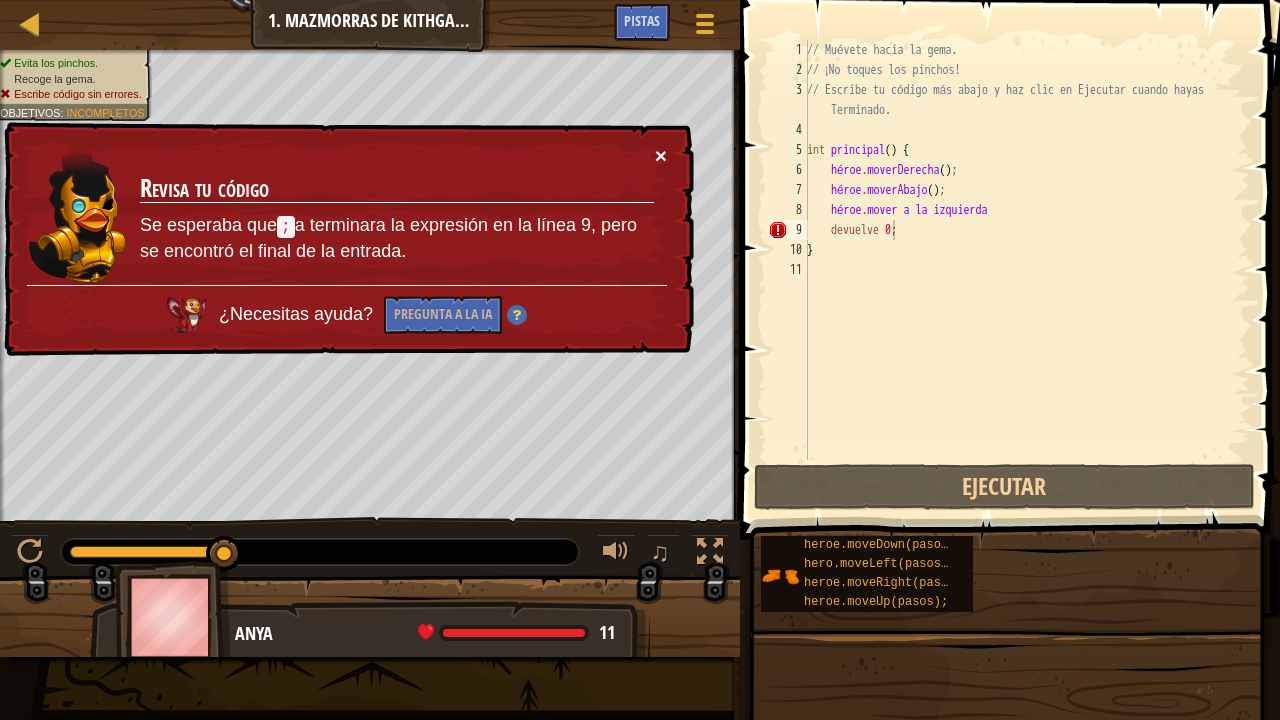 click on "×" at bounding box center [661, 155] 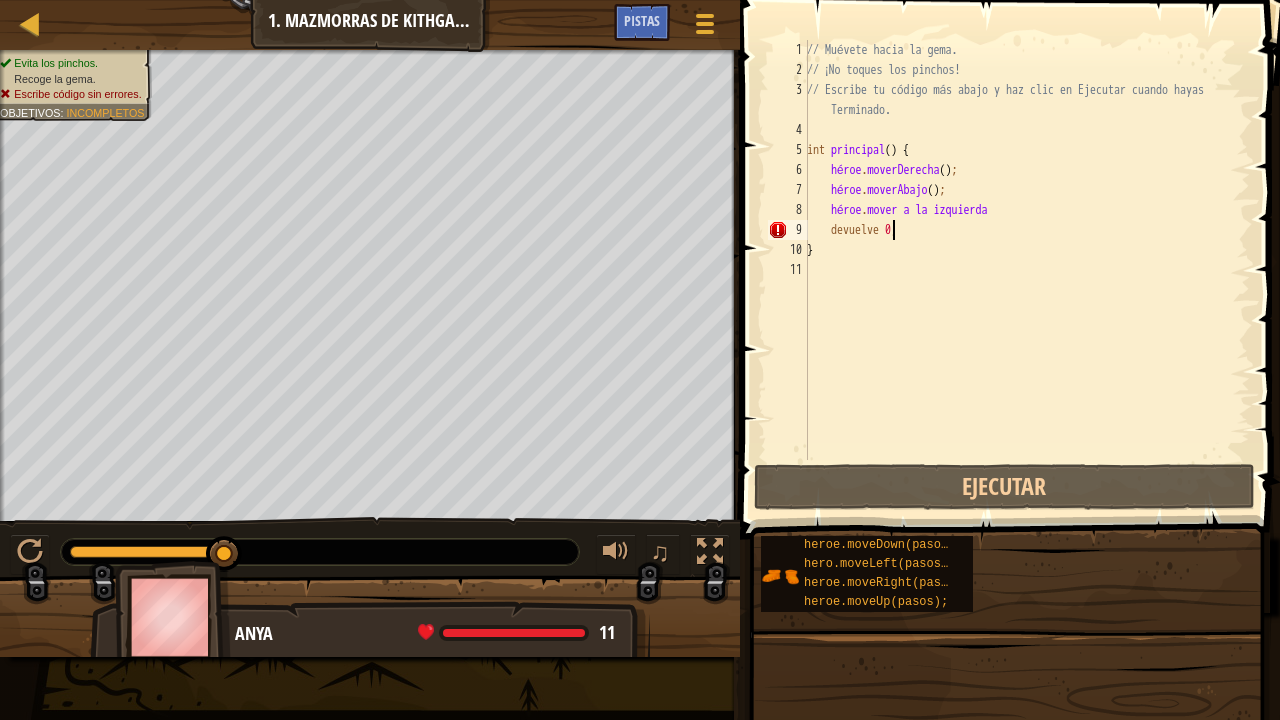 click on "// Muévete hacia la gema. // ¡No toques los pinchos! // Escribe tu código más abajo y haz clic en Ejecutar cuando hayas       terminado. int    principal  (  )    {      héroe  .  moverDerecha  (  )  ;      héroe  .  moverAbajo  (  )  ;      héroe  .  mover a la izquierda        devuelve    0  ; }" at bounding box center (1026, 270) 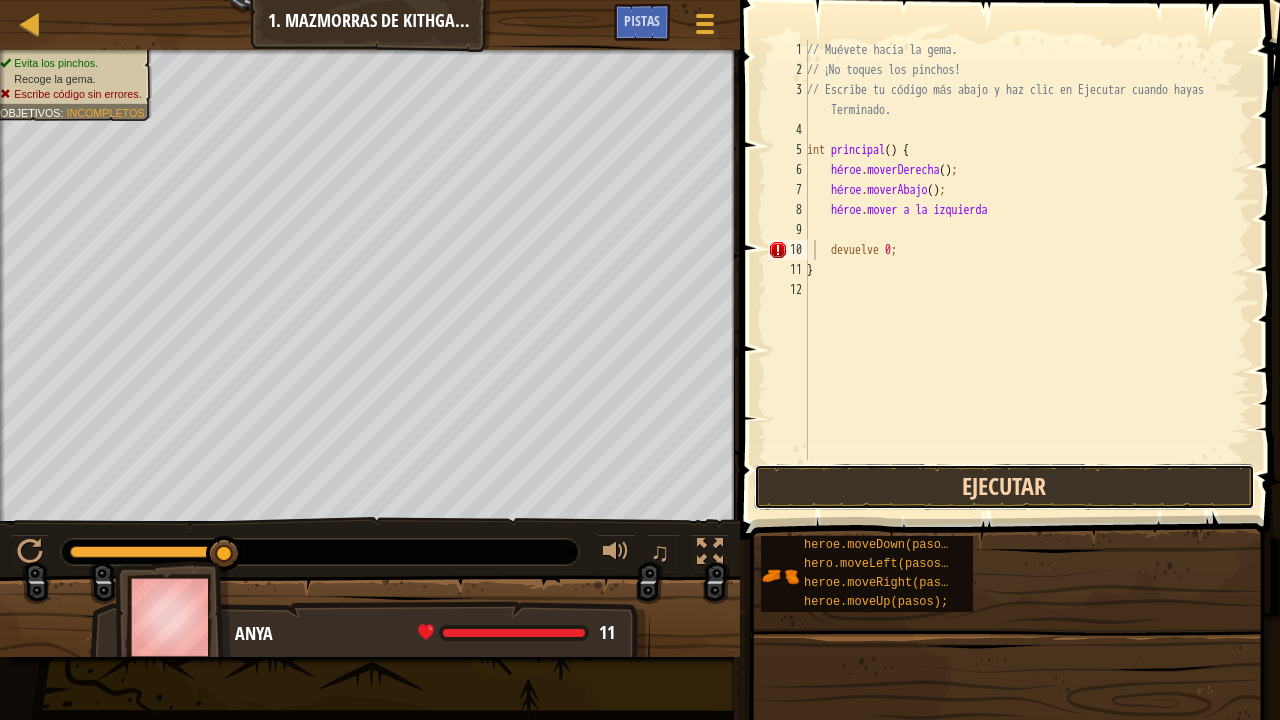 click on "Ejecutar" at bounding box center (1004, 487) 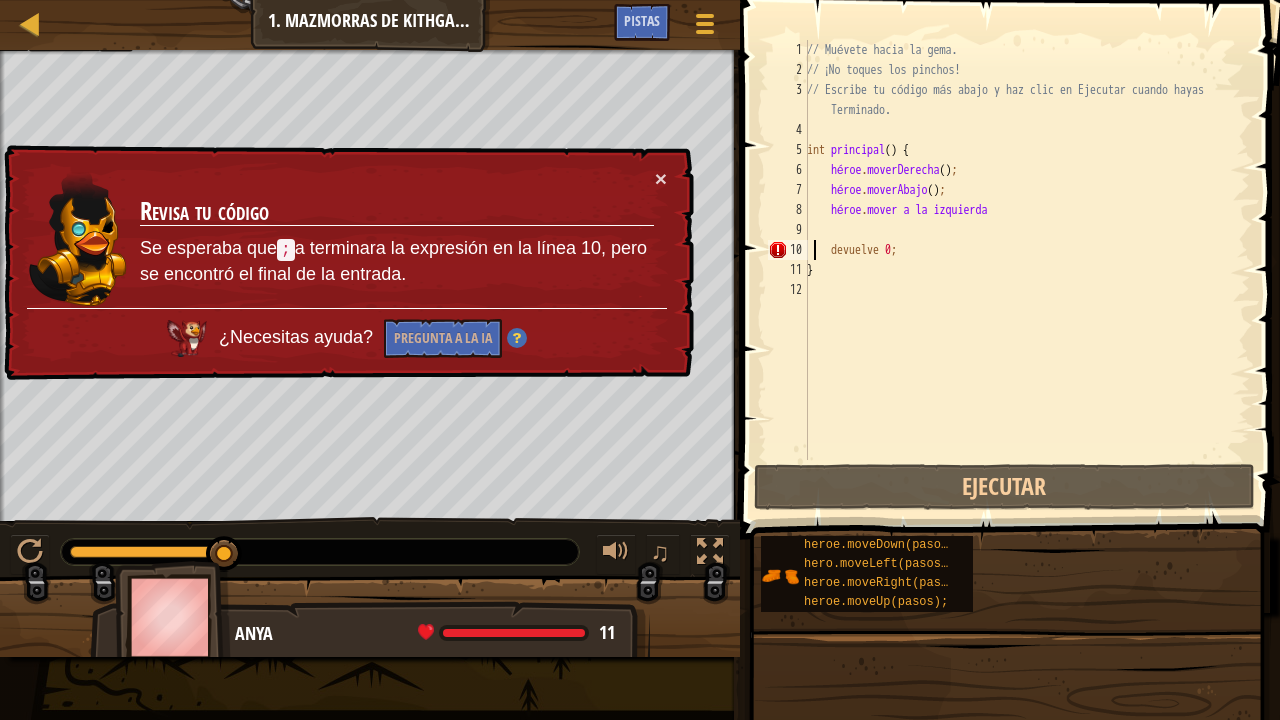 click on "// Muévete hacia la gema. // ¡No toques los pinchos! // Escribe tu código más abajo y haz clic en Ejecutar cuando hayas       Terminado. int    principal  (  )    {      héroe  .  moverDerecha  (  )  ;      héroe  .  moverAbajo  (  )  ;      héroe  .  mover a la izquierda        devuelve    0  ; }" at bounding box center [1026, 270] 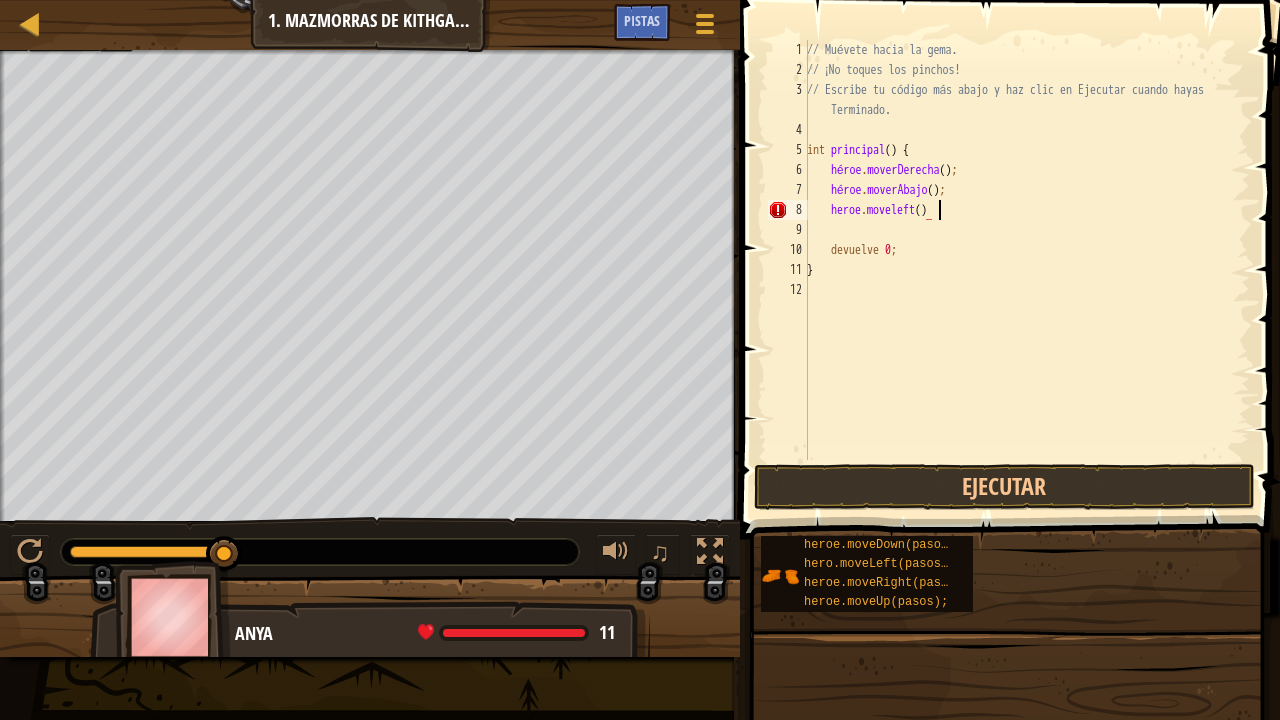 scroll, scrollTop: 9, scrollLeft: 10, axis: both 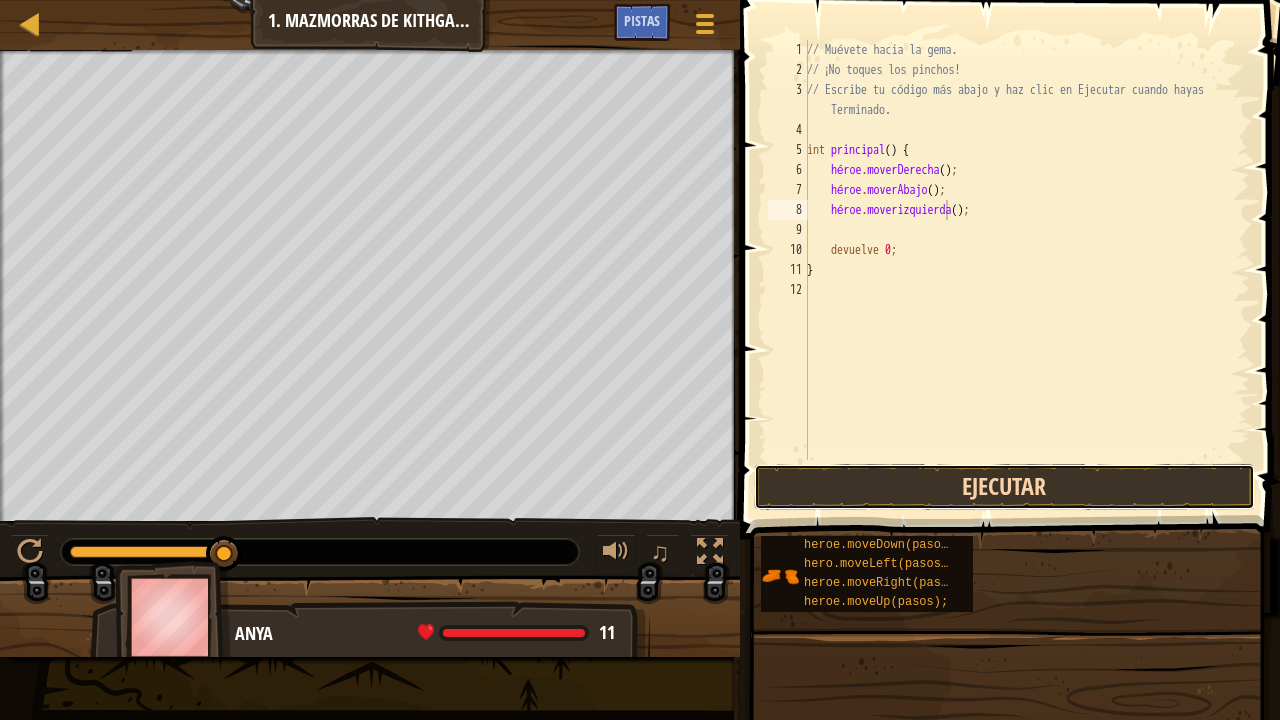 click on "Ejecutar" at bounding box center [1004, 487] 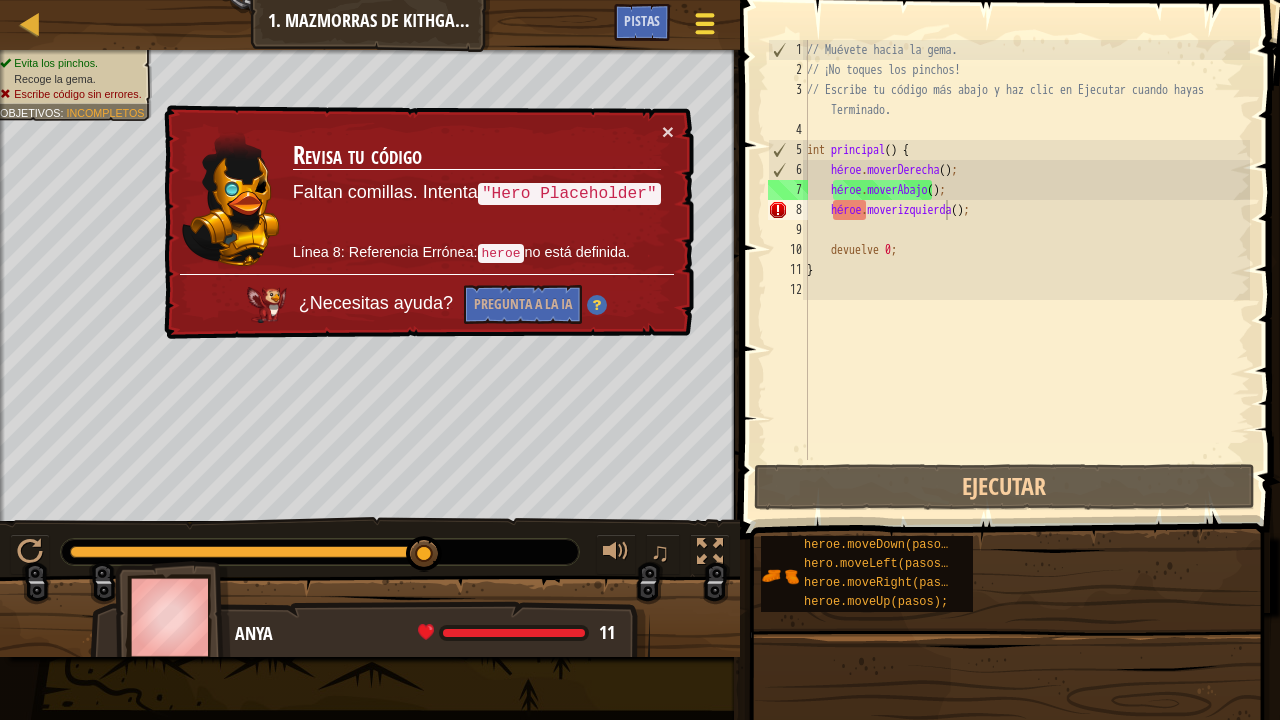 click at bounding box center (704, 24) 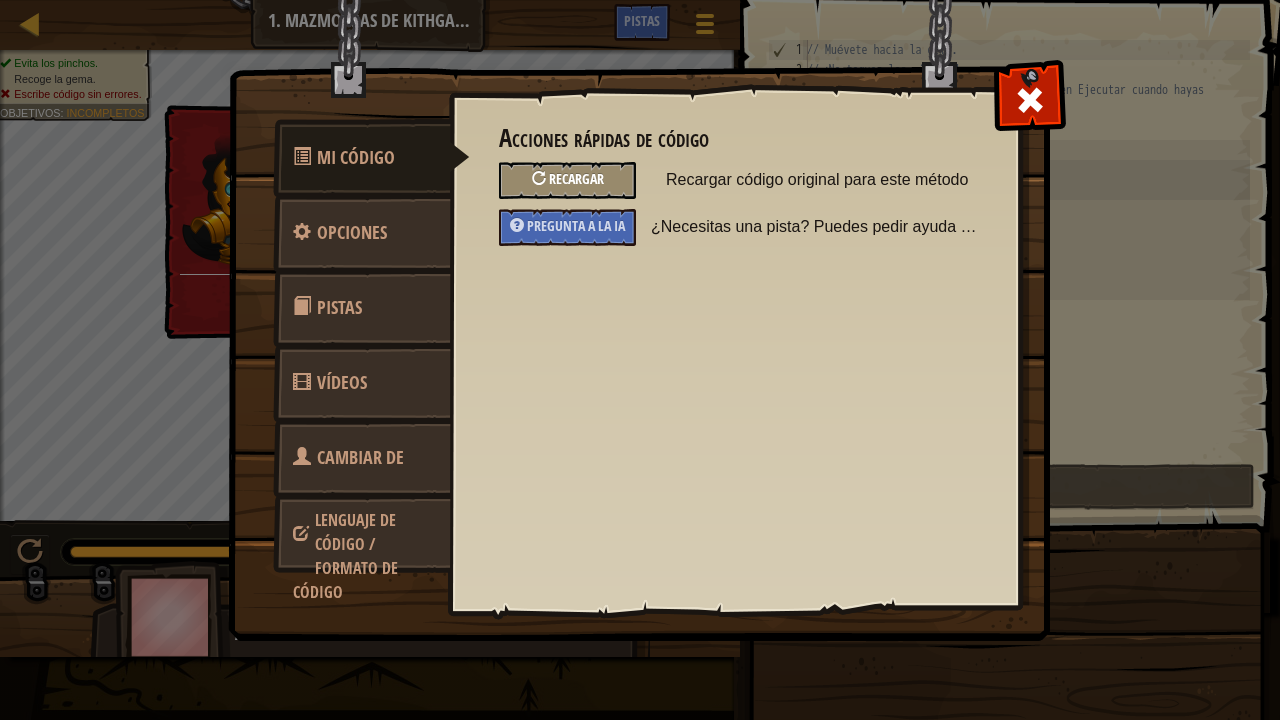 click on "Recargar" at bounding box center (567, 180) 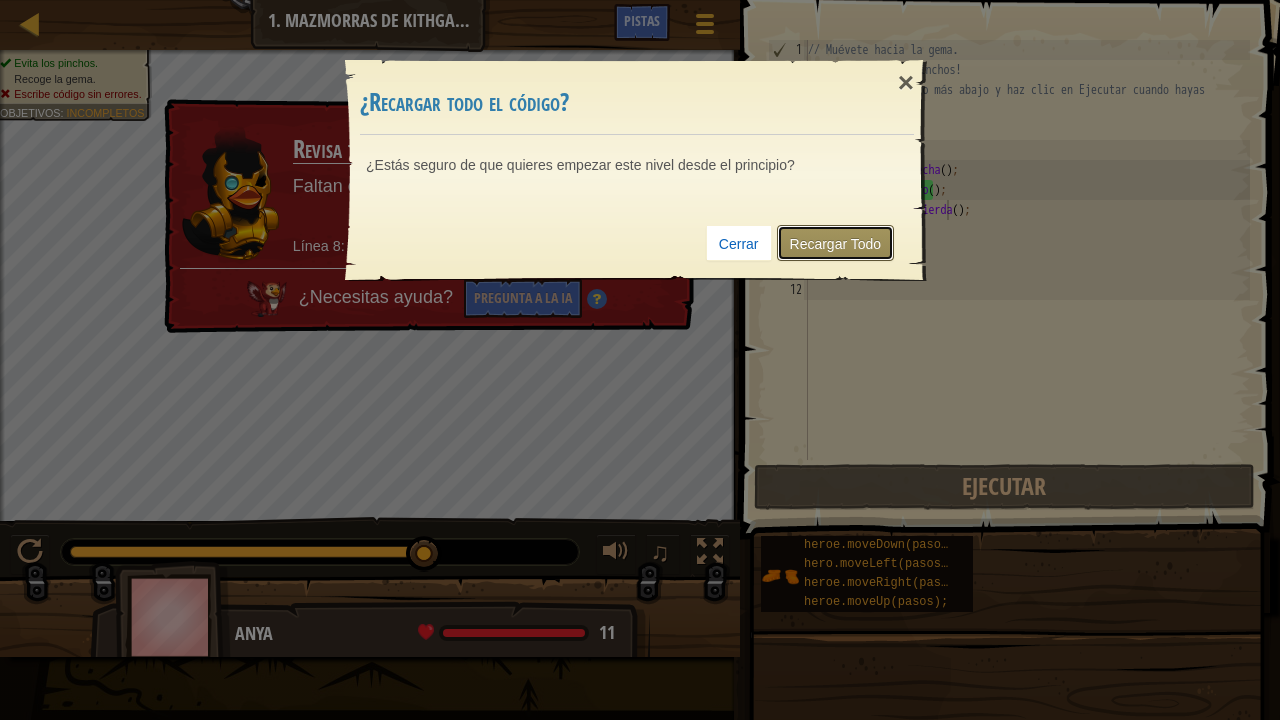 click on "Recargar Todo" at bounding box center (836, 244) 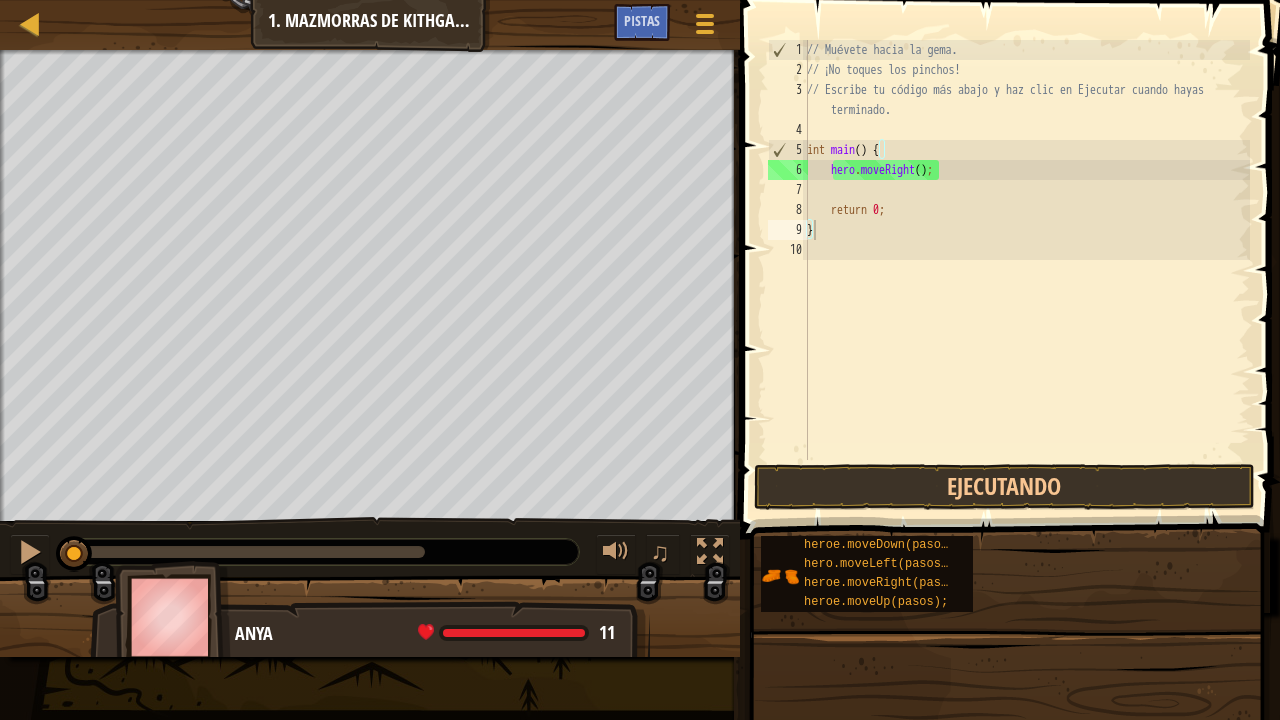 type on "}" 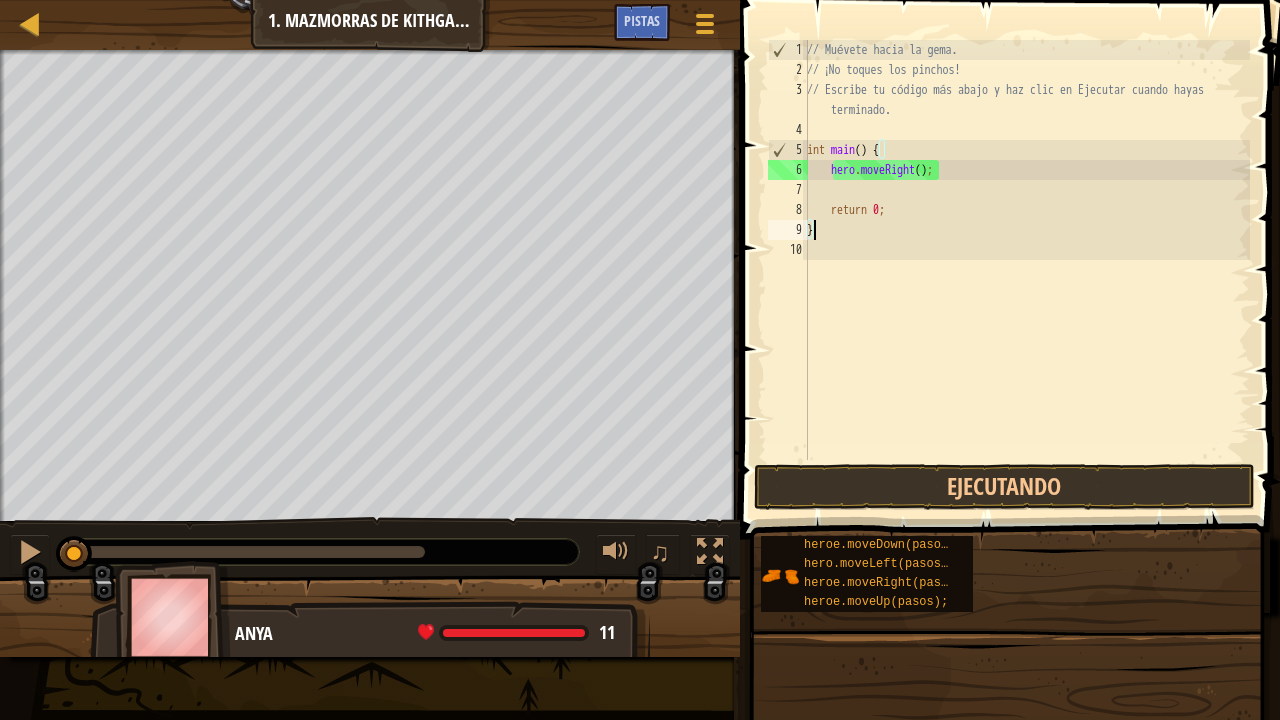 scroll, scrollTop: 9, scrollLeft: 0, axis: vertical 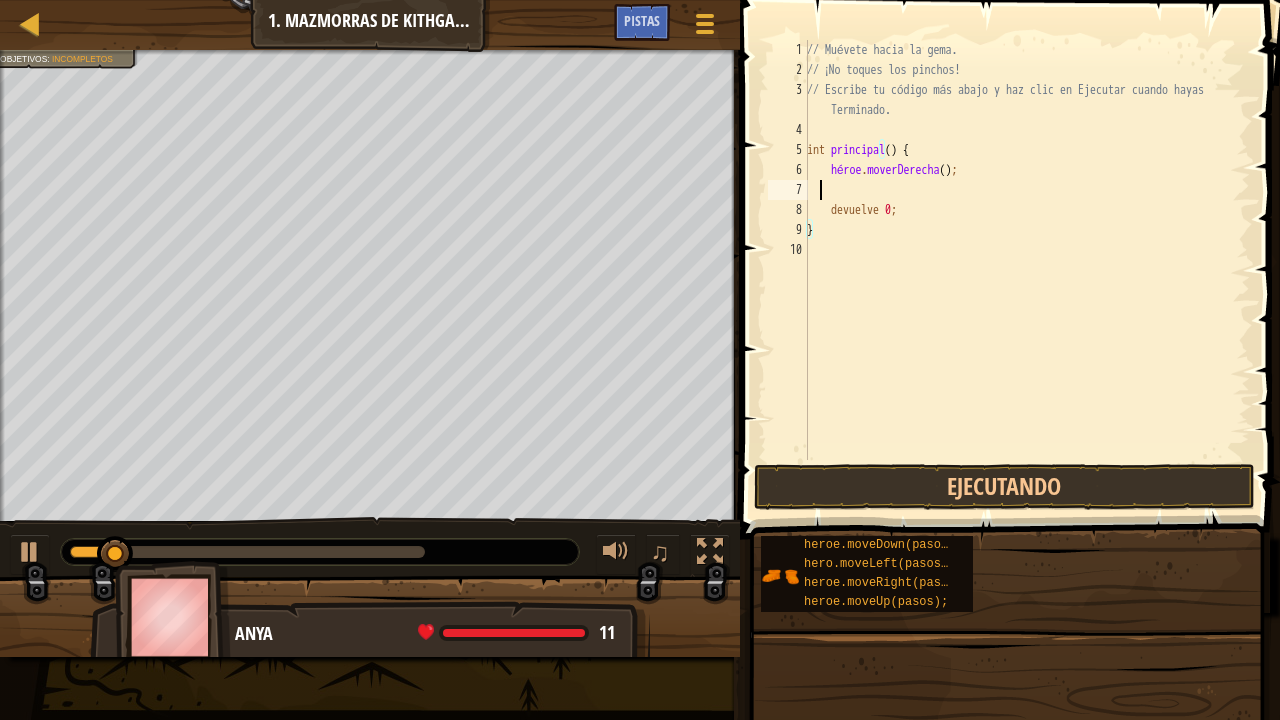 click on "// Muévete hacia la gema. // ¡No toques los pinchos! // Escribe tu código más abajo y haz clic en Ejecutar cuando hayas      Terminado. int    principal  (  )    {      héroe  .  moverDerecha  (  )  ;           devuelve    0  ; }" at bounding box center (1026, 270) 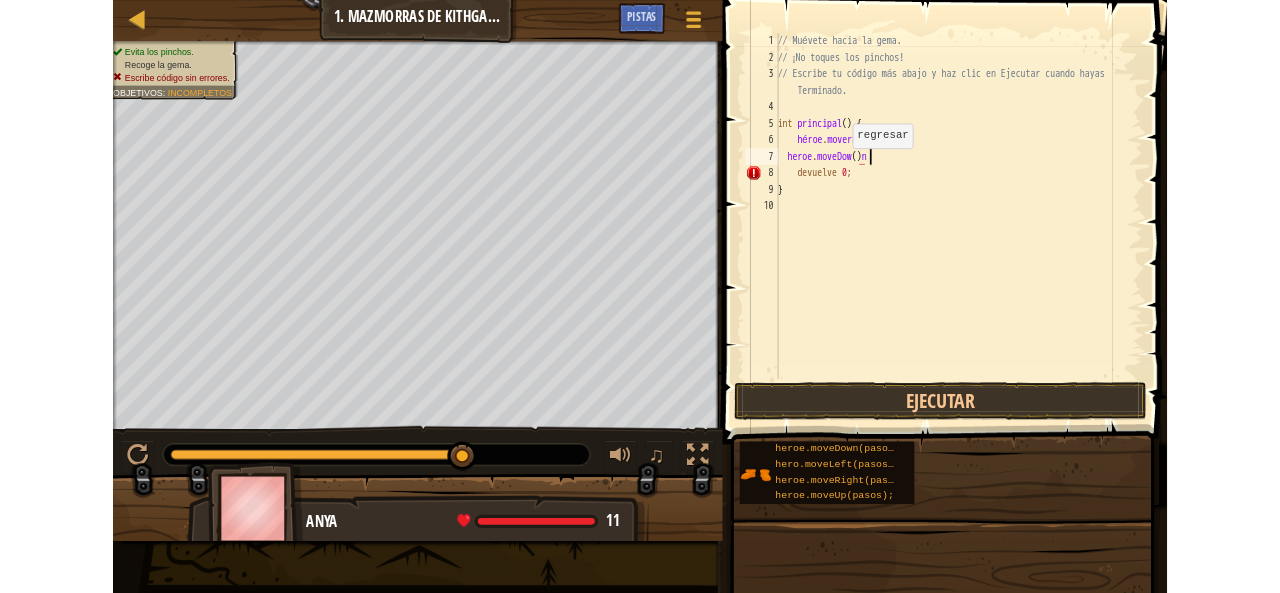 scroll, scrollTop: 9, scrollLeft: 9, axis: both 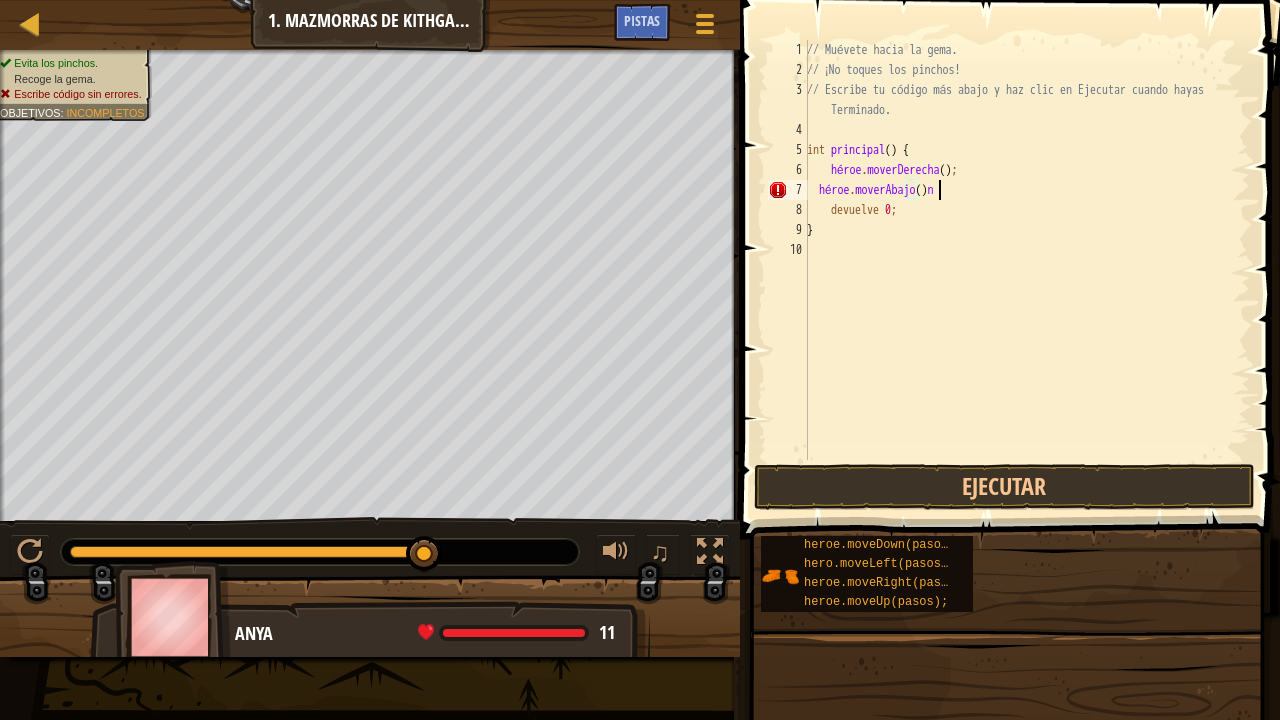 click on "// Muévete hacia la gema. // ¡No toques los pinchos! // Escribe tu código más abajo y haz clic en Ejecutar cuando hayas      Terminado. int    principal  (  )    {      héroe  .  moverDerecha  (  )  ;    héroe  .  moverAbajo  (  )  n         devuelve    0  ; }" at bounding box center [1026, 270] 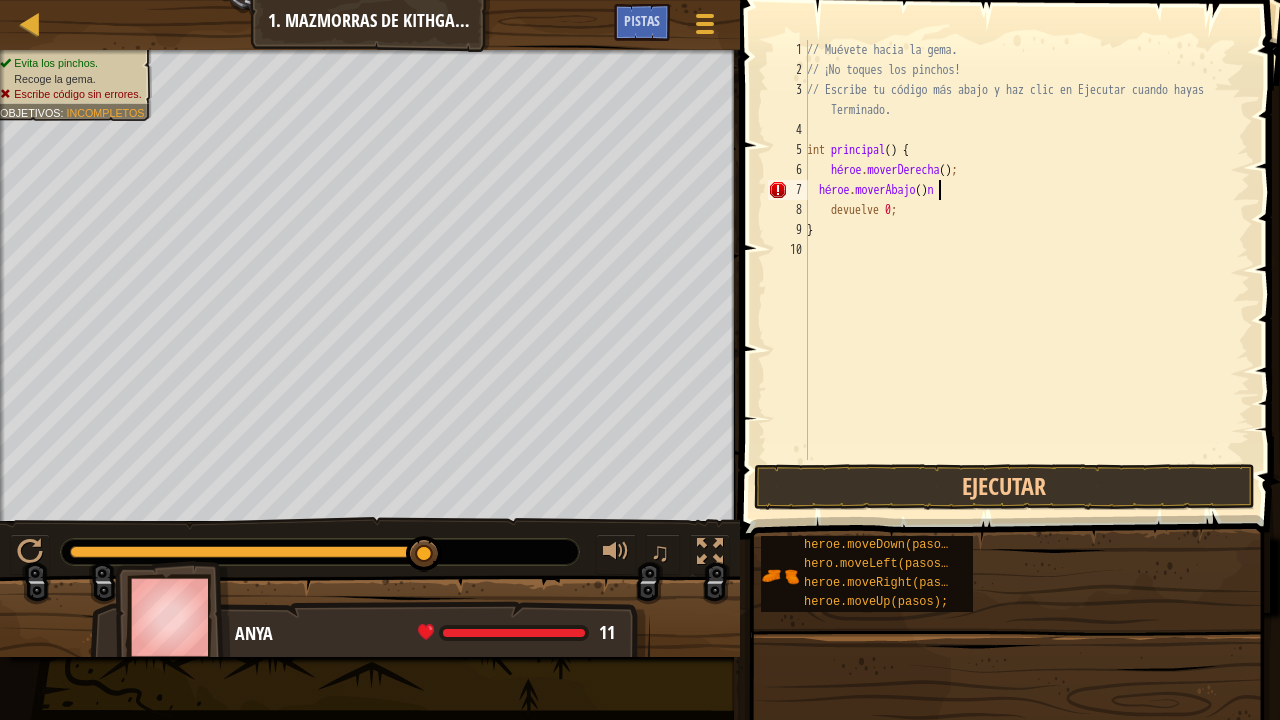 click on "// Muévete hacia la gema. // ¡No toques los pinchos! // Escribe tu código más abajo y haz clic en Ejecutar cuando hayas      Terminado. int    principal  (  )    {      héroe  .  moverDerecha  (  )  ;    héroe  .  moverAbajo  (  )  n         devuelve    0  ; }" at bounding box center [1026, 270] 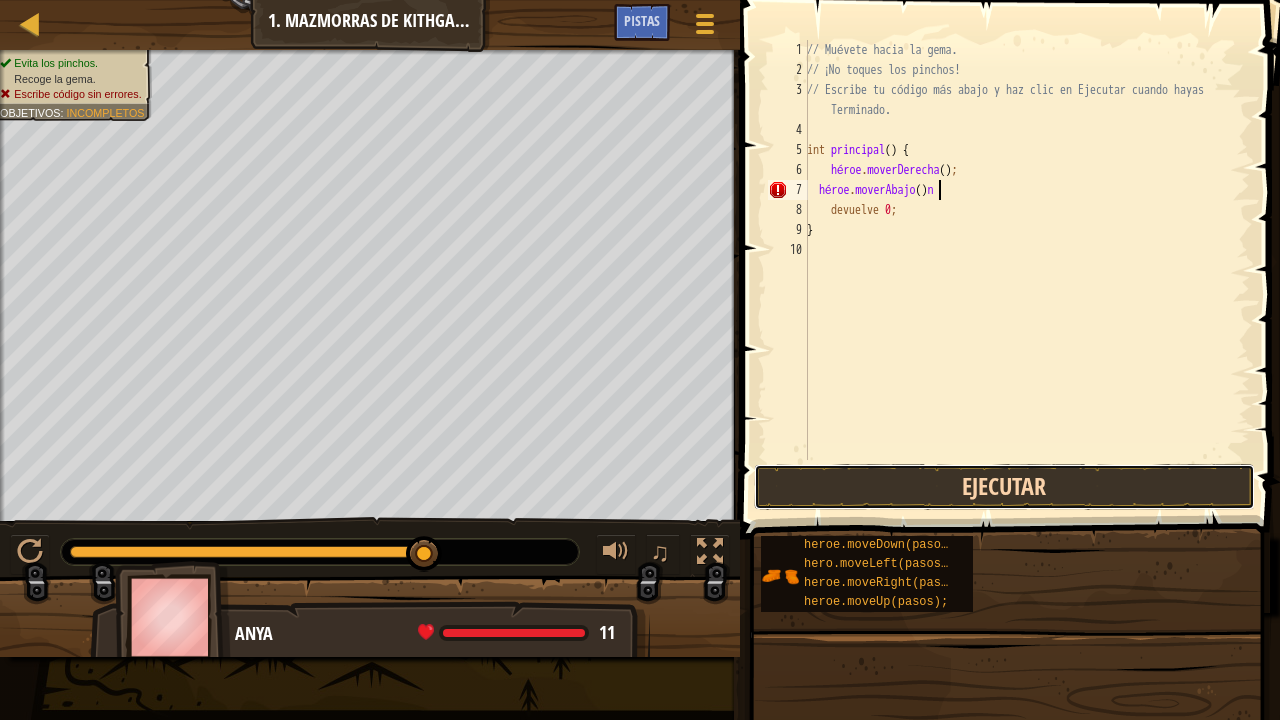 click on "Ejecutar" at bounding box center [1004, 487] 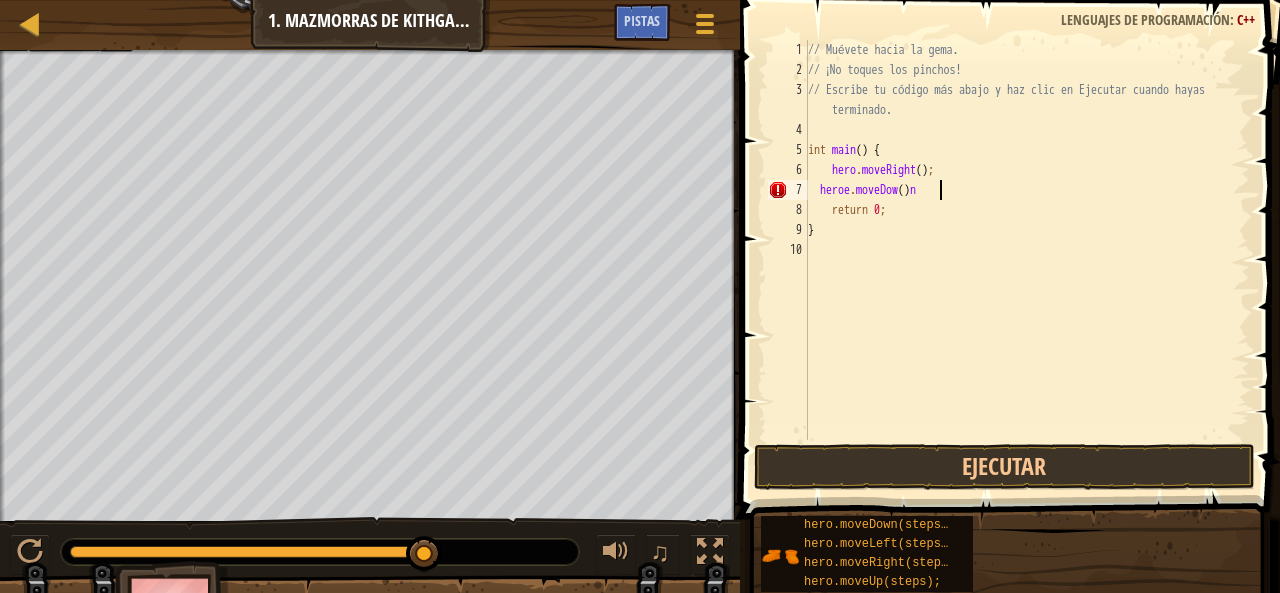 click on "// Muévete hacia la gema. // ¡No toques los pinchos! // Escribe tu código más abajo y haz clic en Ejecutar cuando hayas       terminado. int   main ( )   {      hero . moveRight ( ) ;    heroe . moveDow ( ) n         return   0 ; }" at bounding box center (1027, 260) 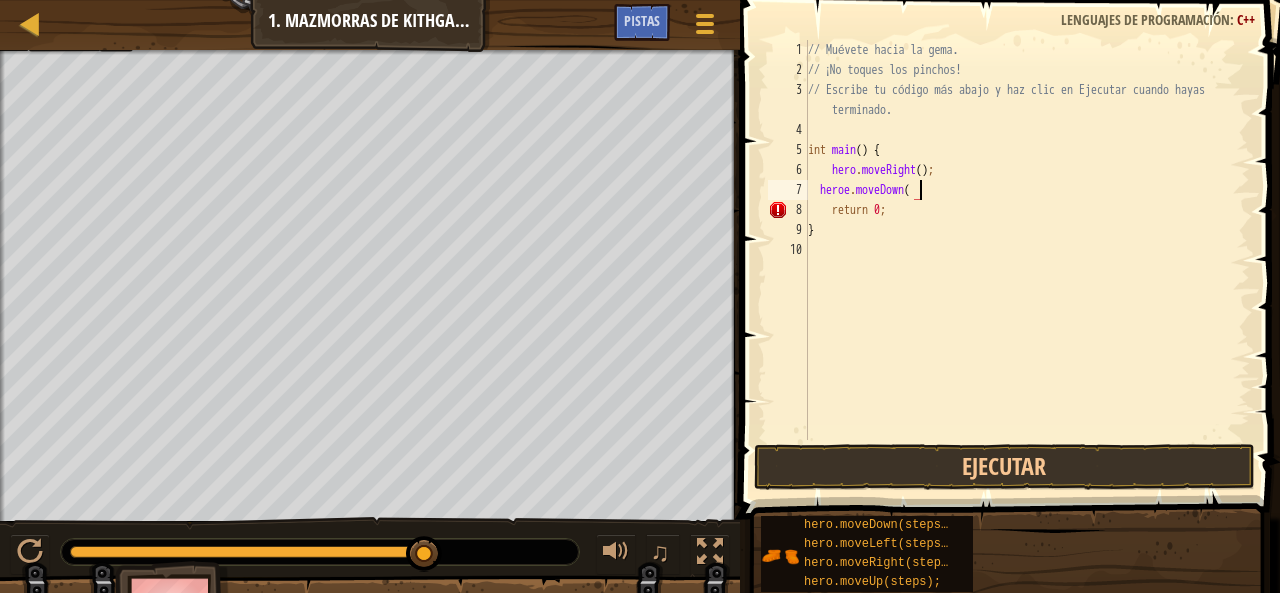 scroll, scrollTop: 9, scrollLeft: 8, axis: both 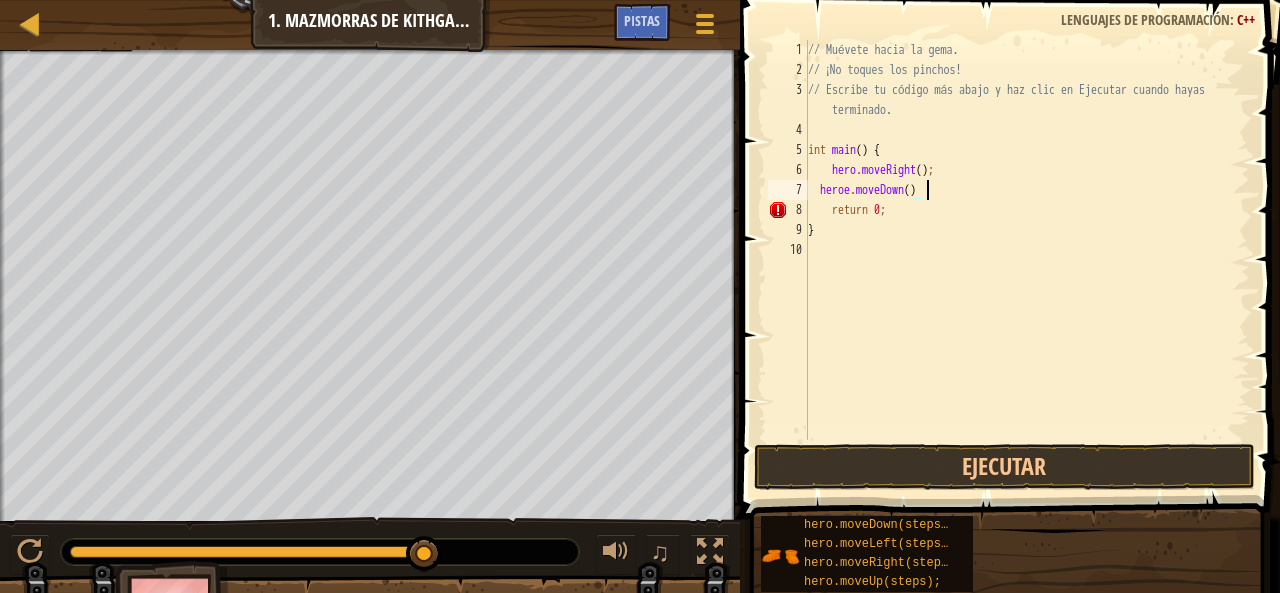 type on "heroe.moveDown();" 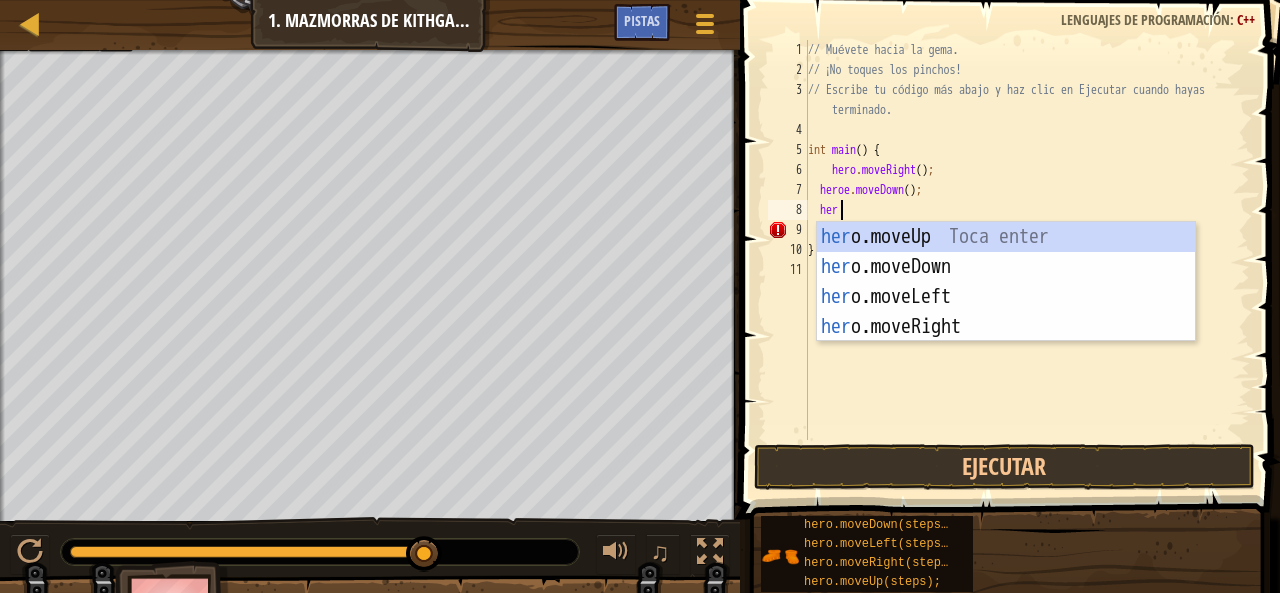 scroll, scrollTop: 9, scrollLeft: 2, axis: both 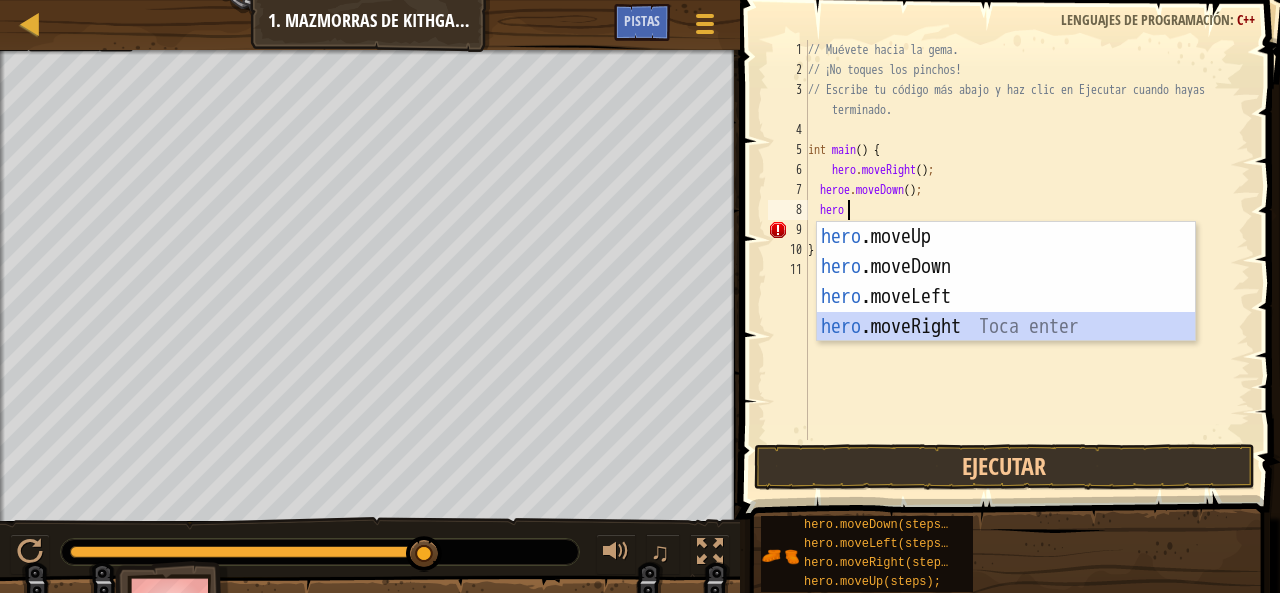 click on "// Muévete hacia la gema. // ¡No toques los pinchos! // Escribe tu código más abajo y haz clic en Ejecutar cuando hayas       terminado. int   main ( )   {      hero . moveRight ( ) ;    heroe . moveDown ( ) ;    hero      return   0 ; }" at bounding box center (1027, 260) 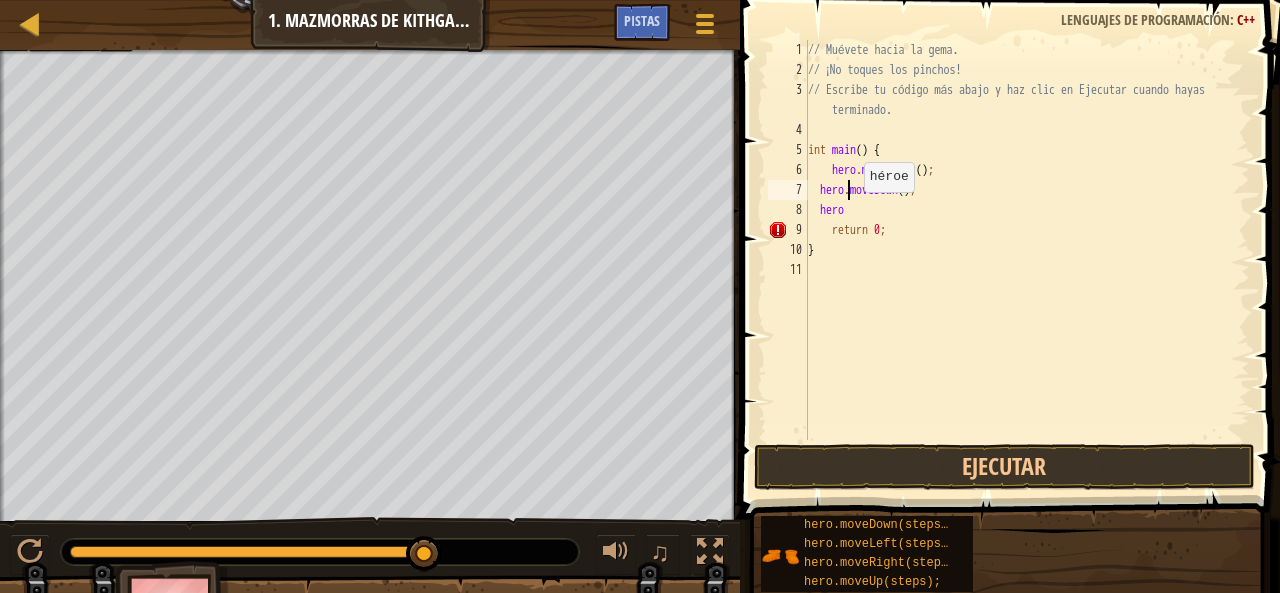 click on "// Muévete hacia la gema. // ¡No toques los pinchos! // Escribe tu código más abajo y haz clic en Ejecutar cuando hayas       terminado. int   main ( )   {      hero . moveRight ( ) ;    hero . moveDown ( ) ;    hero      return   0 ; }" at bounding box center (1027, 260) 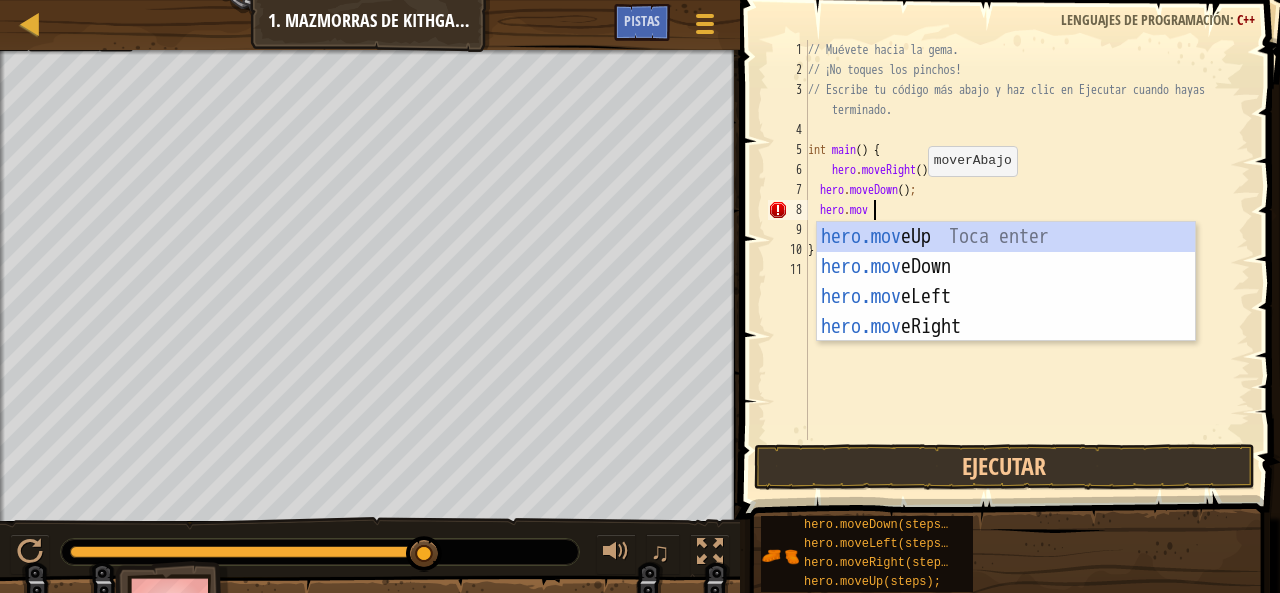 type on "hero.move" 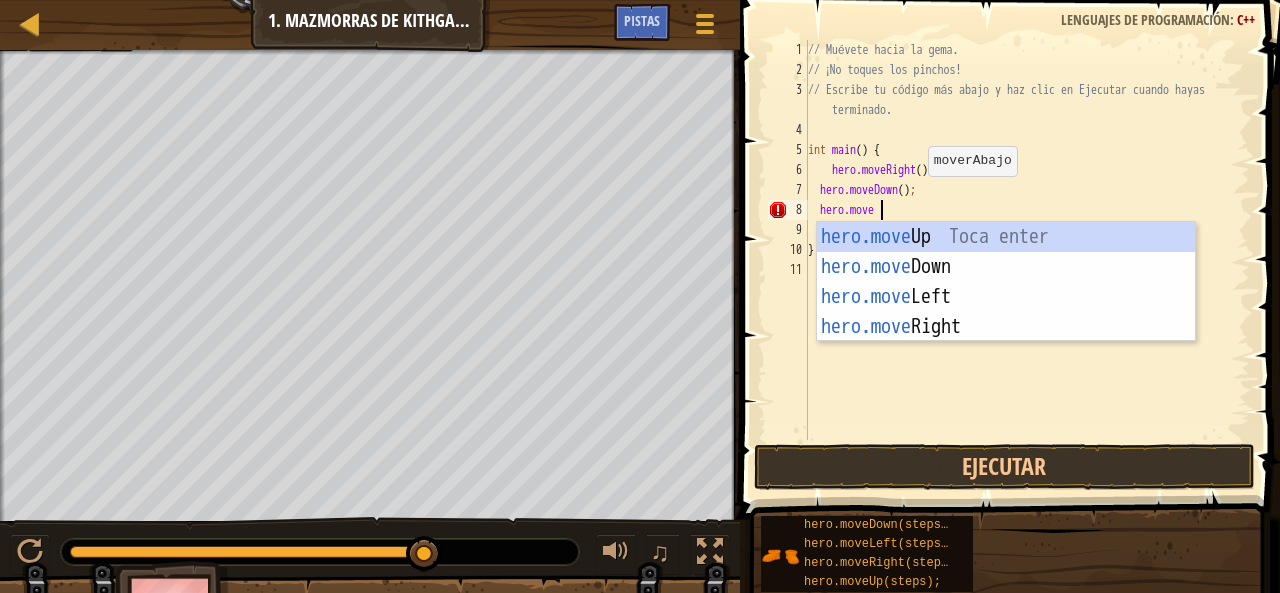 scroll, scrollTop: 9, scrollLeft: 5, axis: both 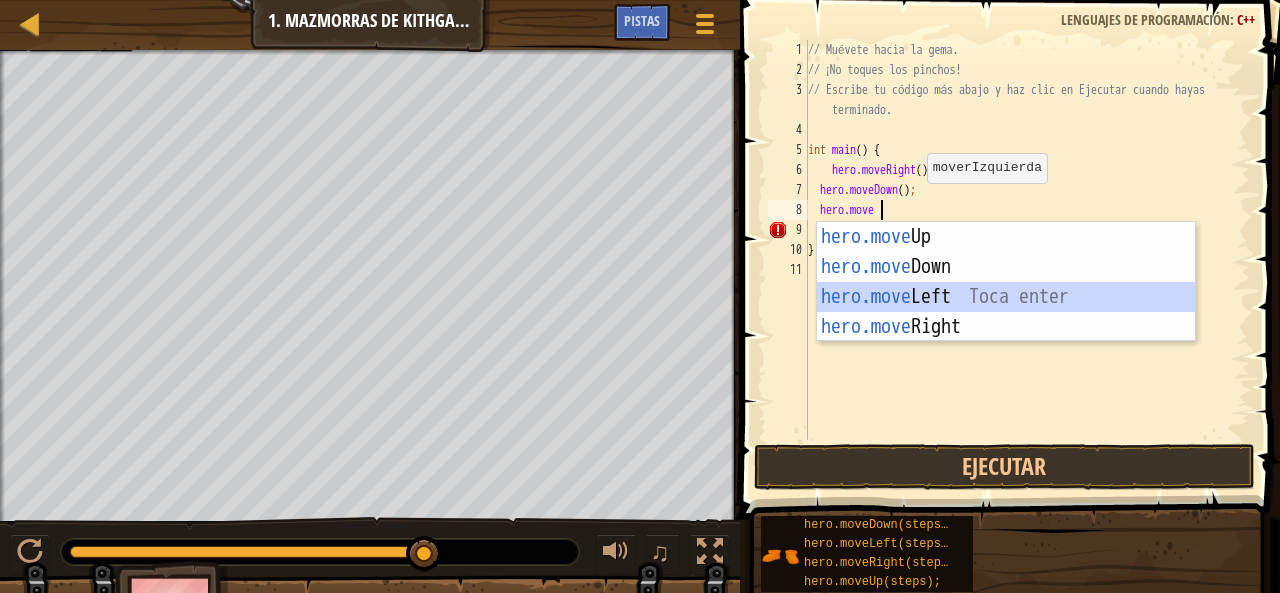 click on "hero.move Up Toca enter hero.move Down Toca enter hero.move Left Toca enter hero.move Right Toca enter" at bounding box center (1006, 312) 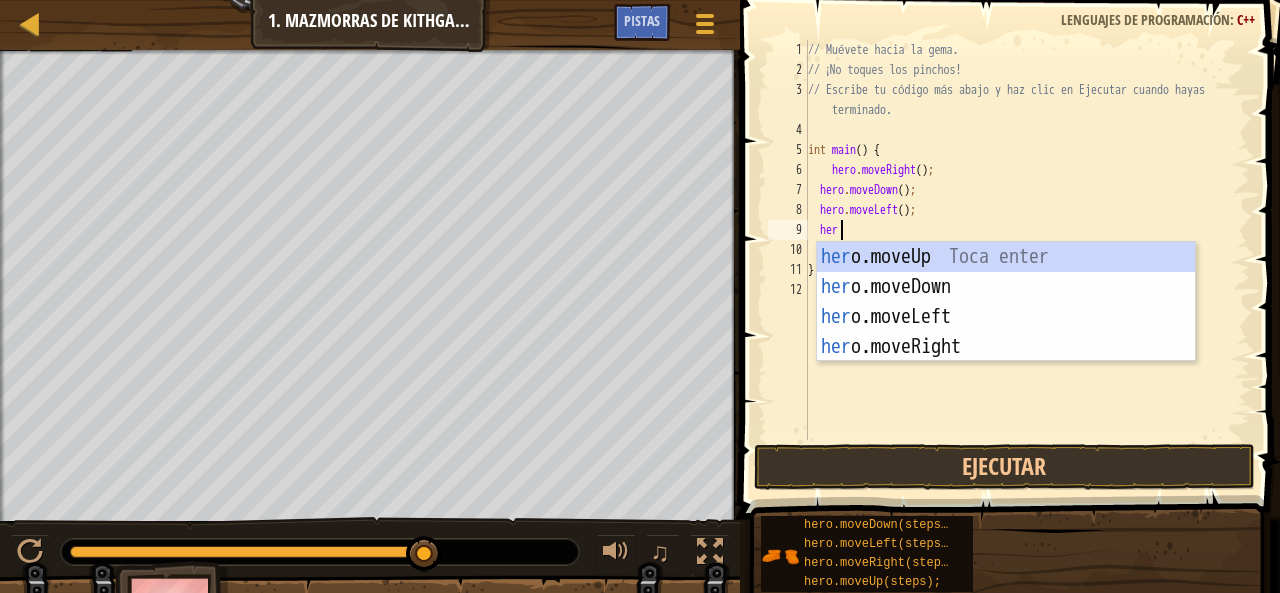 type on "hero" 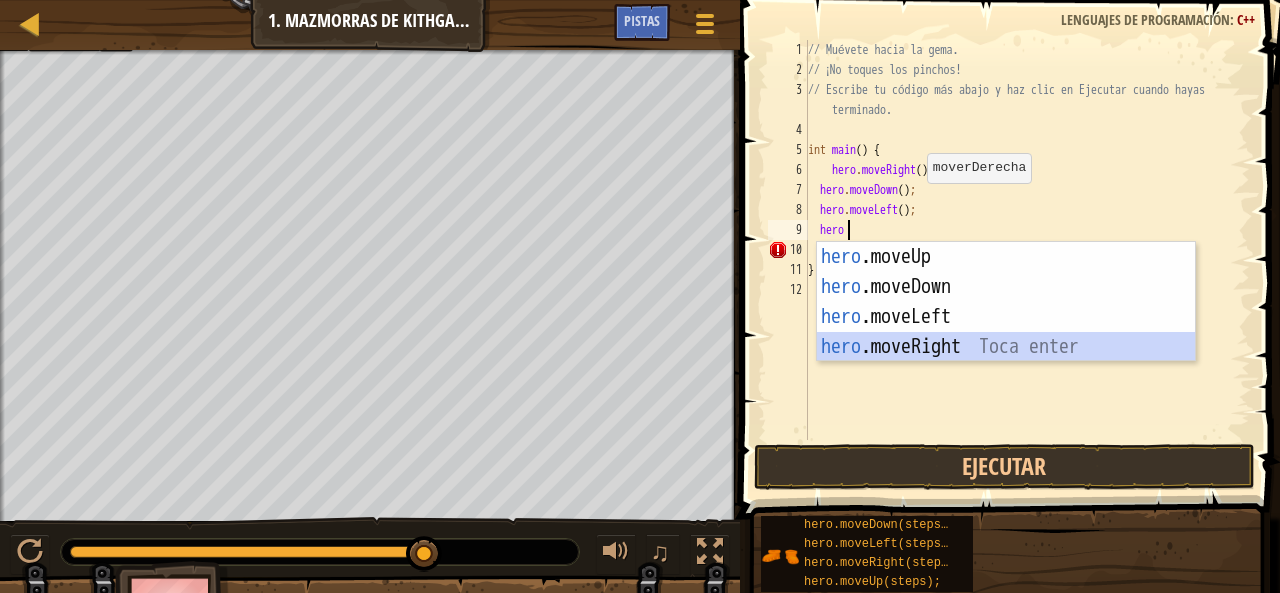 click on "hero .moveUp Toca enter hero .moveDown Toca enter hero .moveLeft Toca enter hero .moveRight Toca enter" at bounding box center (1006, 332) 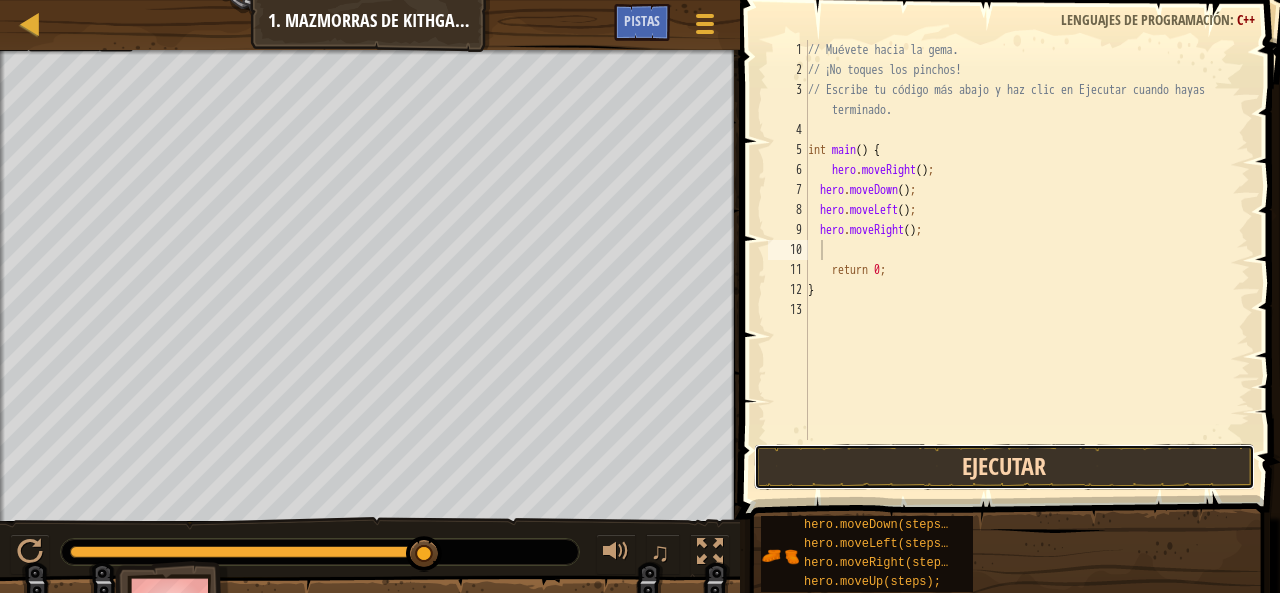 click on "Ejecutar" at bounding box center (1004, 467) 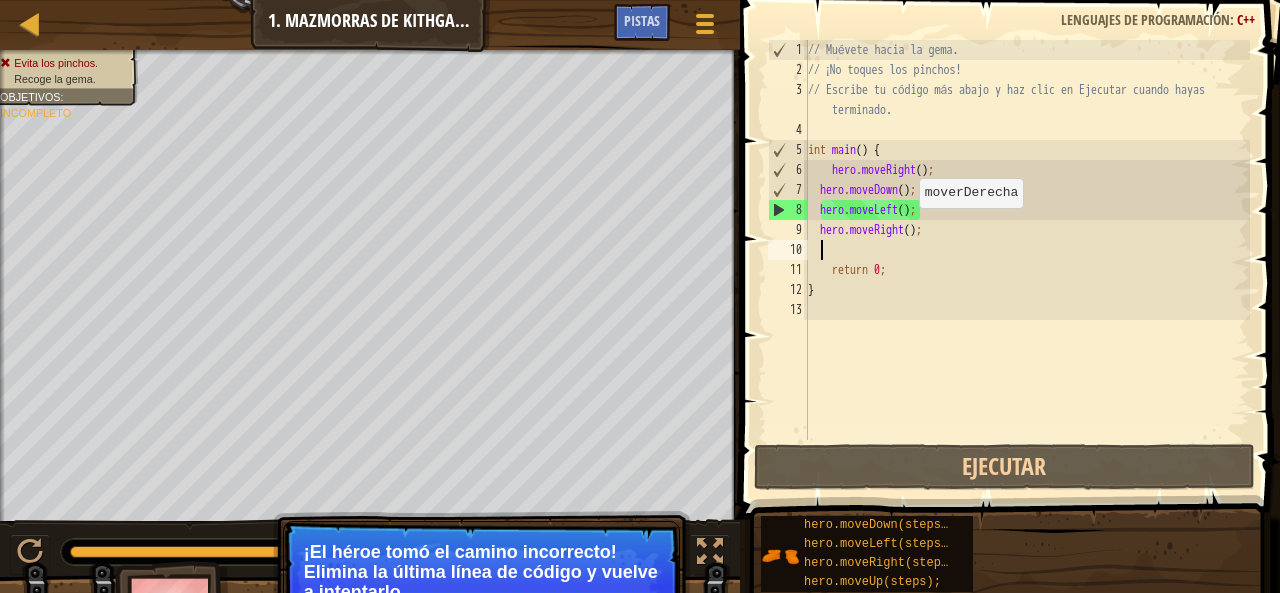 click on "// Muévete hacia la gema. // ¡No toques los pinchos! // Escribe tu código más abajo y haz clic en Ejecutar cuando hayas       terminado. int   main ( )   {      hero . moveRight ( ) ;    hero . moveDown ( ) ;    hero . moveLeft ( ) ;    hero . moveRight ( ) ;         return   0 ; }" at bounding box center [1027, 260] 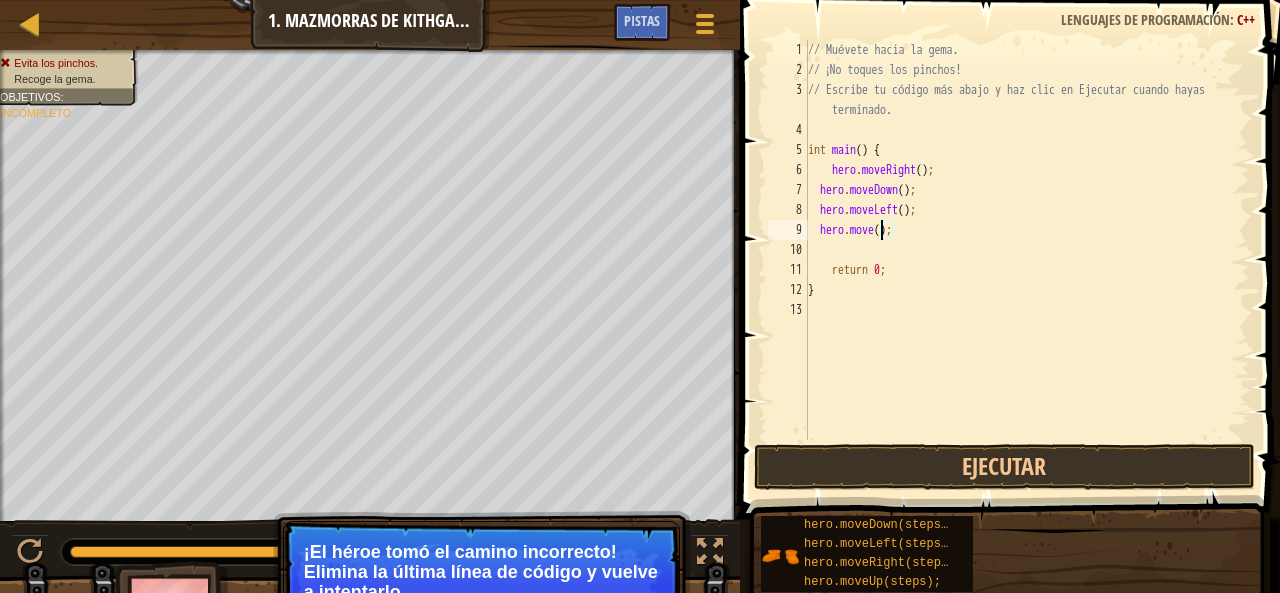 scroll, scrollTop: 9, scrollLeft: 6, axis: both 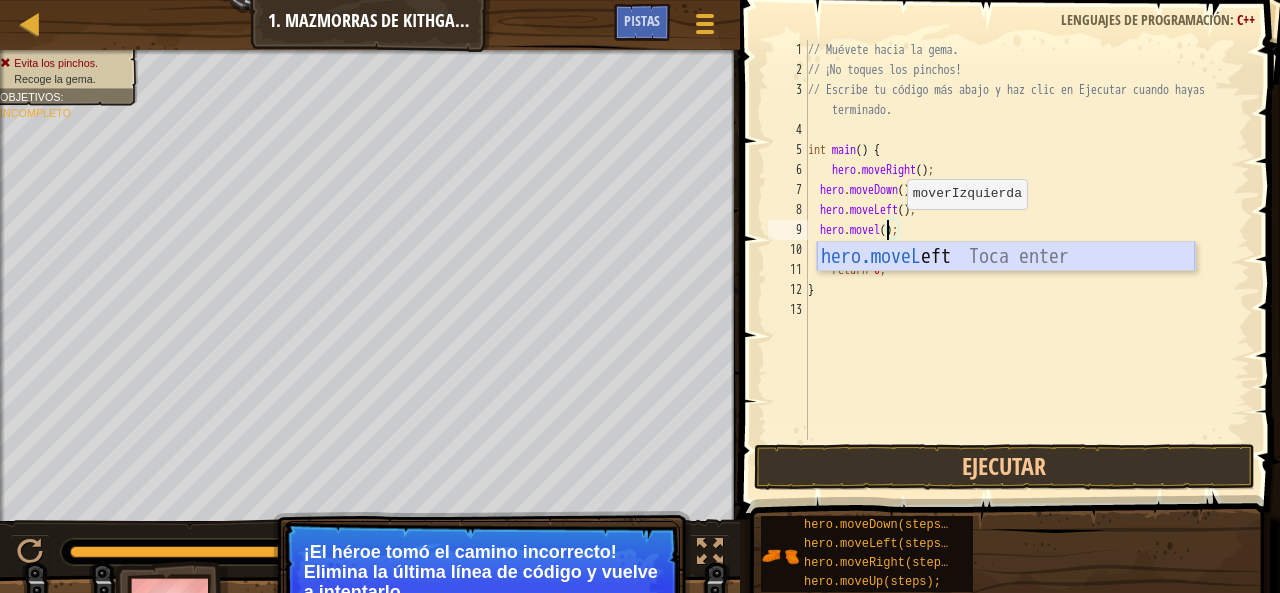 click on "hero.moveL eft Toca enter" at bounding box center [1006, 287] 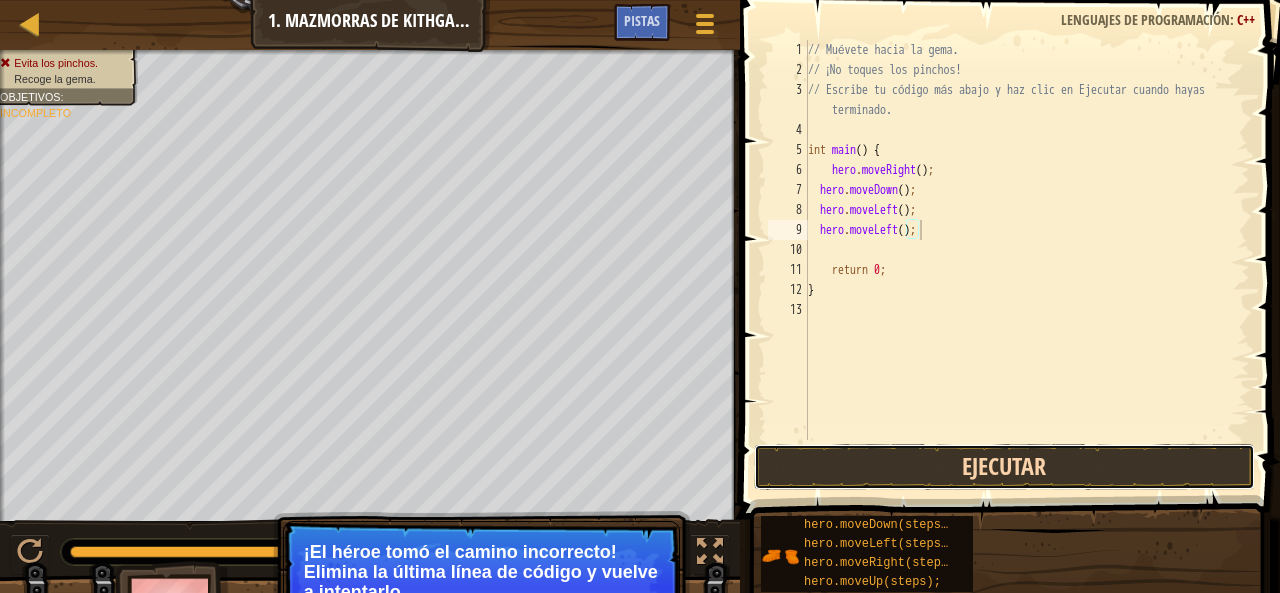 click on "Ejecutar" at bounding box center (1004, 467) 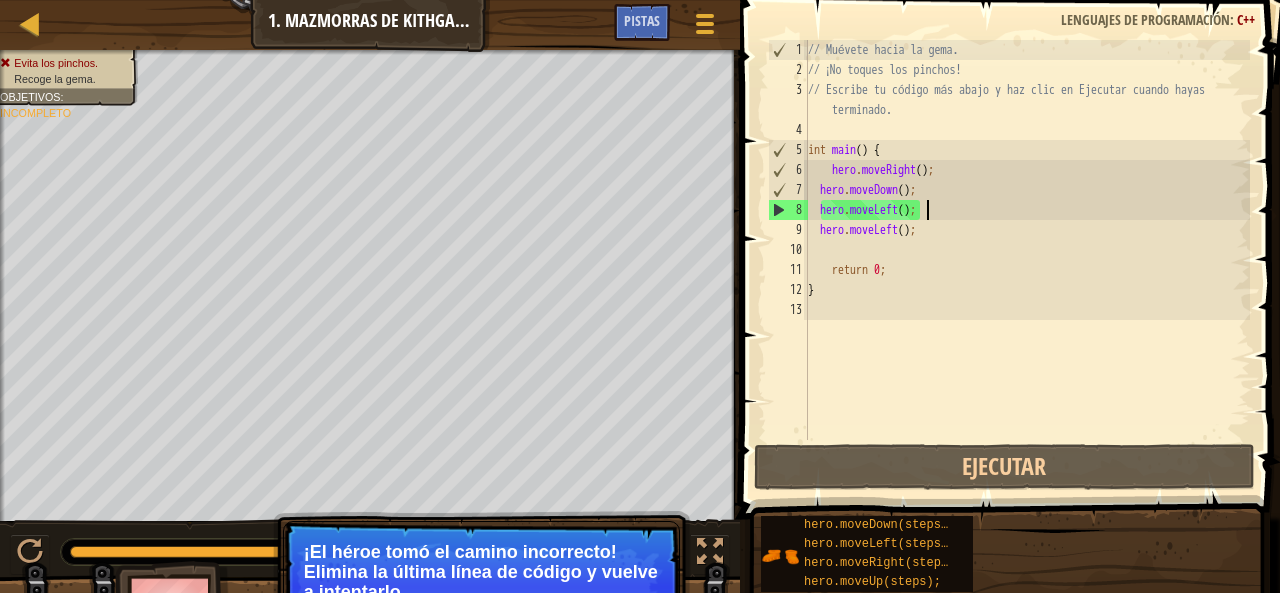click on "// Muévete hacia la gema. // ¡No toques los pinchos! // Escribe tu código más abajo y haz clic en Ejecutar cuando hayas       terminado. int   main ( )   {      hero . moveRight ( ) ;    hero . moveDown ( ) ;    hero . moveLeft ( ) ;    hero . moveLeft ( ) ;         return   0 ; }" at bounding box center [1027, 260] 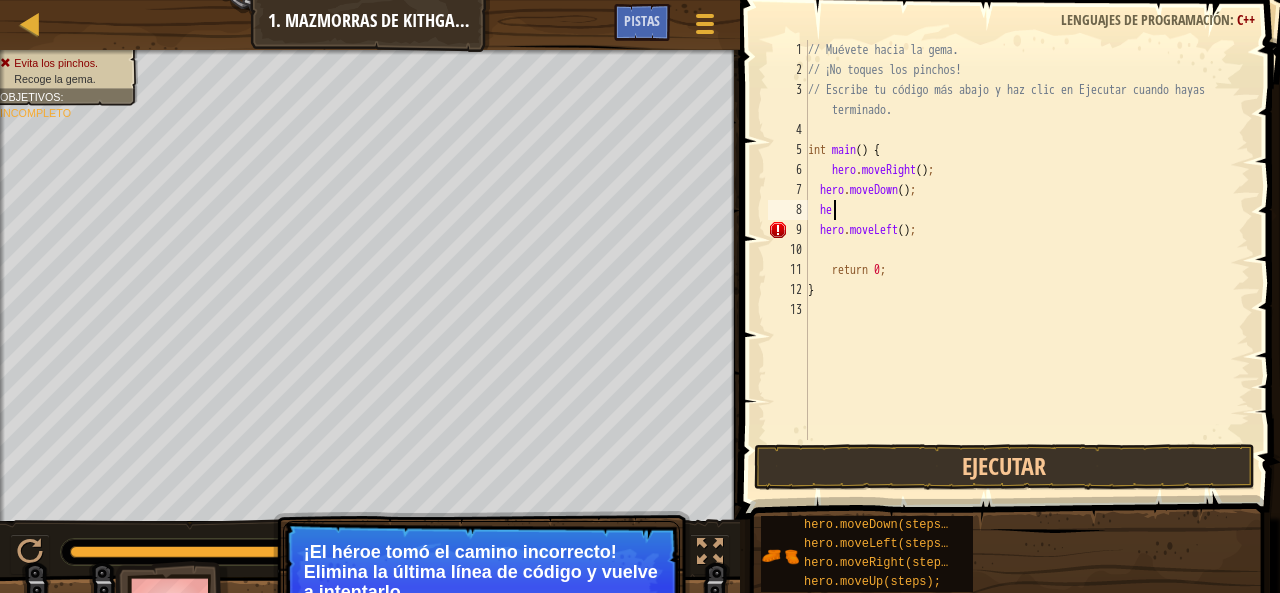 scroll, scrollTop: 9, scrollLeft: 1, axis: both 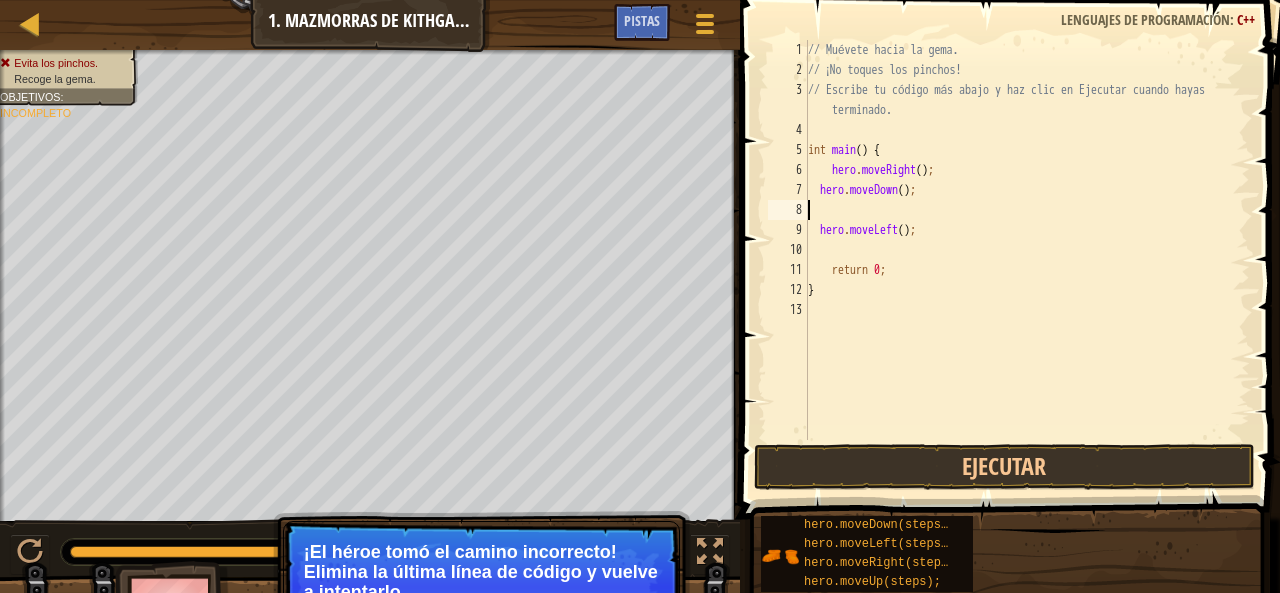 click on "// Muévete hacia la gema. // ¡No toques los pinchos! // Escribe tu código más abajo y haz clic en Ejecutar cuando hayas       terminado. int   main ( )   {      hero . moveRight ( ) ;    hero . moveDown ( ) ;    hero . moveLeft ( ) ;         return   0 ; }" at bounding box center [1027, 260] 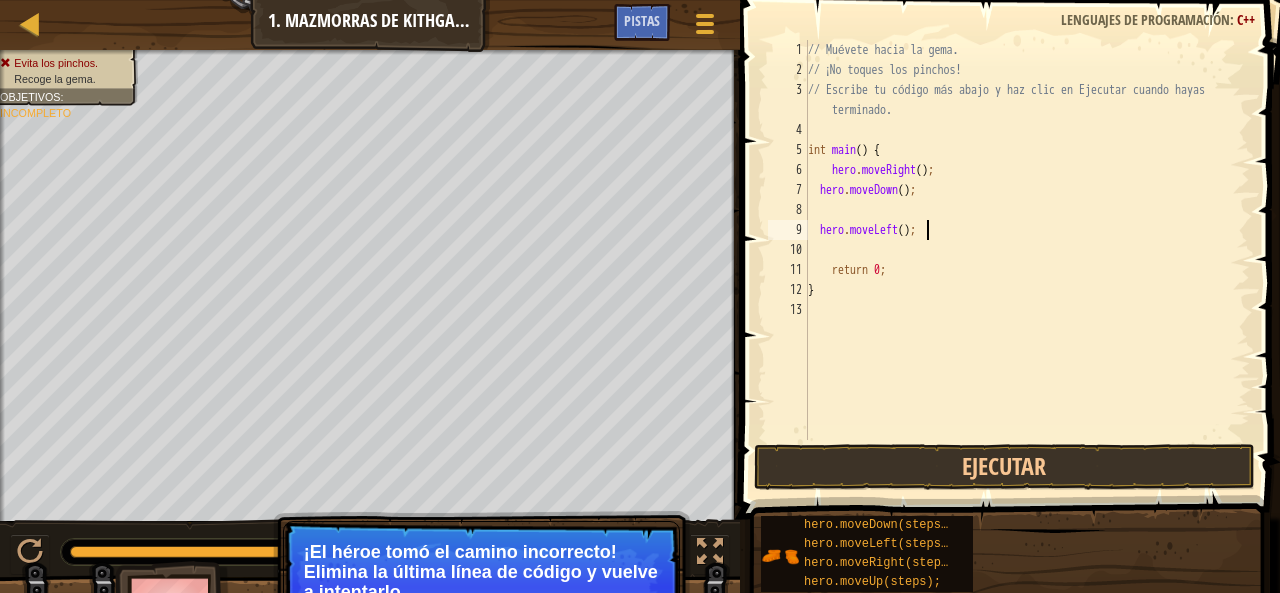 click on "// Muévete hacia la gema. // ¡No toques los pinchos! // Escribe tu código más abajo y haz clic en Ejecutar cuando hayas       terminado. int   main ( )   {      hero . moveRight ( ) ;    hero . moveDown ( ) ;    hero . moveLeft ( ) ;         return   0 ; }" at bounding box center (1027, 260) 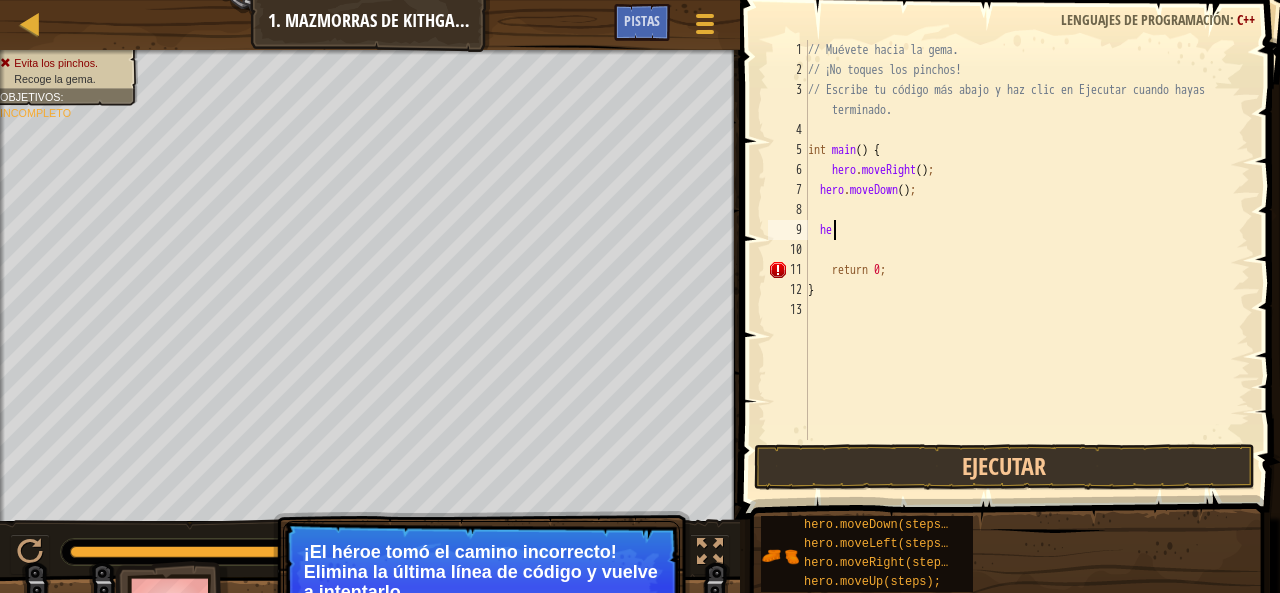 type on "h" 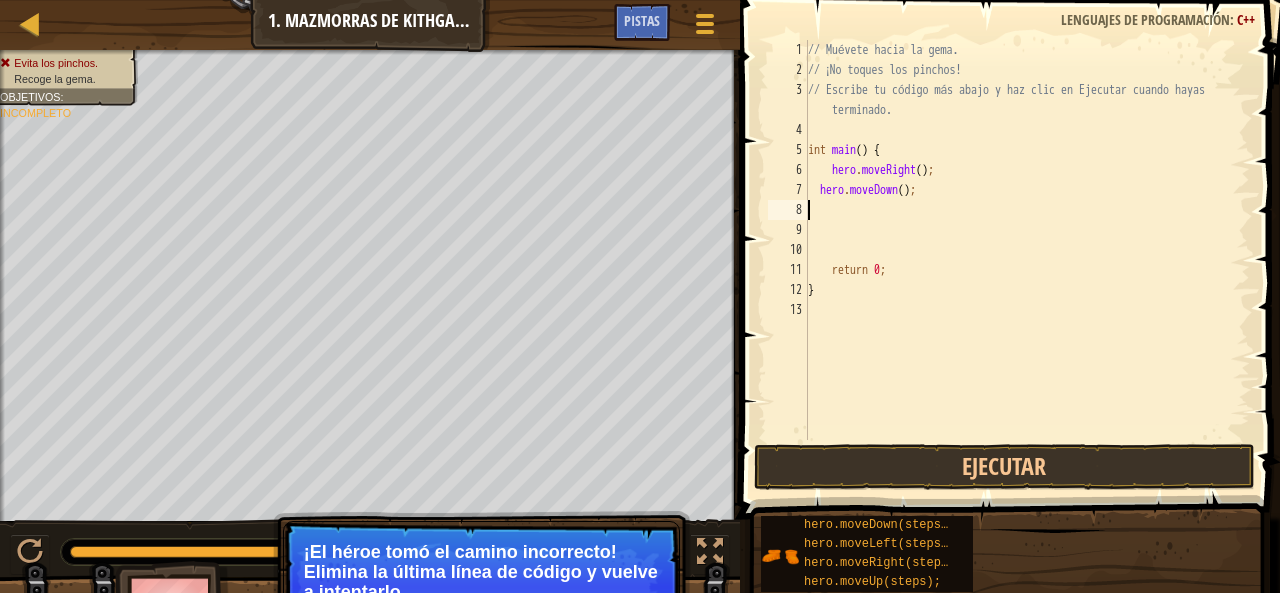 click on "// Muévete hacia la gema. // ¡No toques los pinchos! // Escribe tu código más abajo y haz clic en Ejecutar cuando hayas terminado. int main() { hero.moveRight(); hero.moveDown(); return 0; }" at bounding box center (1027, 260) 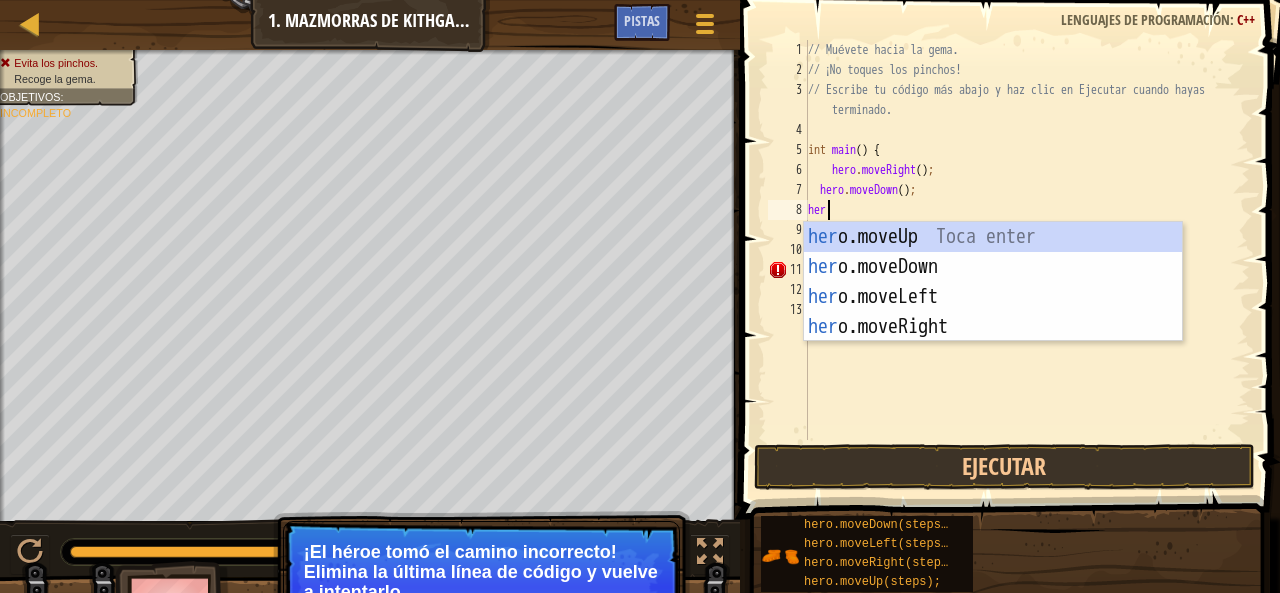 type on "hero" 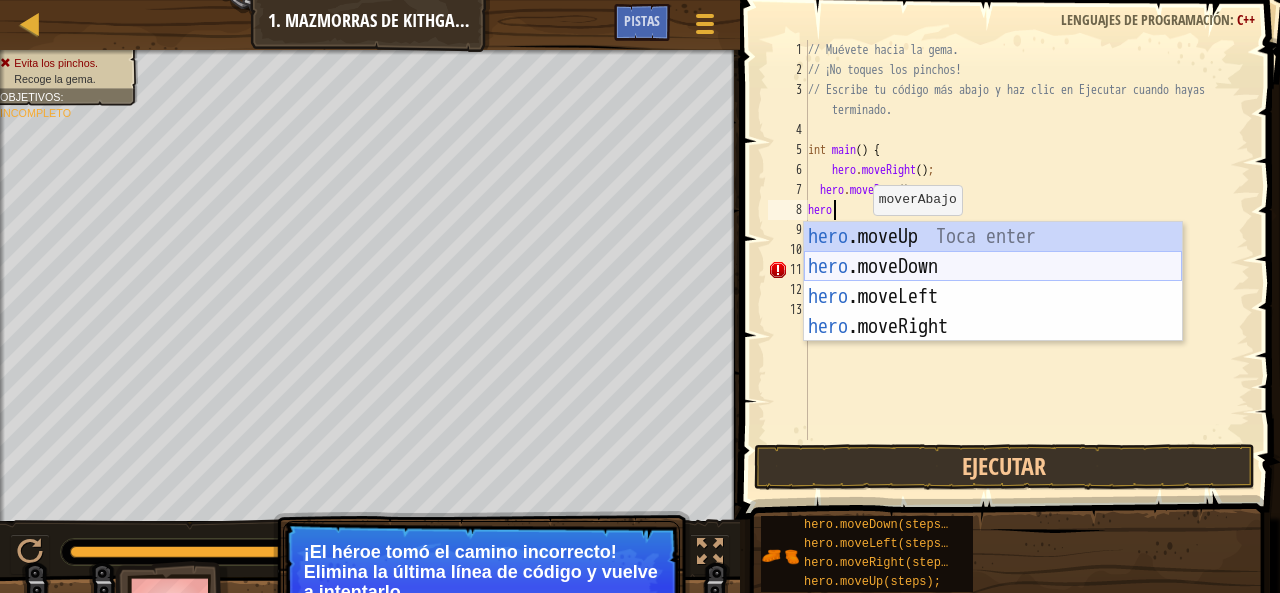 click on "hero .moveUp Toca enter hero .moveDown Toca enter hero .moveLeft Toca enter hero .moveRight Toca enter" at bounding box center (993, 312) 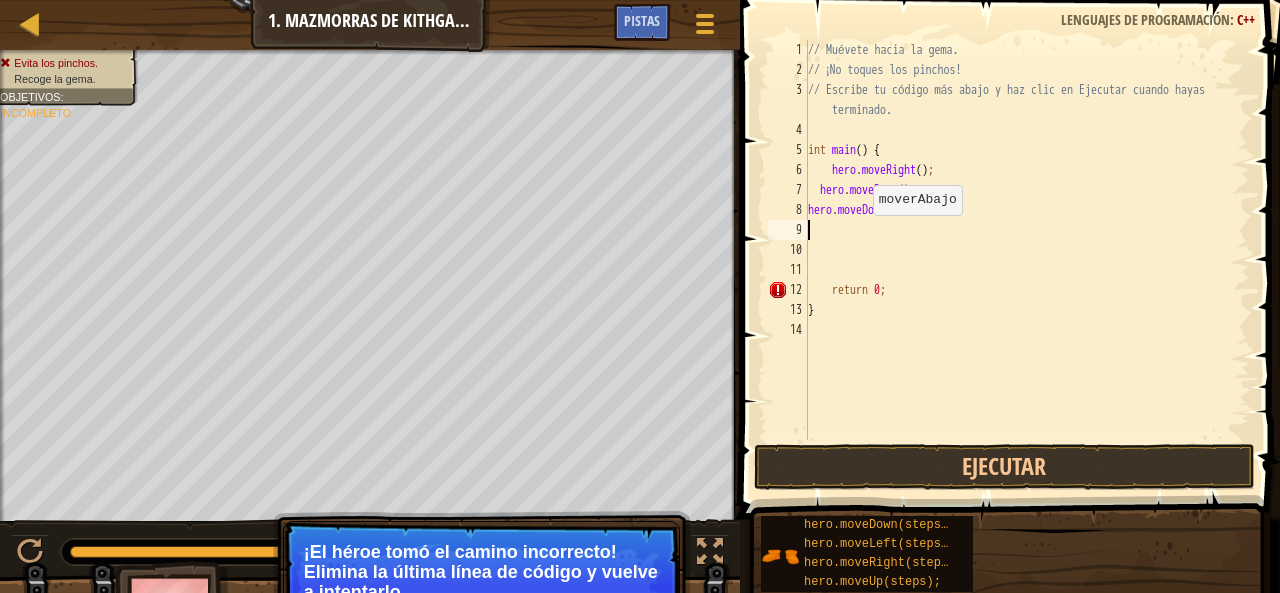 scroll, scrollTop: 9, scrollLeft: 0, axis: vertical 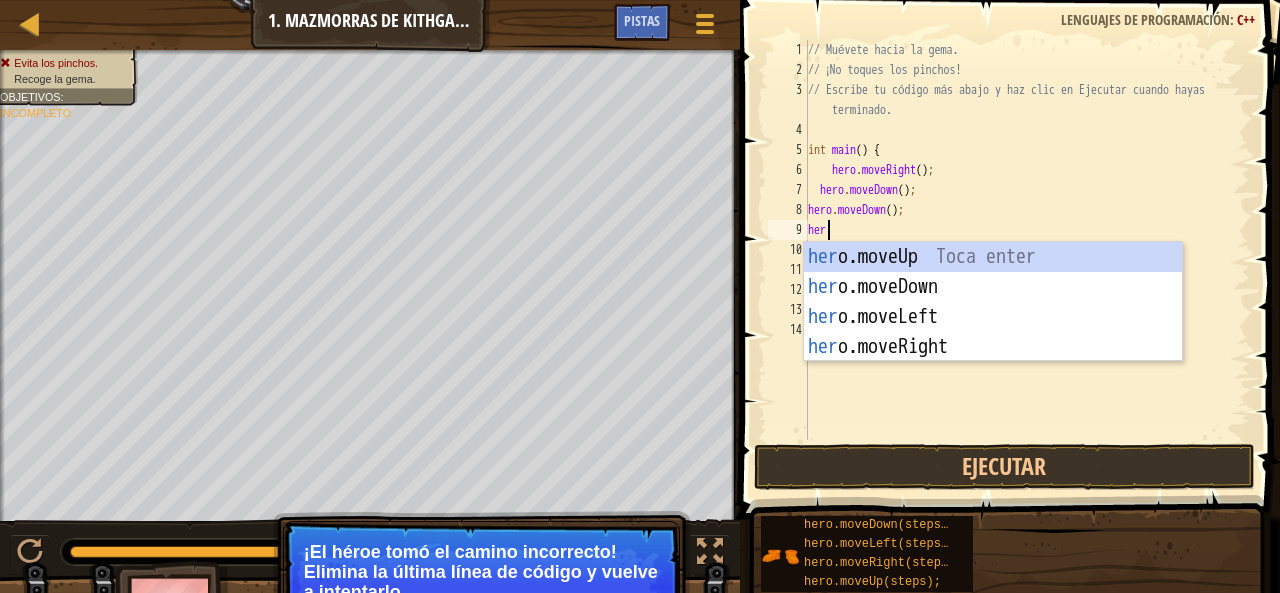 type on "hero" 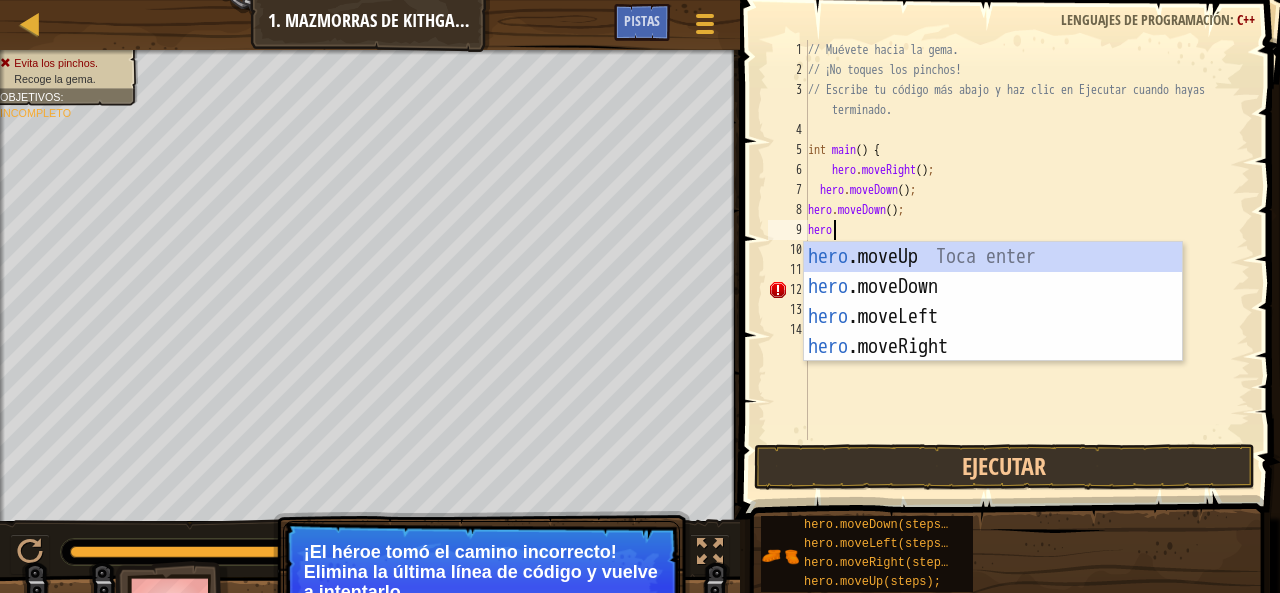 scroll, scrollTop: 9, scrollLeft: 1, axis: both 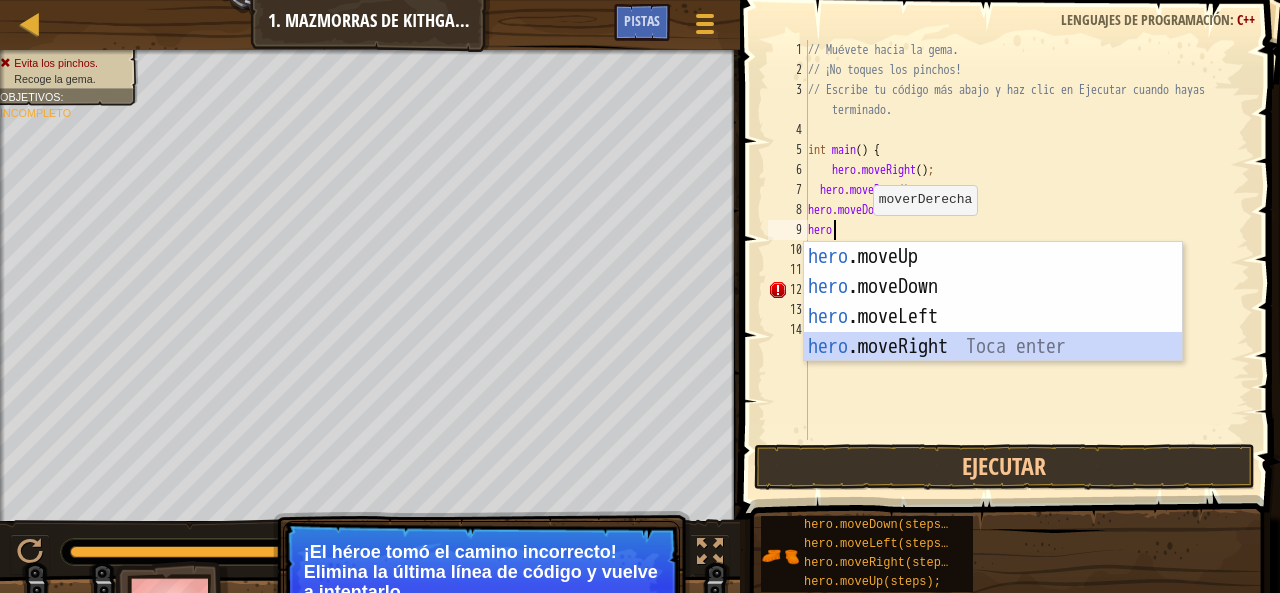 click on "hero .moveUp Toca enter hero .moveDown Toca enter hero .moveLeft Toca enter hero .moveRight Toca enter" at bounding box center [993, 332] 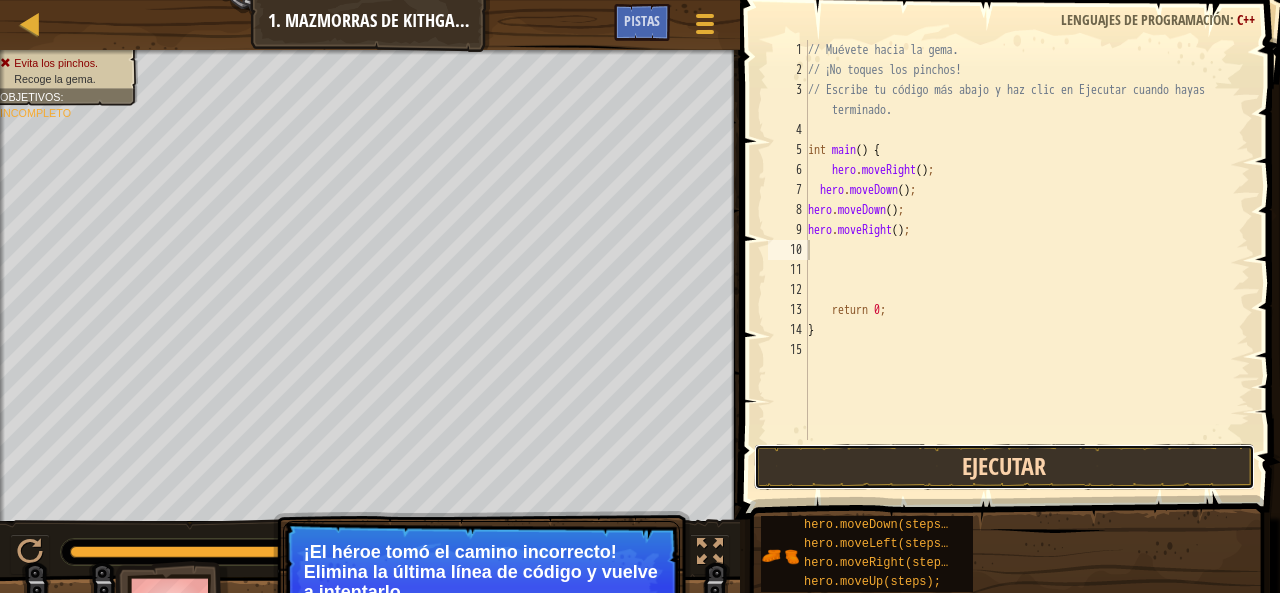 click on "Ejecutar" at bounding box center (1004, 467) 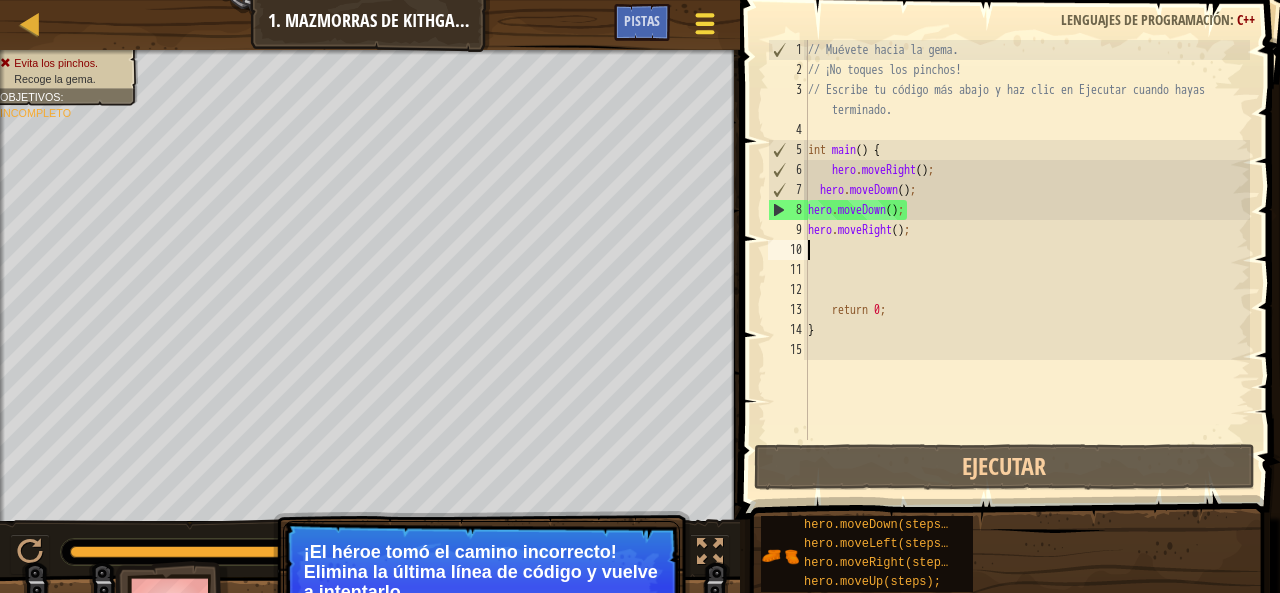 click at bounding box center (704, 23) 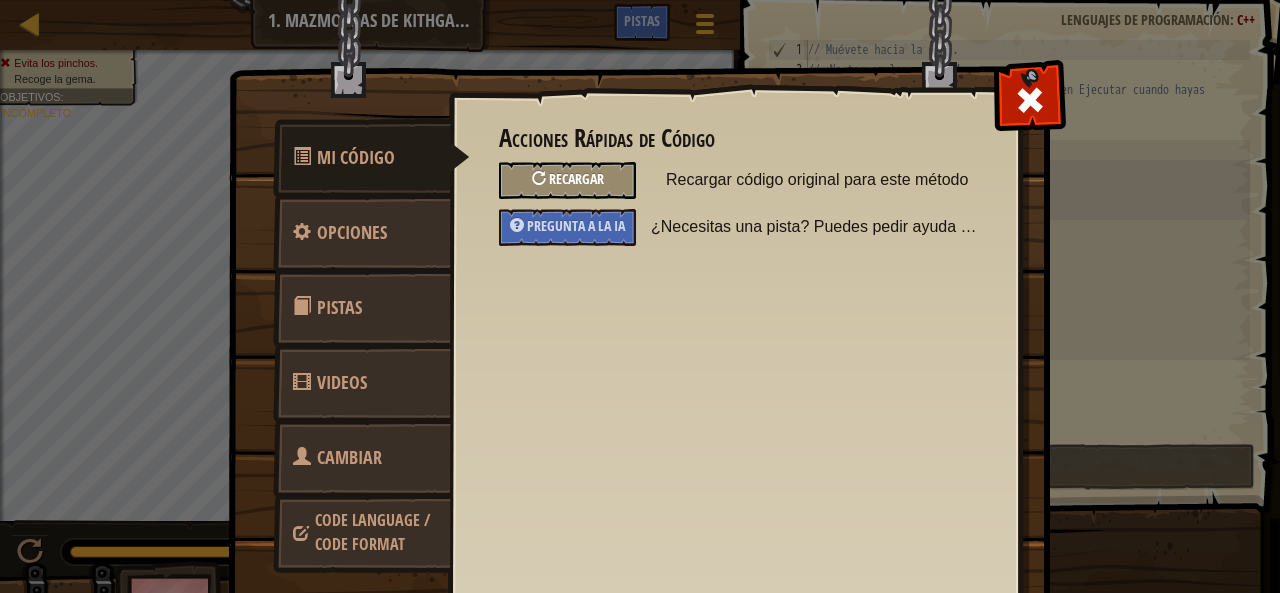 click on "Recargar" at bounding box center [567, 180] 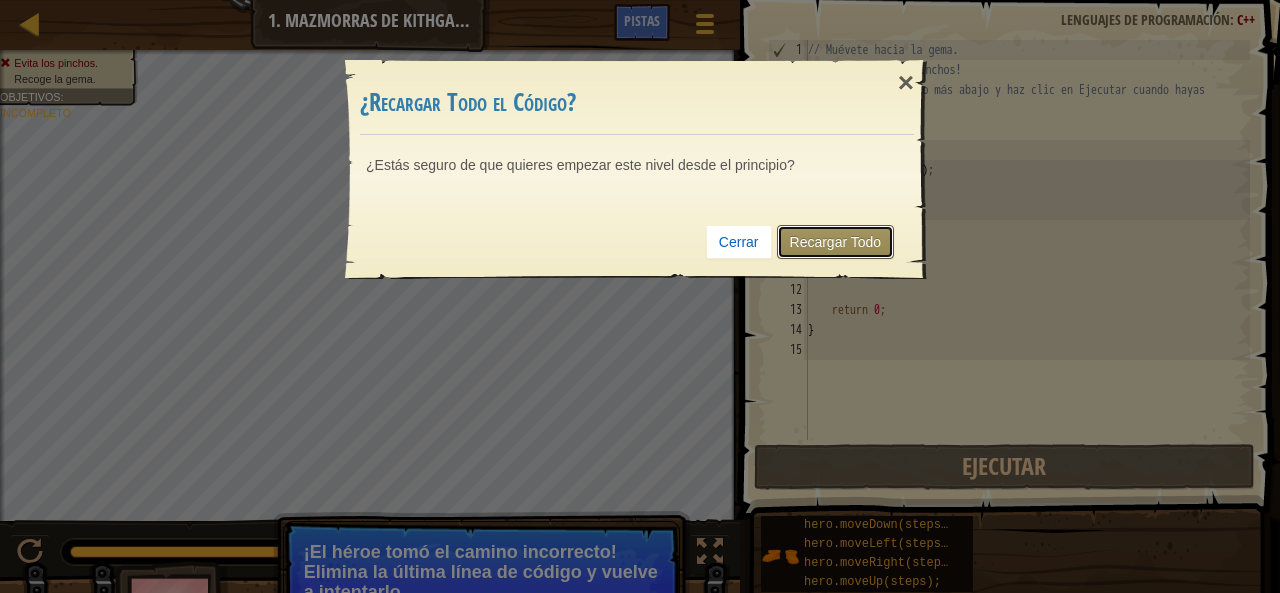 click on "Recargar Todo" at bounding box center (836, 242) 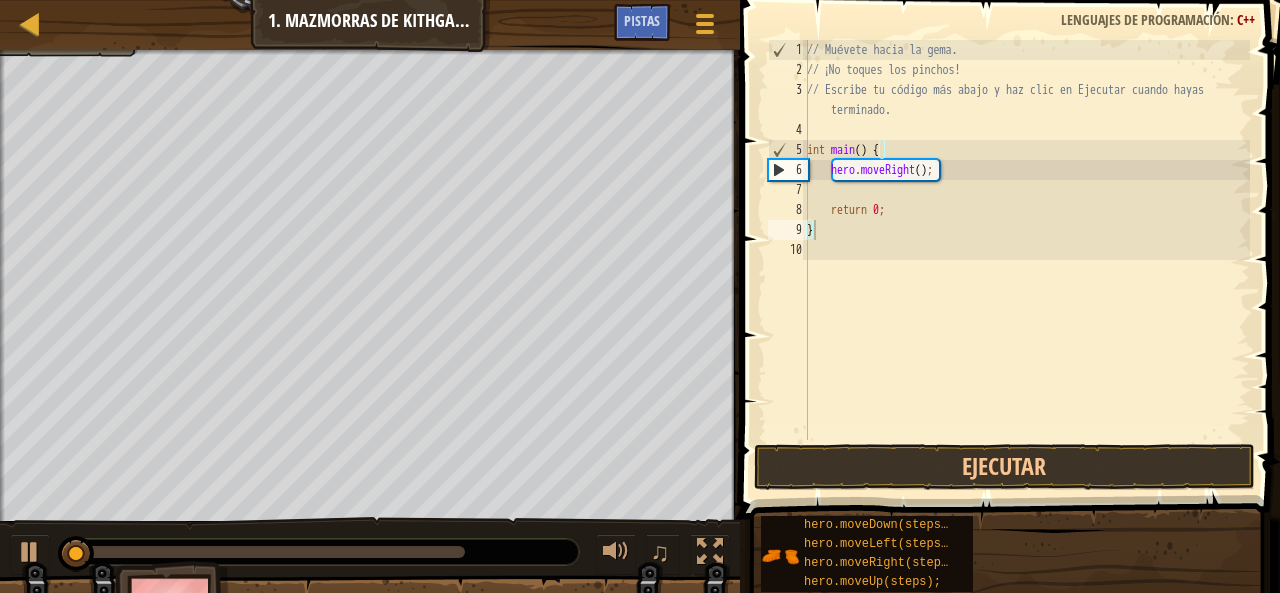 type on "}" 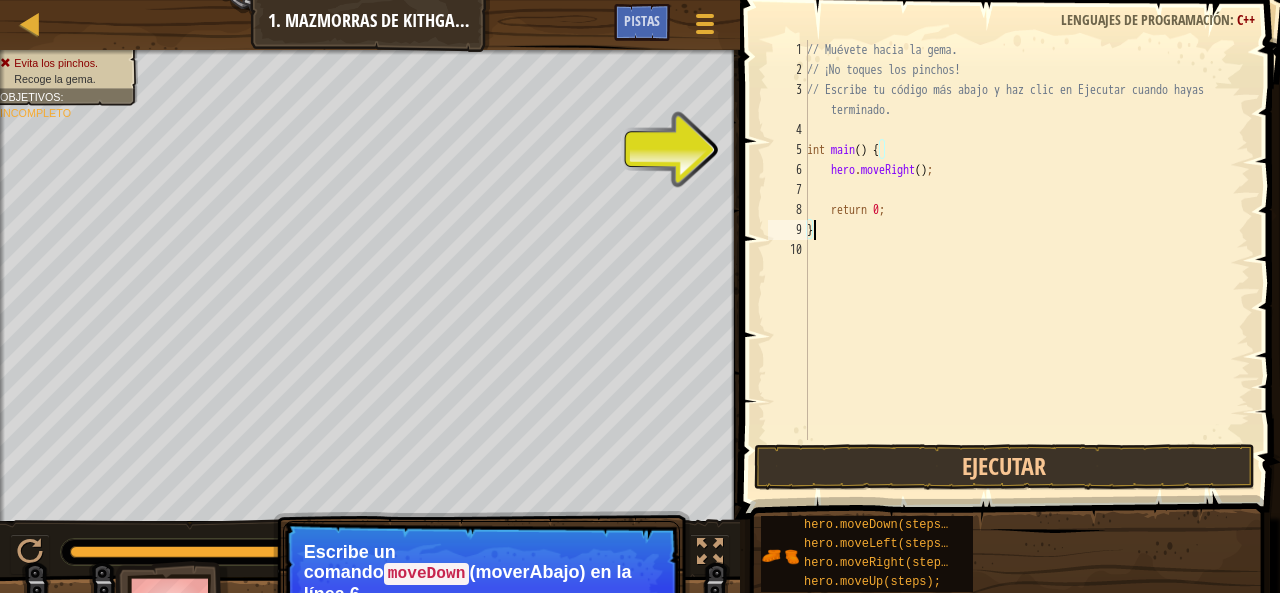 click on "// Muévete hacia la gema. // ¡No toques los pinchos! // Escribe tu código más abajo y haz clic en Ejecutar cuando hayas       terminado. int   main ( )   {      hero . moveRight ( ) ;           return   0 ; }" at bounding box center [1026, 260] 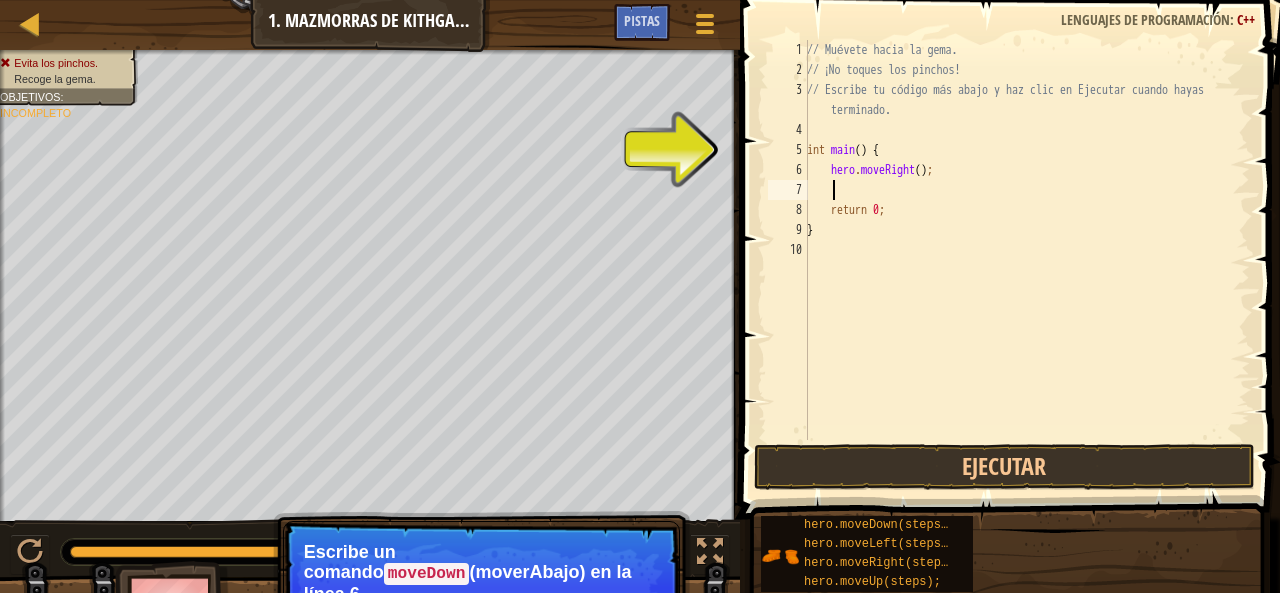 type on "h" 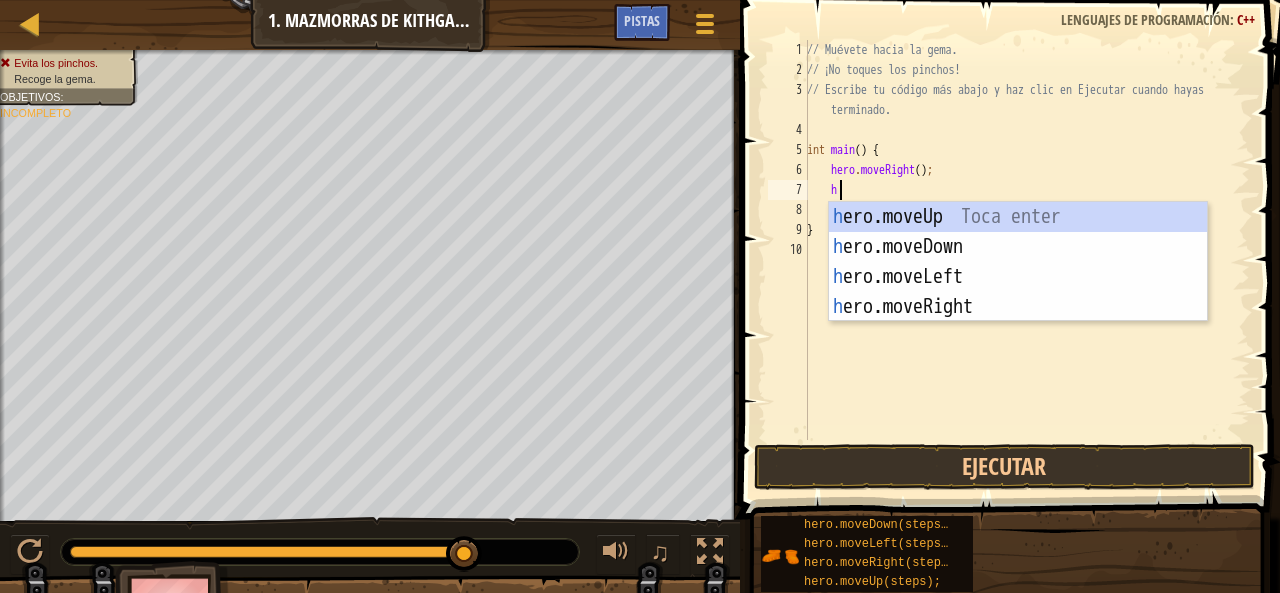 scroll, scrollTop: 9, scrollLeft: 1, axis: both 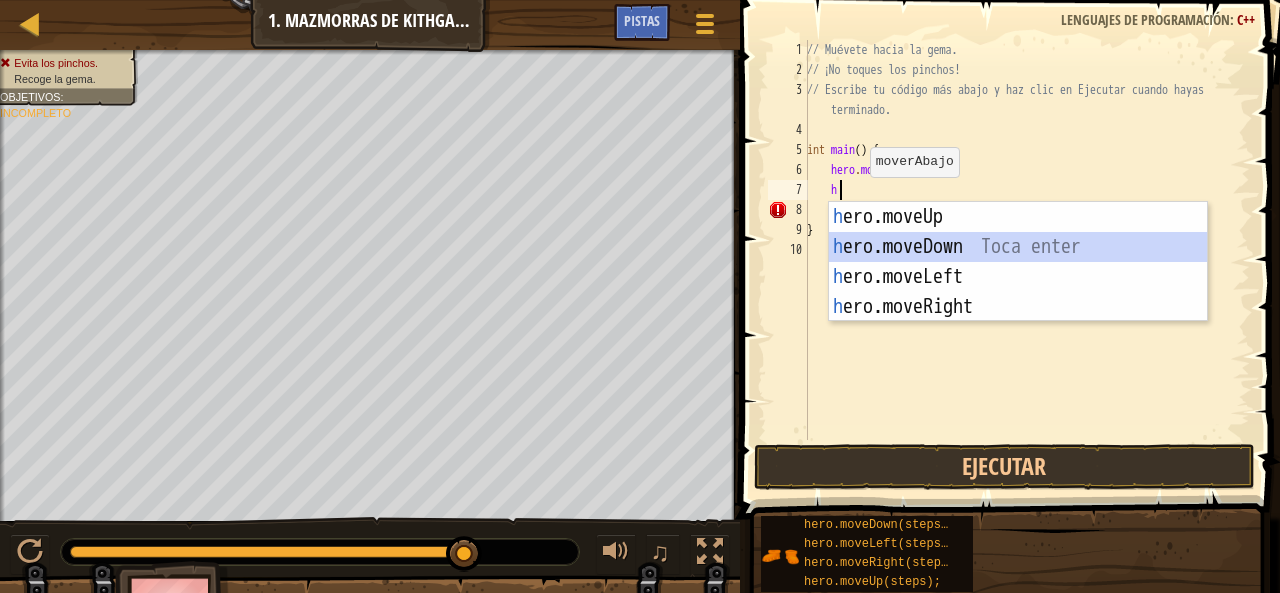 click on "h ero.moveUp Toca enter h ero.moveDown Toca enter h ero.moveLeft Toca enter h ero.moveRight Toca enter" at bounding box center [1018, 292] 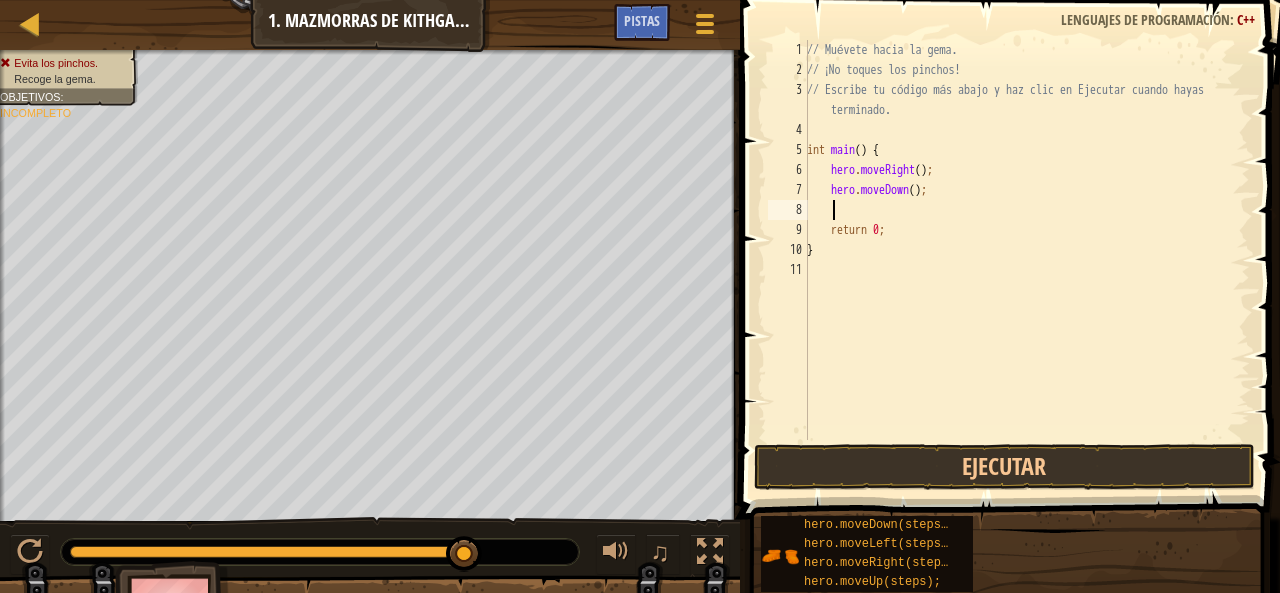 type on "h" 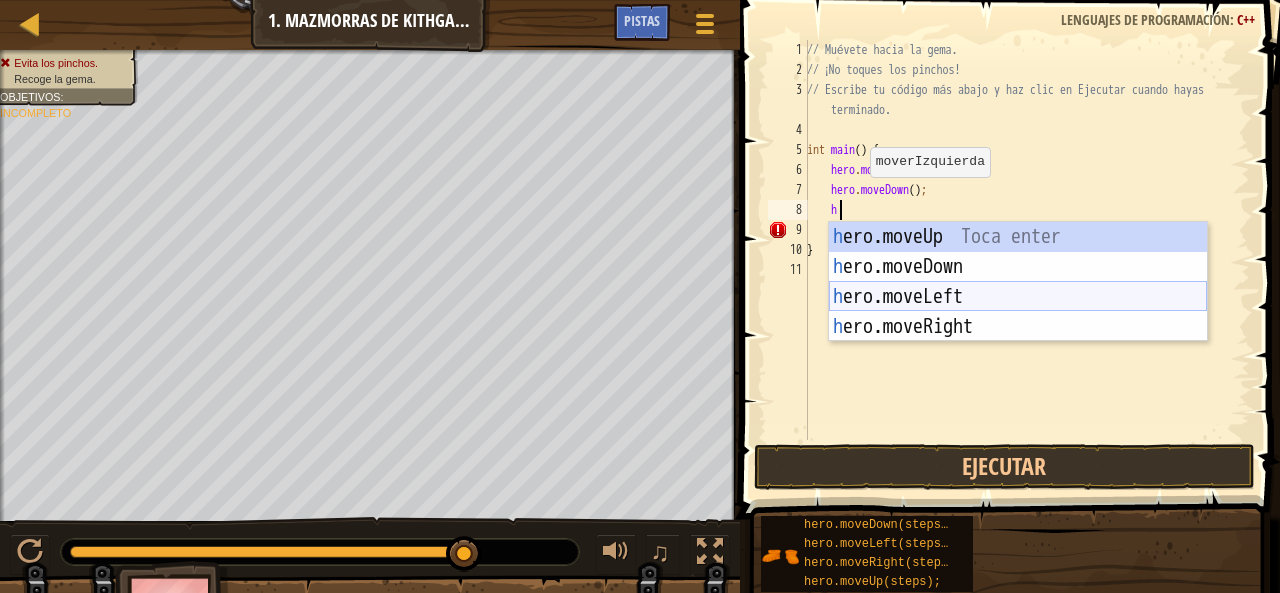 click on "h ero.moveUp Toca enter h ero.moveDown Toca enter h ero.moveLeft Toca enter h ero.moveRight Toca enter" at bounding box center [1018, 312] 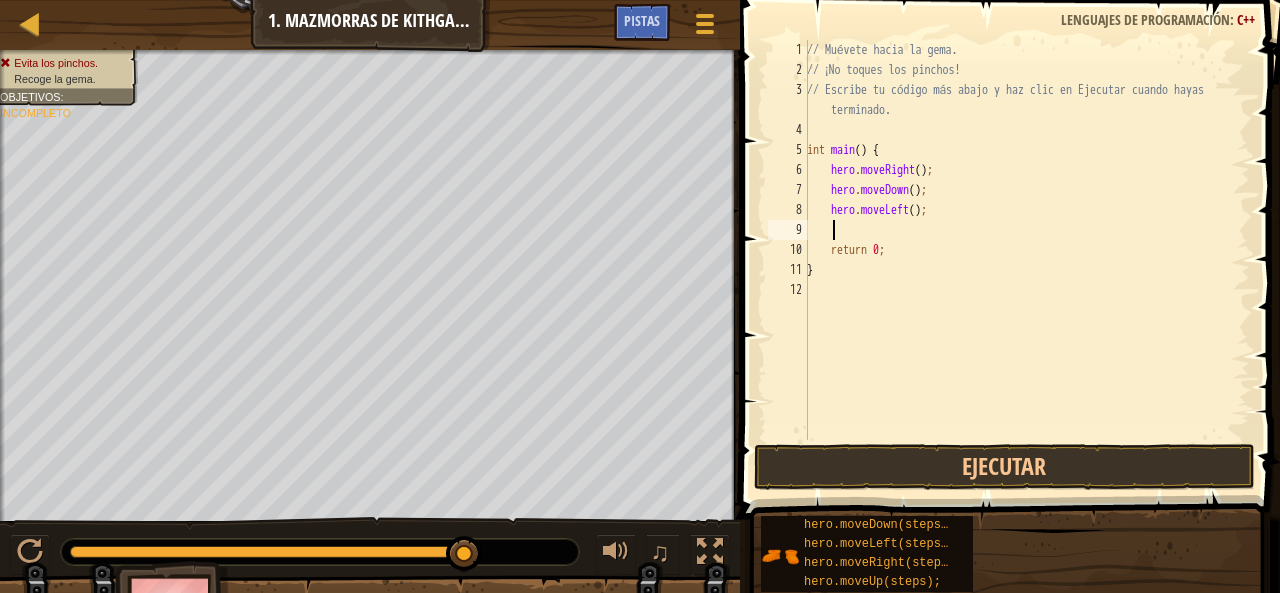 type on "h" 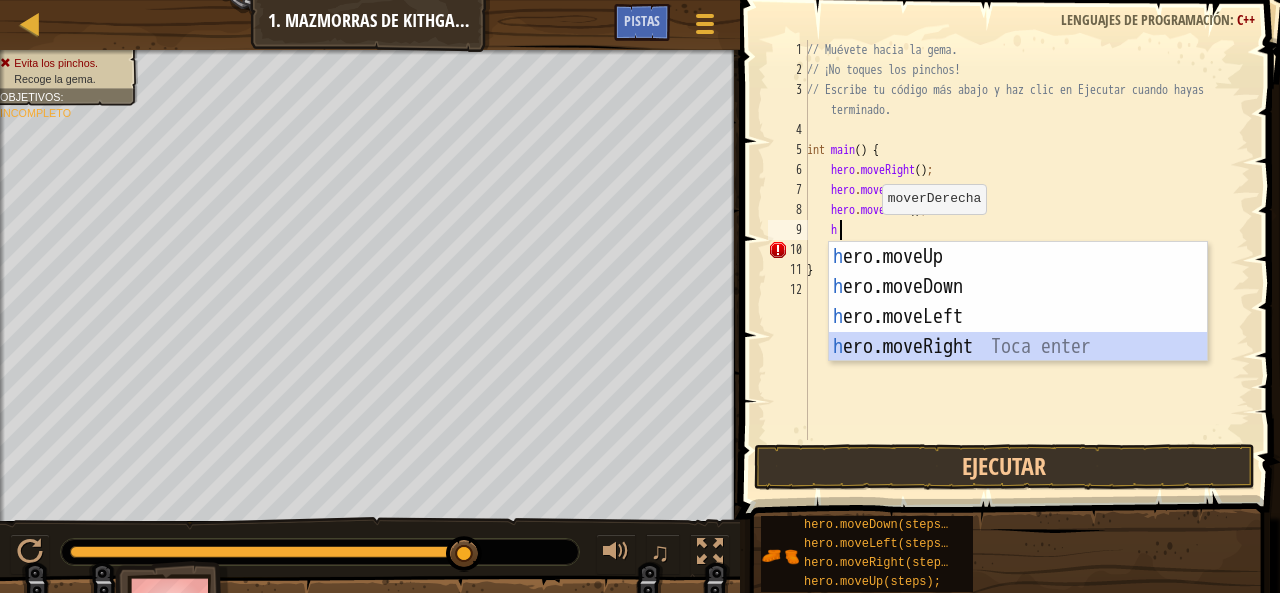 click on "h ero.moveUp Toca enter h ero.moveDown Toca enter h ero.moveLeft Toca enter h ero.moveRight Toca enter" at bounding box center [1018, 332] 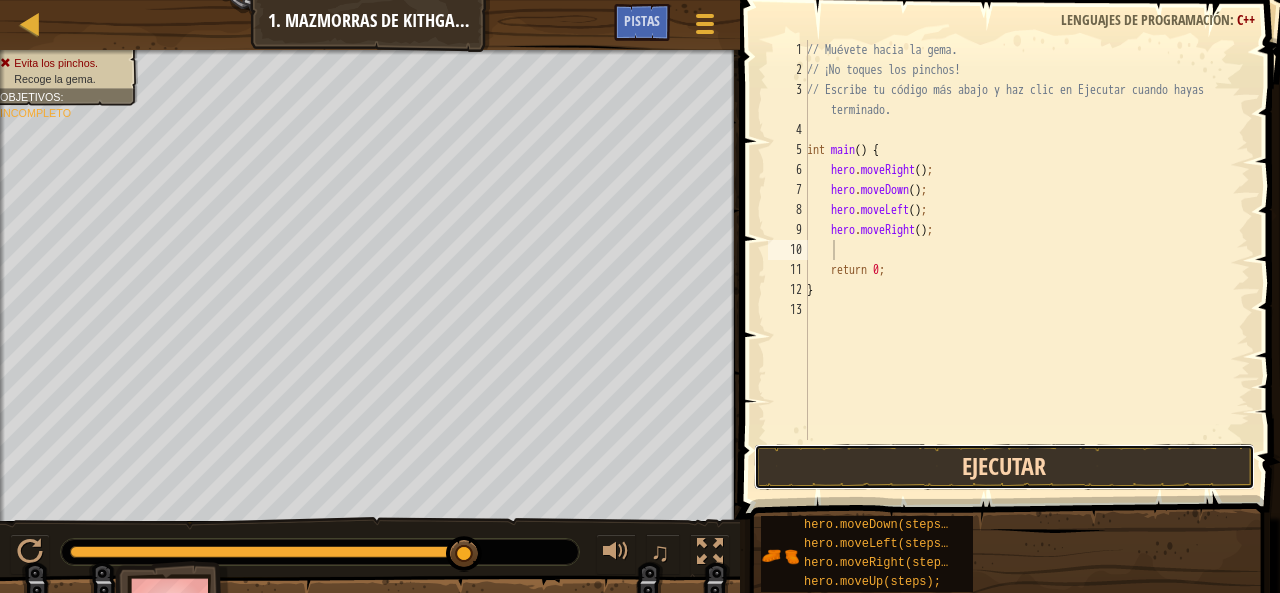 click on "Ejecutar" at bounding box center (1004, 467) 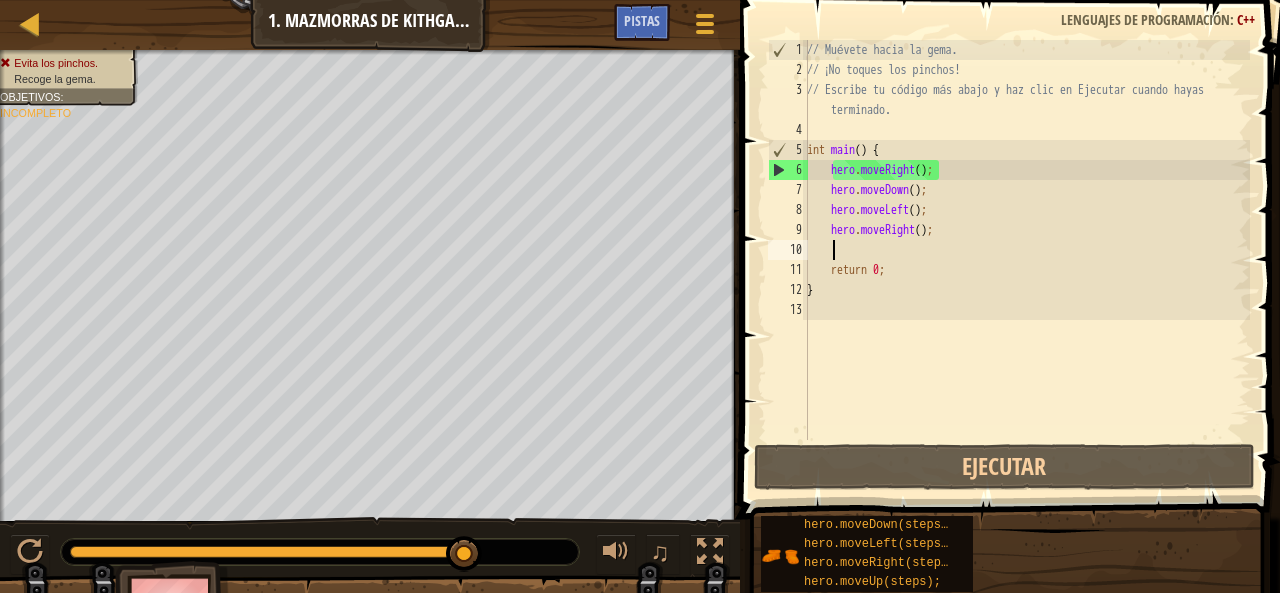 click on "// Muévete hacia la gema. // ¡No toques los pinchos! // Escribe tu código más abajo y haz clic en Ejecutar cuando hayas       terminado. int   main ( )   {      hero . moveRight ( ) ;      hero . moveDown ( ) ;      hero . moveLeft ( ) ;      hero . moveRight ( ) ;           return   0 ; }" at bounding box center [1026, 260] 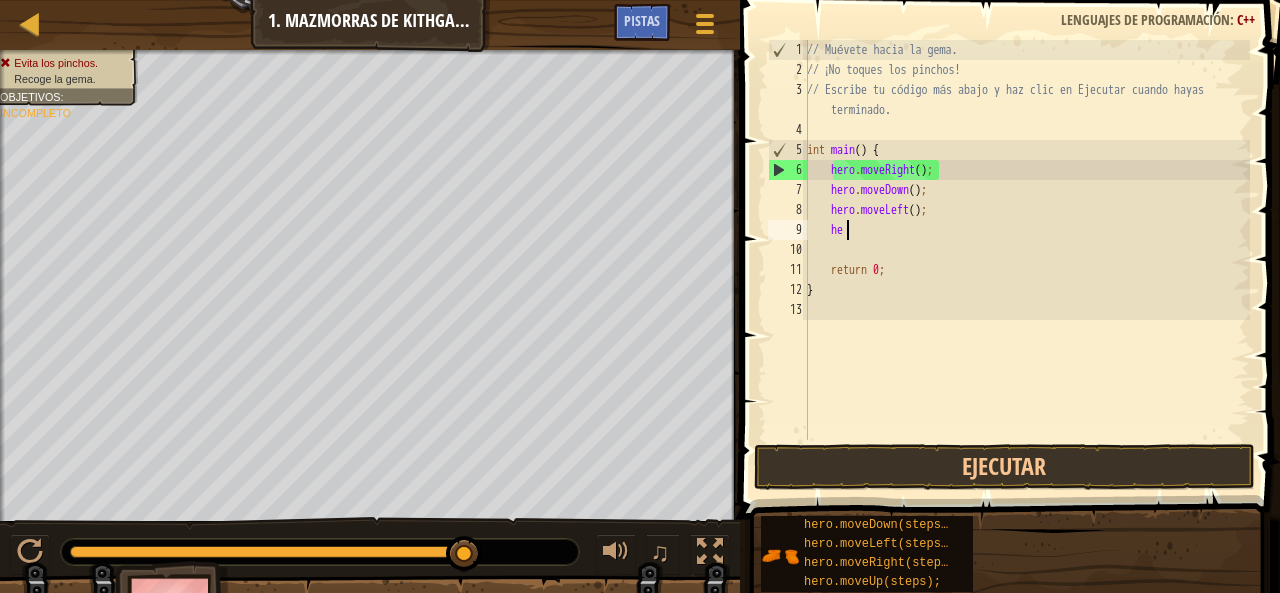 type on "h" 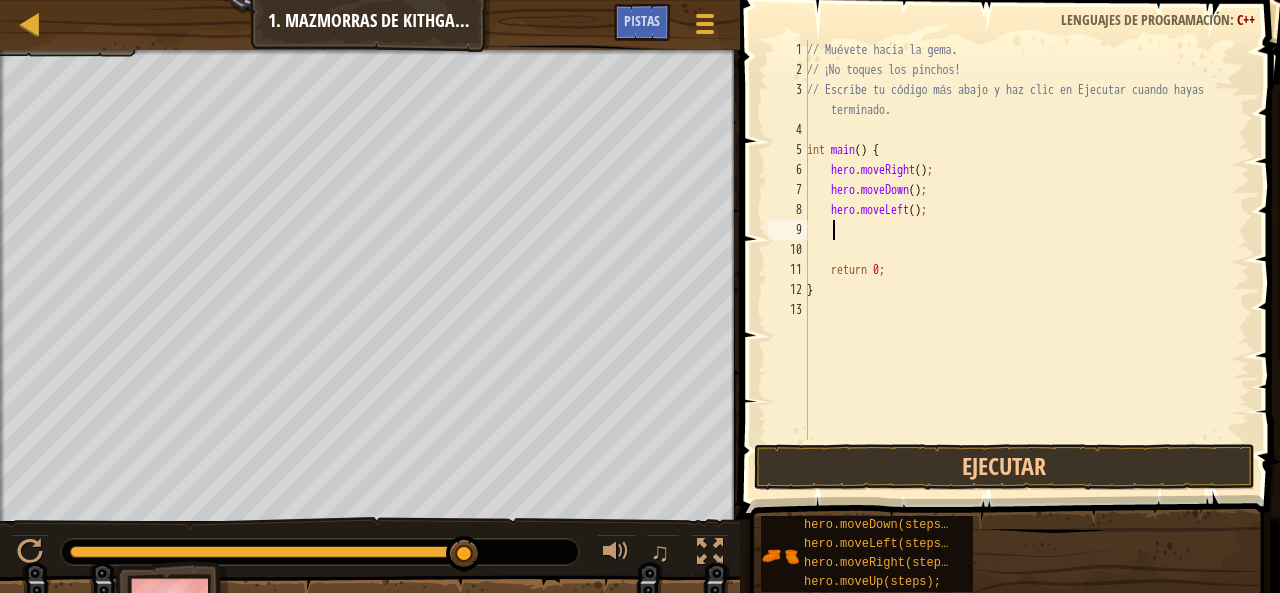 type on "h" 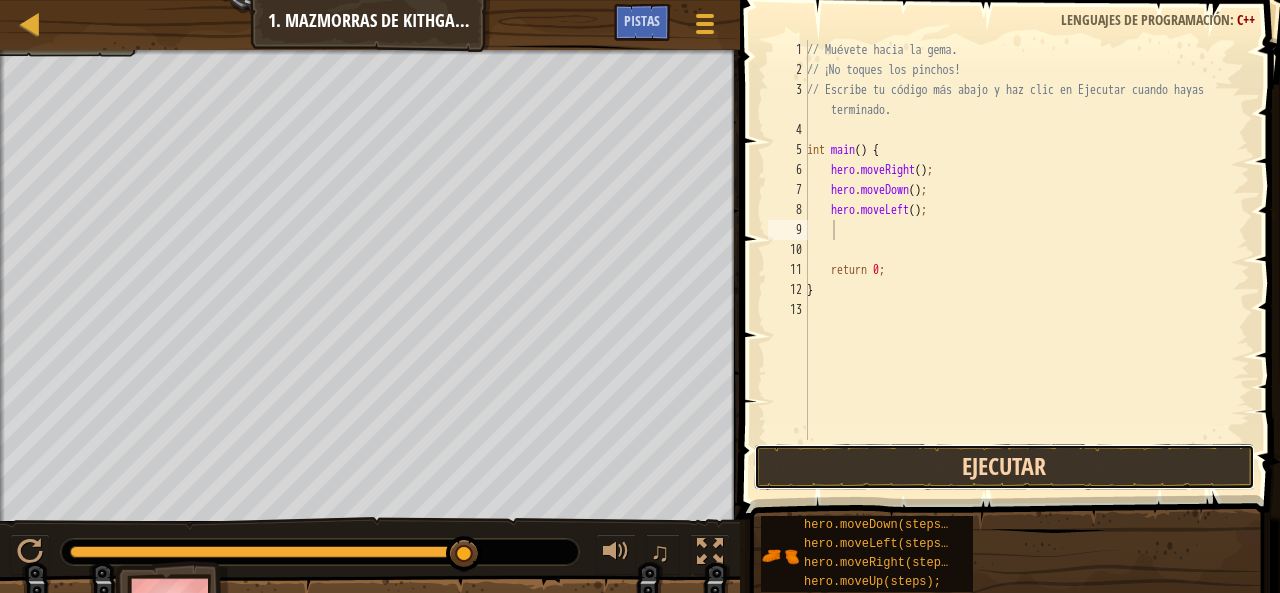 click on "Ejecutar" at bounding box center (1004, 467) 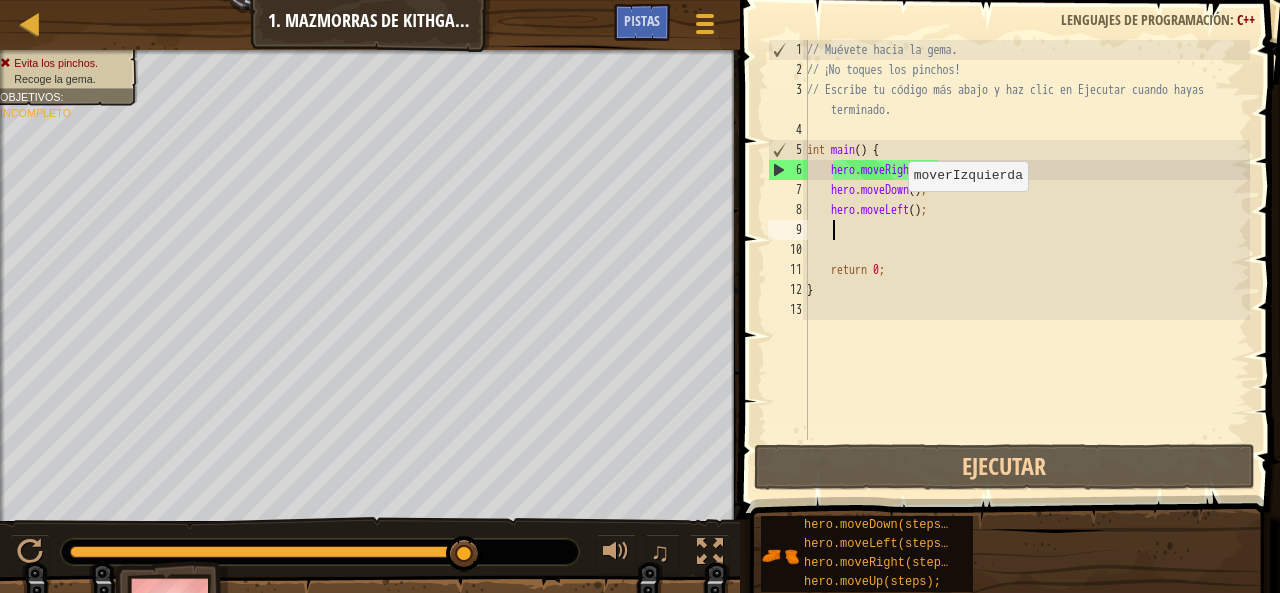 click on "// Muévete hacia la gema. // ¡No toques los pinchos! // Escribe tu código más abajo y haz clic en Ejecutar cuando hayas       terminado. int   main ( )   {      hero . moveRight ( ) ;      hero . moveDown ( ) ;      hero . moveLeft ( ) ;                return   0 ; }" at bounding box center [1026, 260] 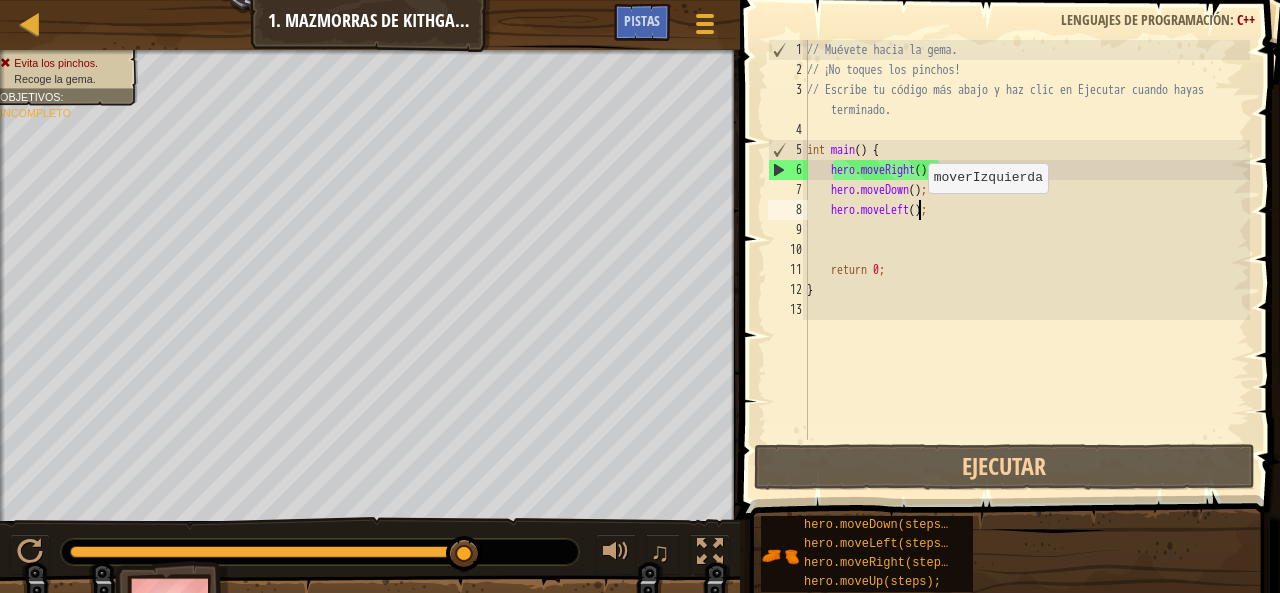 click on "// Muévete hacia la gema. // ¡No toques los pinchos! // Escribe tu código más abajo y haz clic en Ejecutar cuando hayas       terminado. int   main ( )   {      hero . moveRight ( ) ;      hero . moveDown ( ) ;      hero . moveLeft ( ) ;                return   0 ; }" at bounding box center (1026, 260) 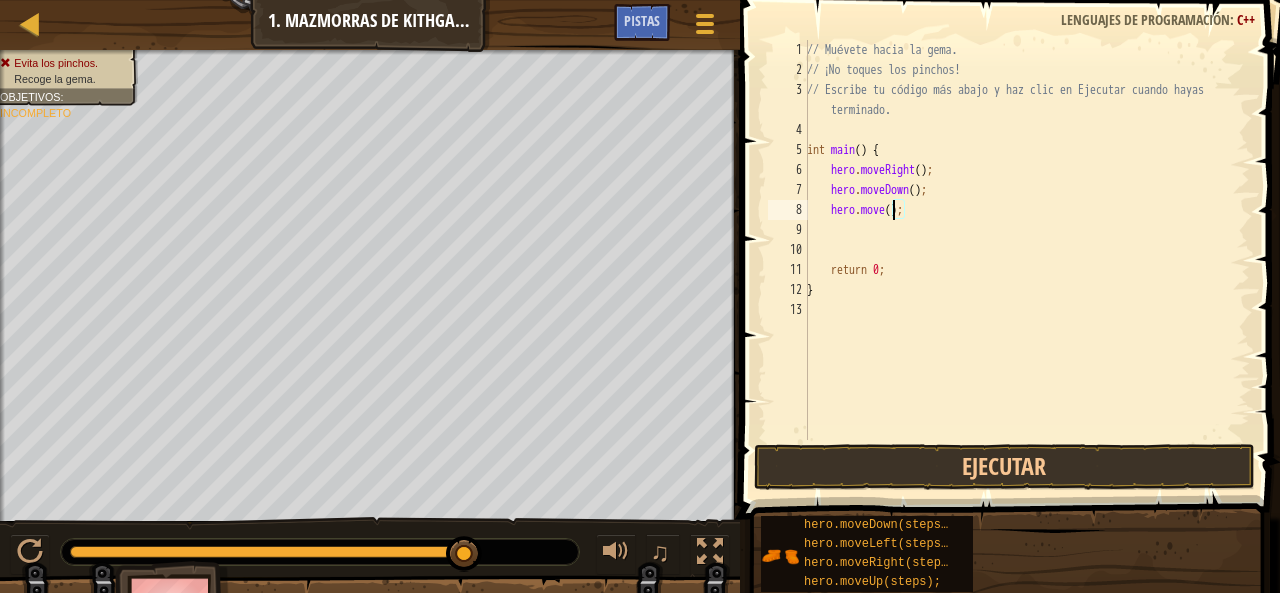 scroll, scrollTop: 9, scrollLeft: 7, axis: both 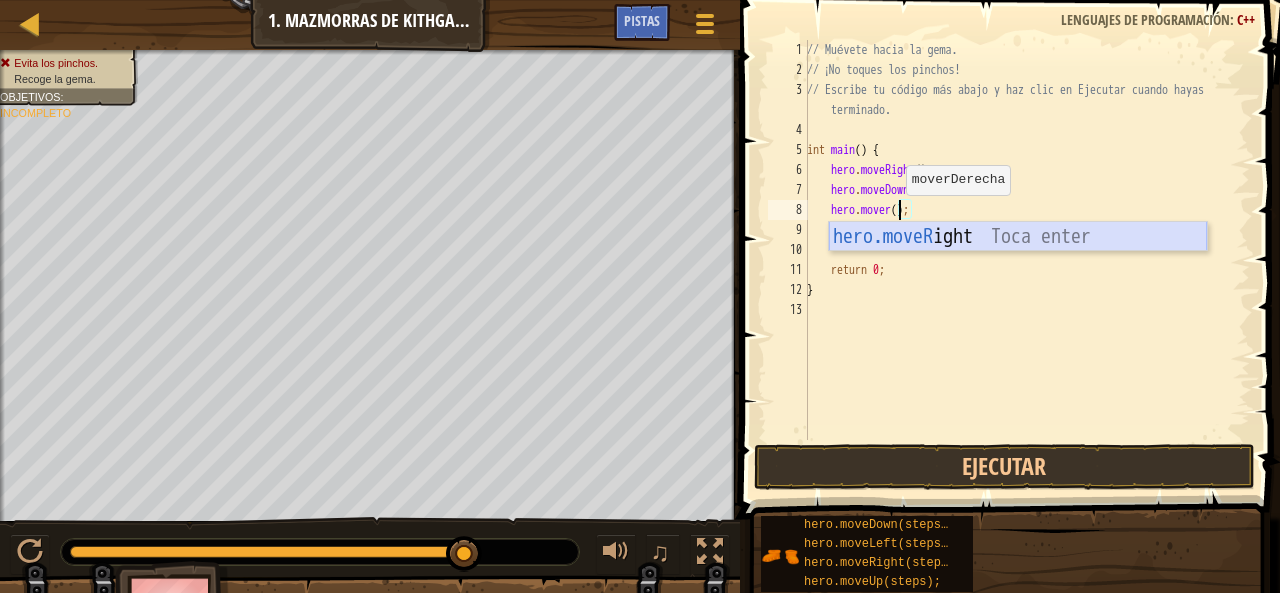 click on "hero.moveR ight Toca enter" at bounding box center [1018, 267] 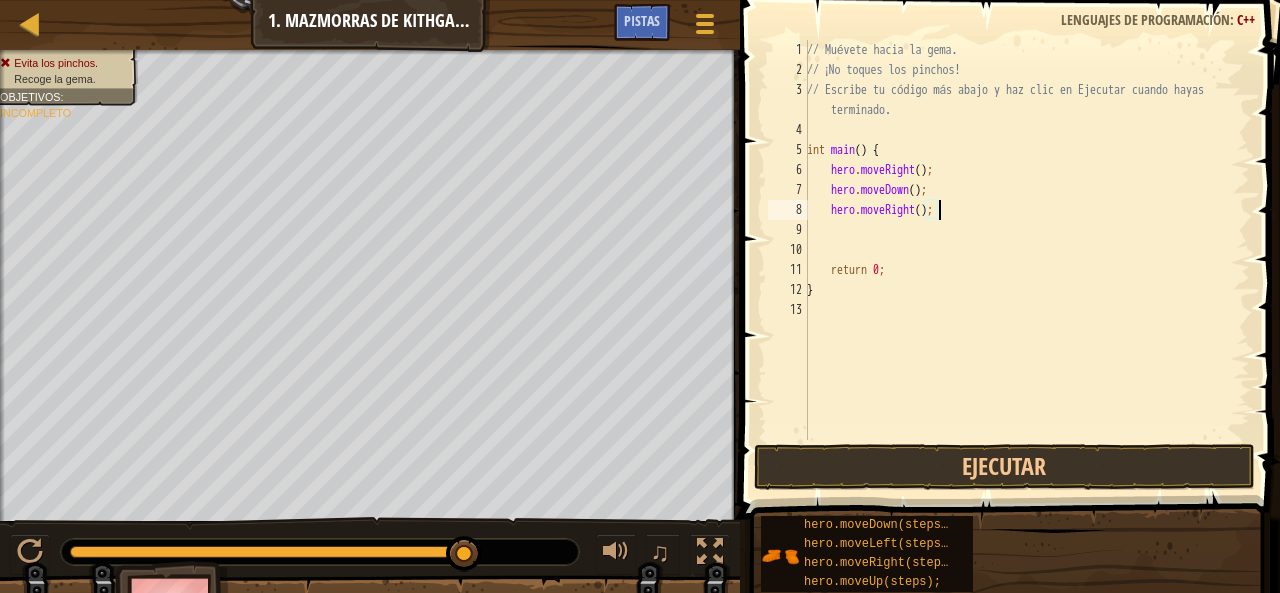 click on "// Muévete hacia la gema. // ¡No toques los pinchos! // Escribe tu código más abajo y haz clic en Ejecutar cuando hayas       terminado. int   main ( )   {      hero . moveRight ( ) ;      hero . moveDown ( ) ;      hero . moveLeft ( ) ;                return   0 ; }" at bounding box center (1026, 260) 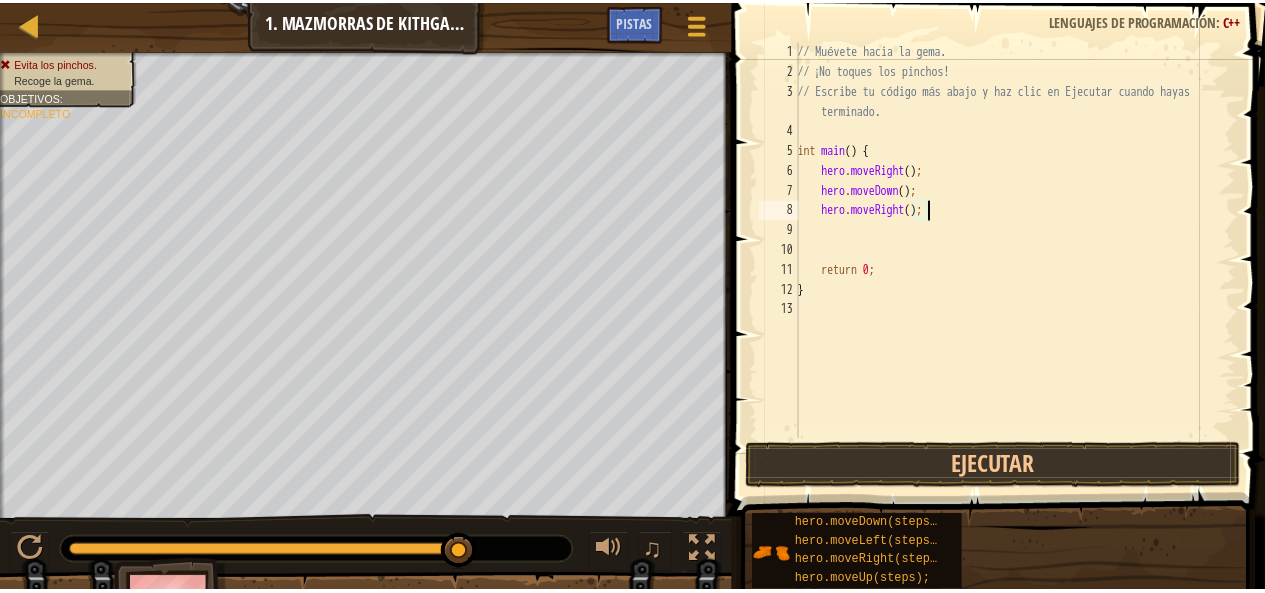 scroll, scrollTop: 9, scrollLeft: 0, axis: vertical 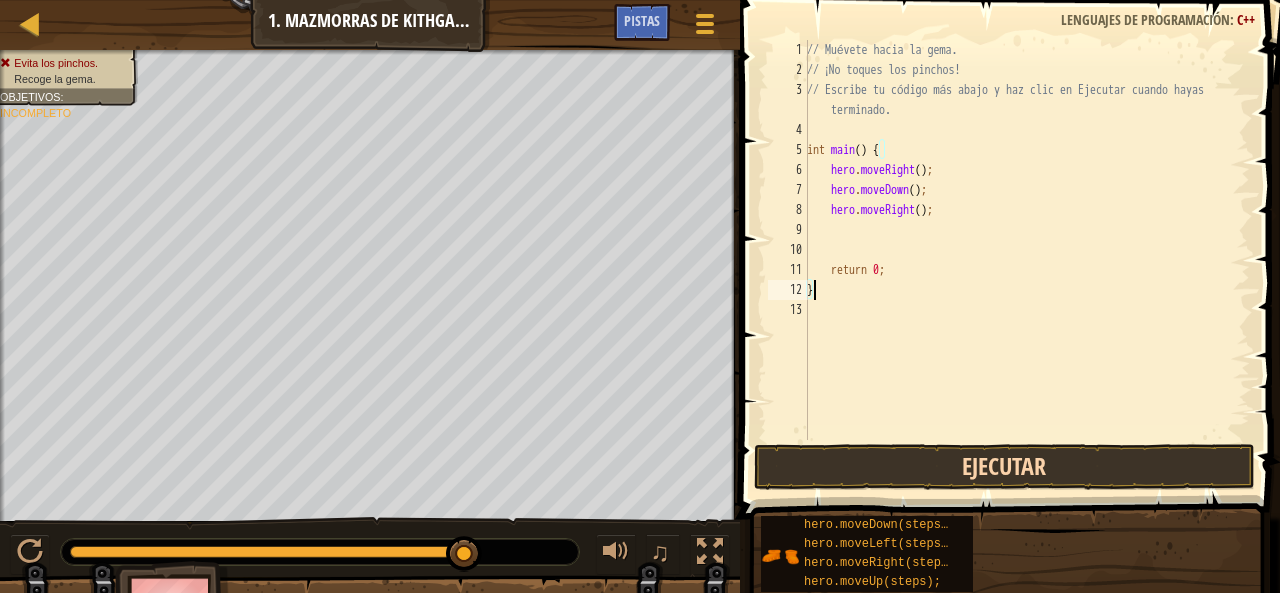 type on "}" 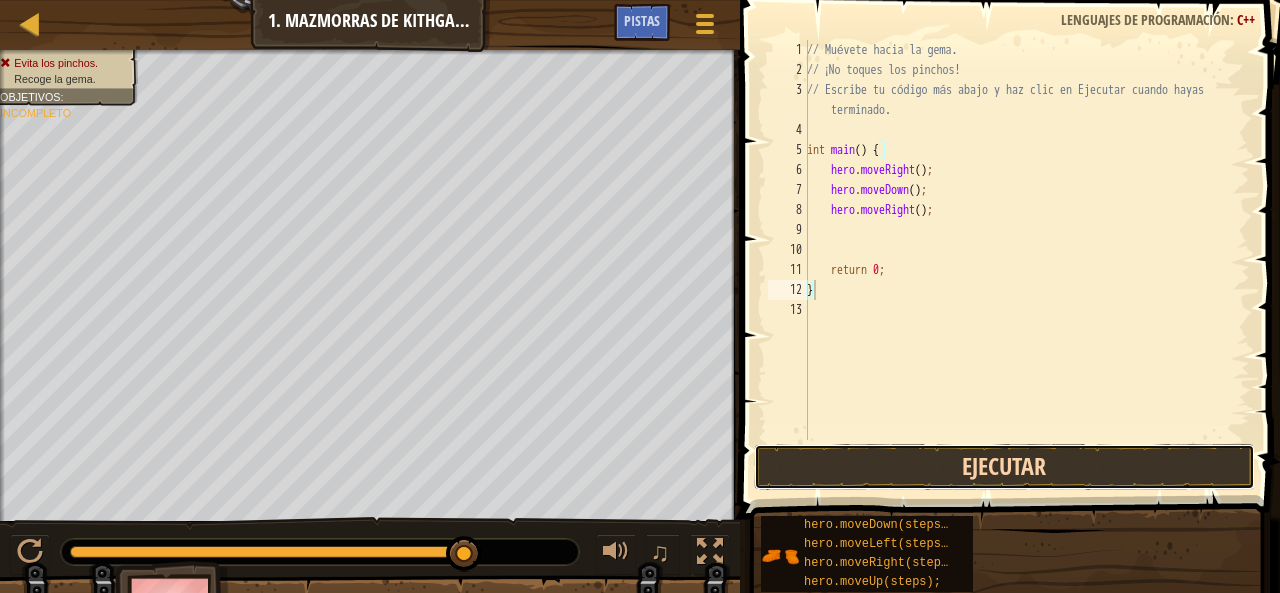 click on "Ejecutar" at bounding box center (1004, 467) 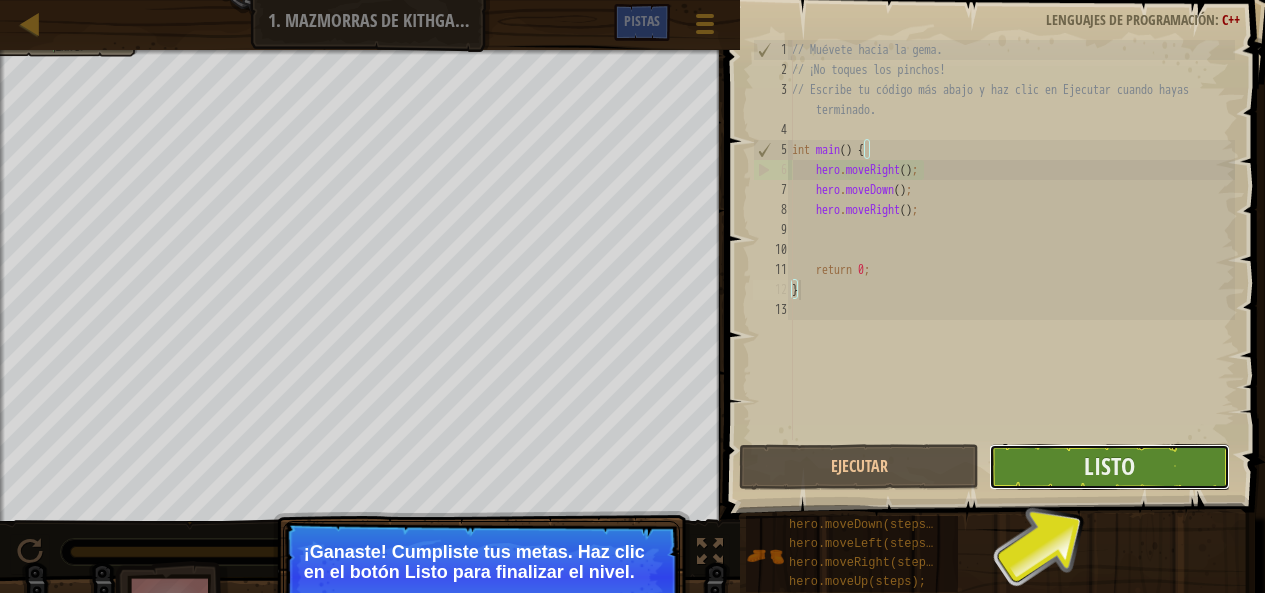 click on "Listo" at bounding box center (1109, 467) 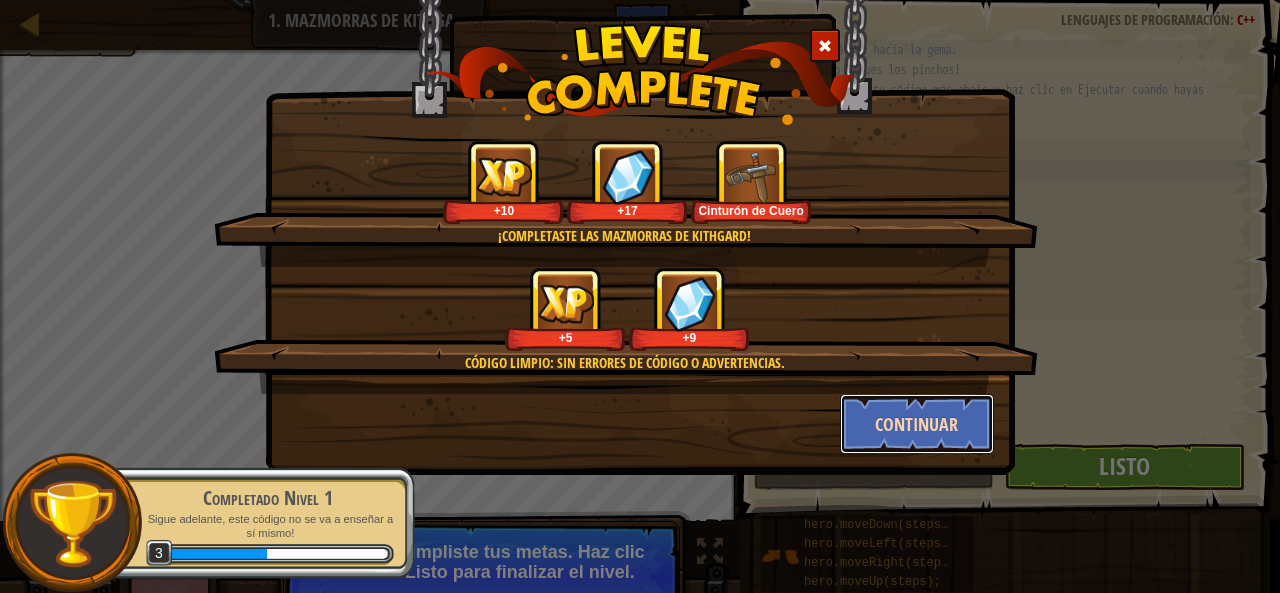 click on "Continuar" at bounding box center (917, 424) 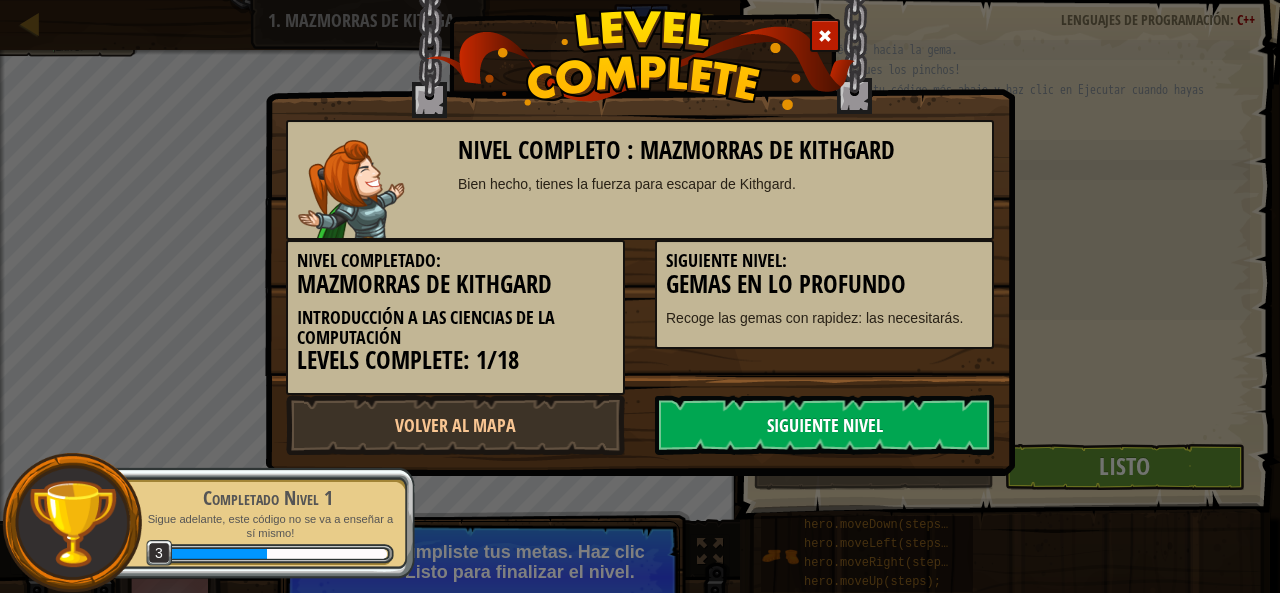 click on "Siguiente Nivel" at bounding box center (824, 425) 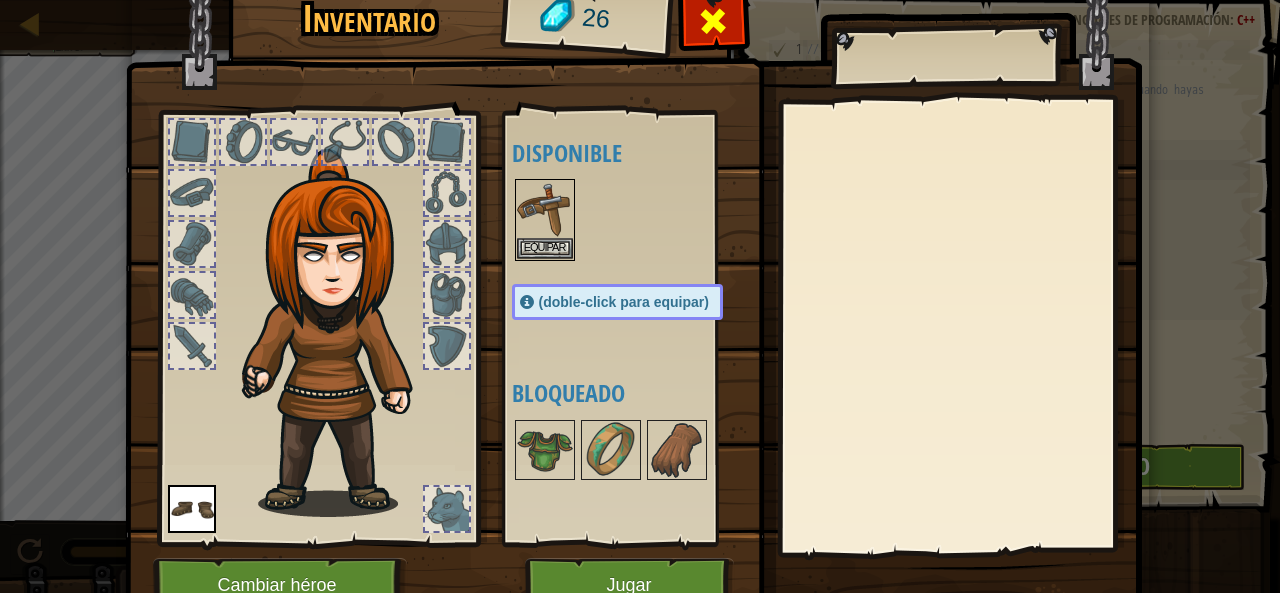 click at bounding box center (713, 26) 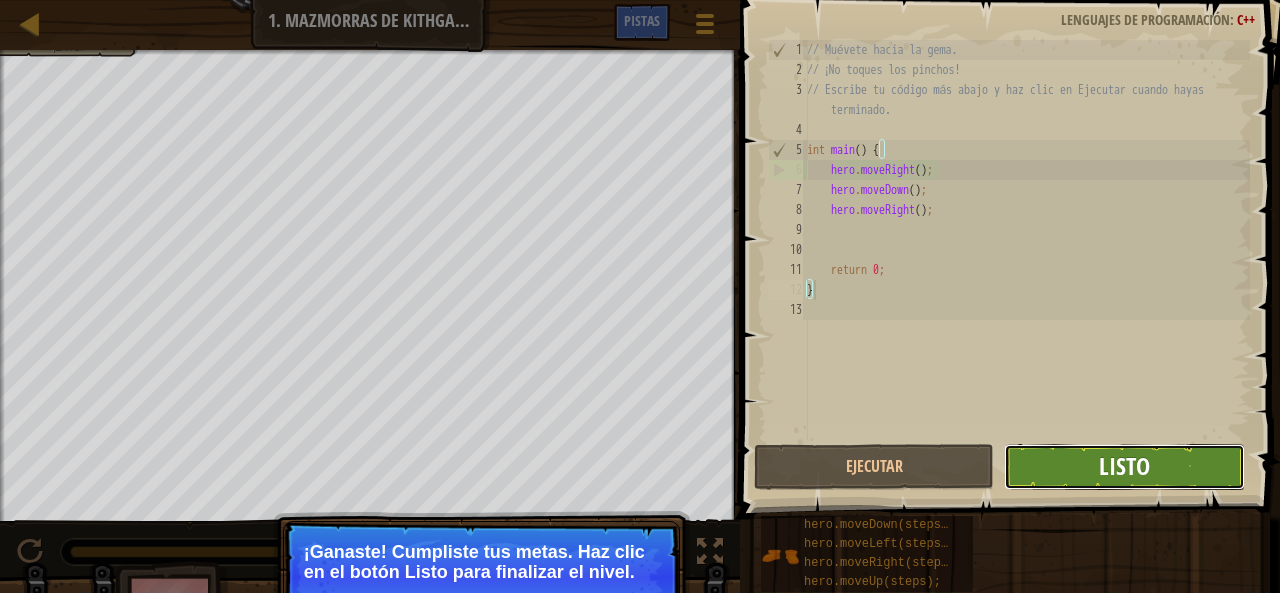 click on "Listo" at bounding box center (1124, 466) 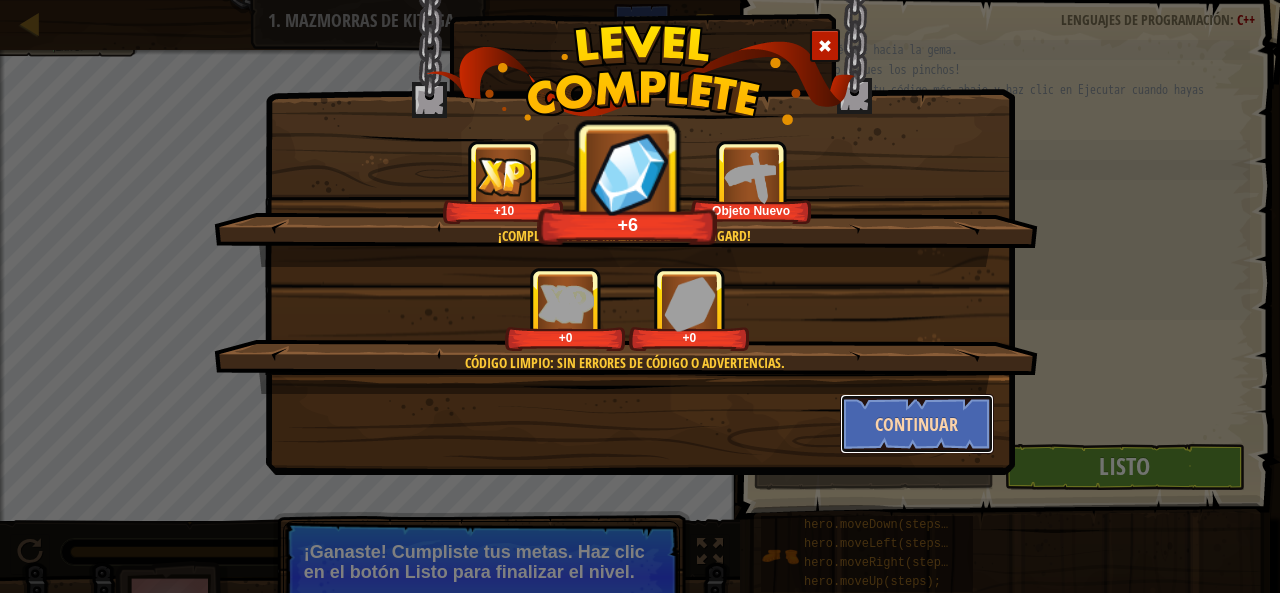 click on "Continuar" at bounding box center (917, 424) 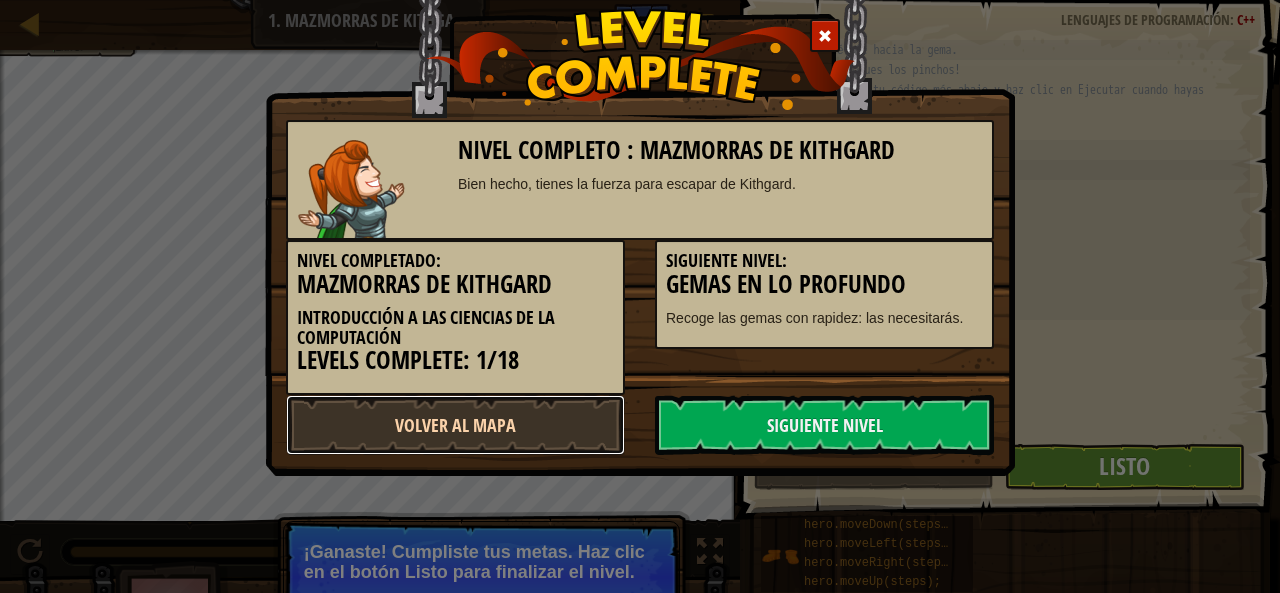 click on "Volver al Mapa" at bounding box center (455, 425) 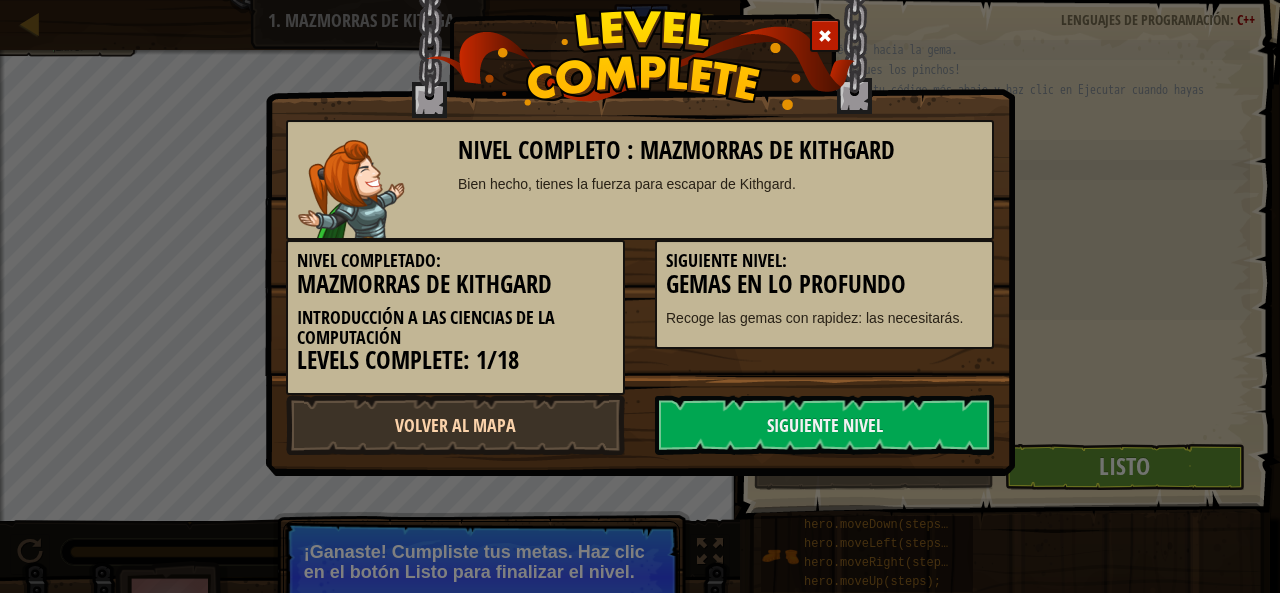 select on "es-419" 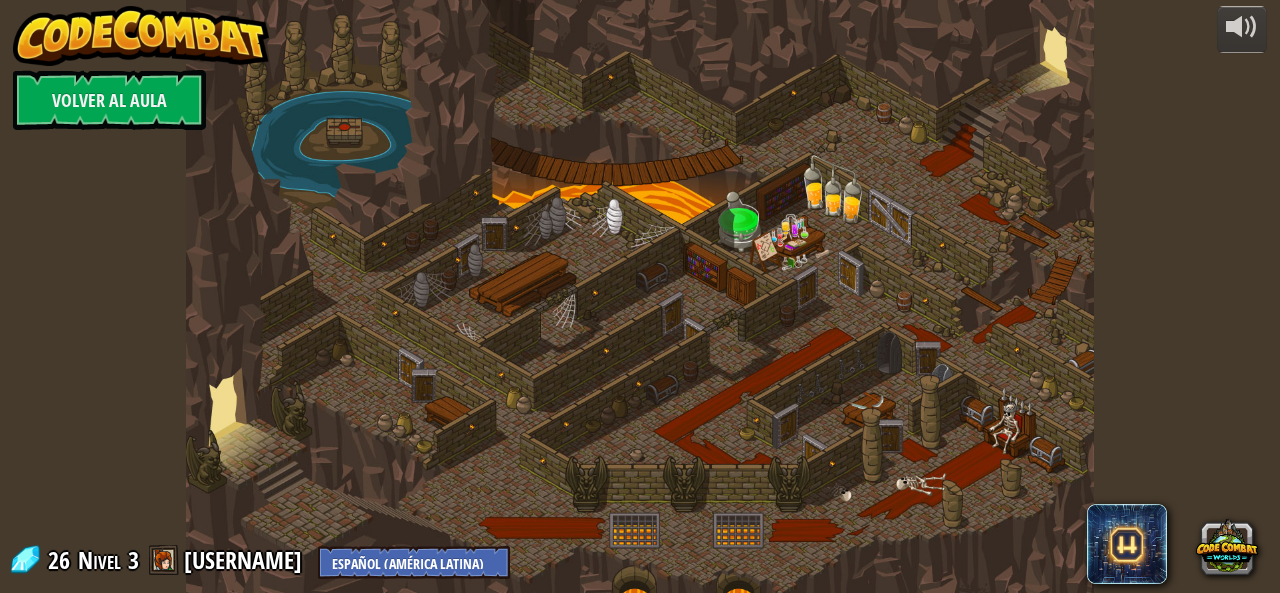 select on "es-419" 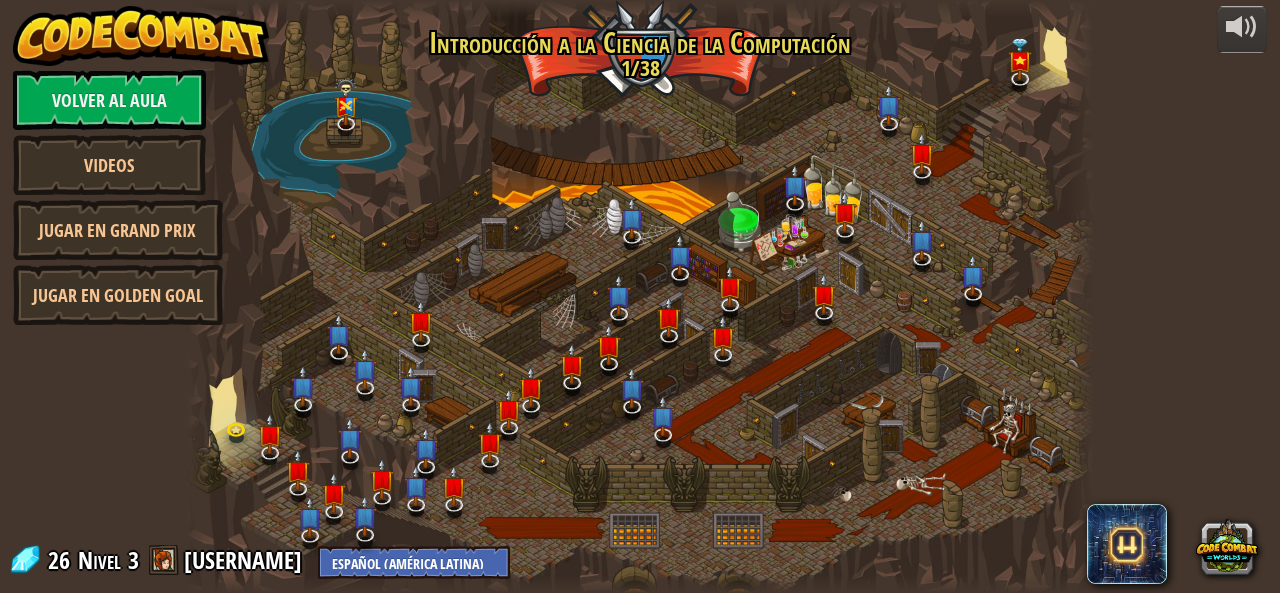 select on "es-419" 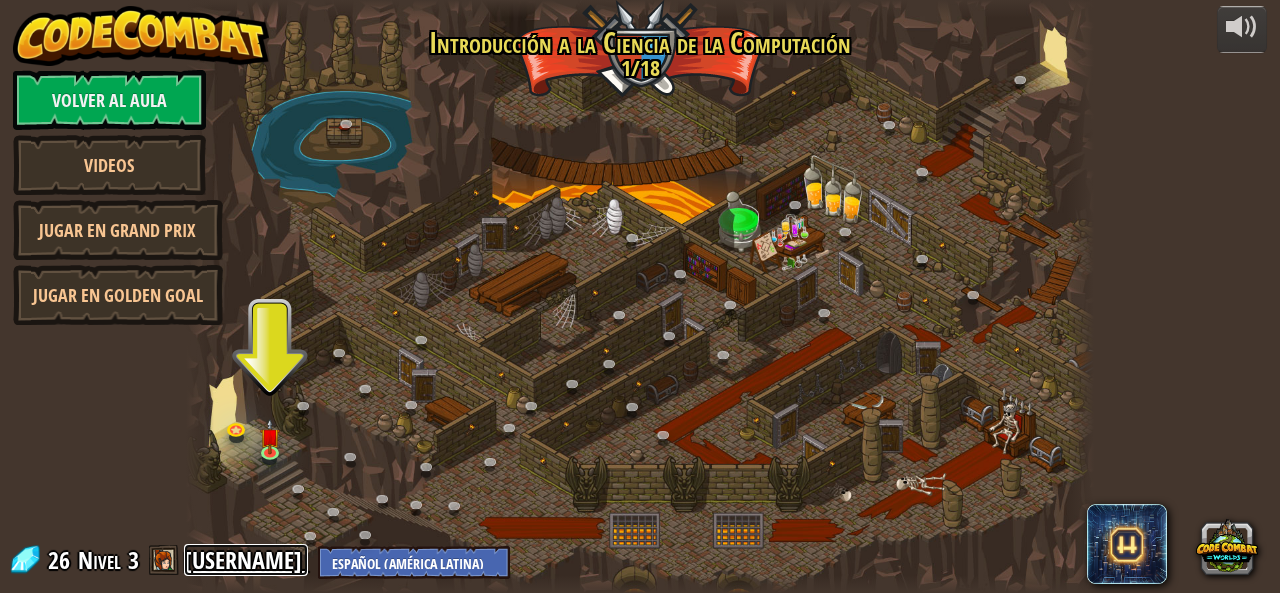 click on "[USERNAME]" at bounding box center [246, 560] 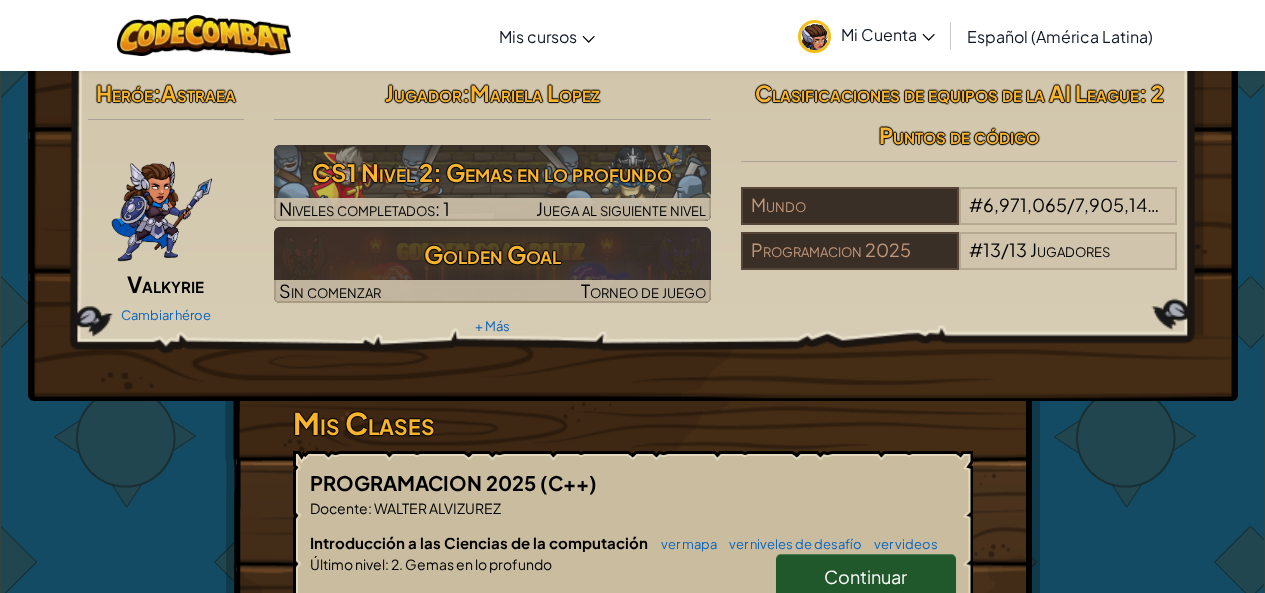 scroll, scrollTop: 0, scrollLeft: 0, axis: both 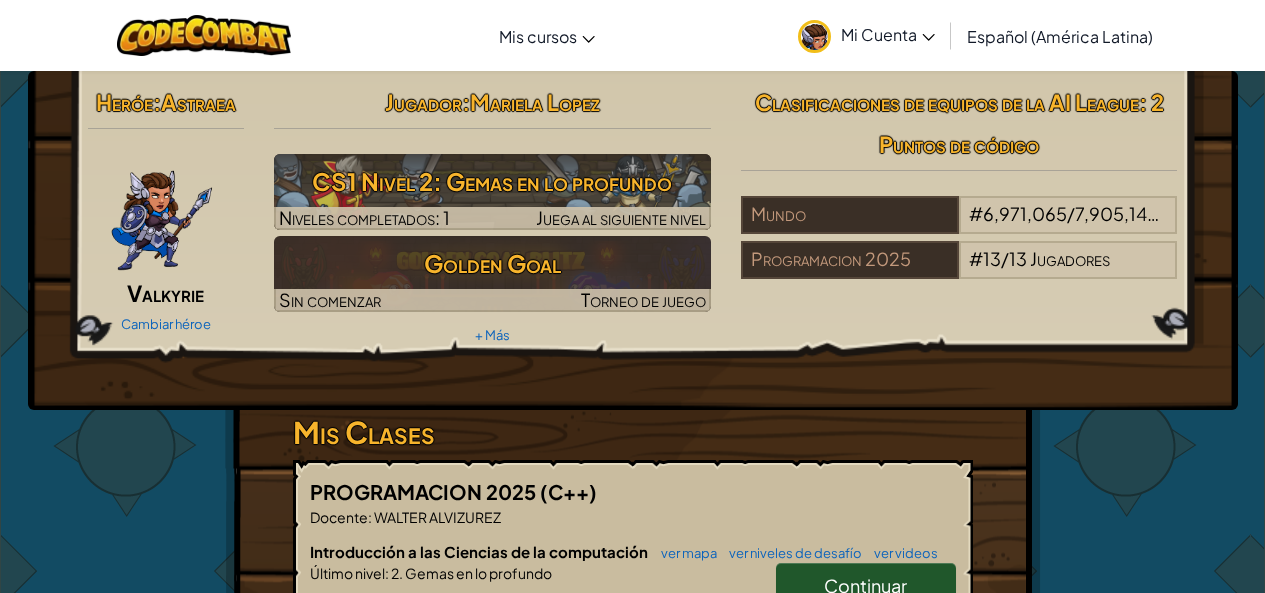 click on "Mi Cuenta" at bounding box center [888, 34] 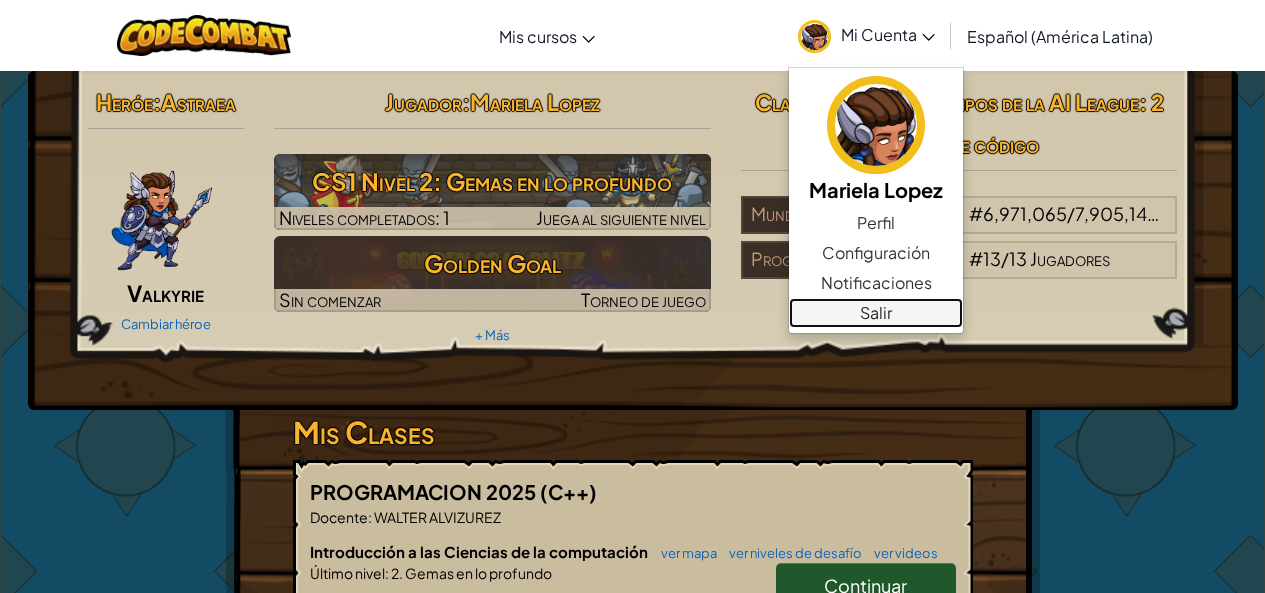 click on "Salir" at bounding box center [876, 313] 